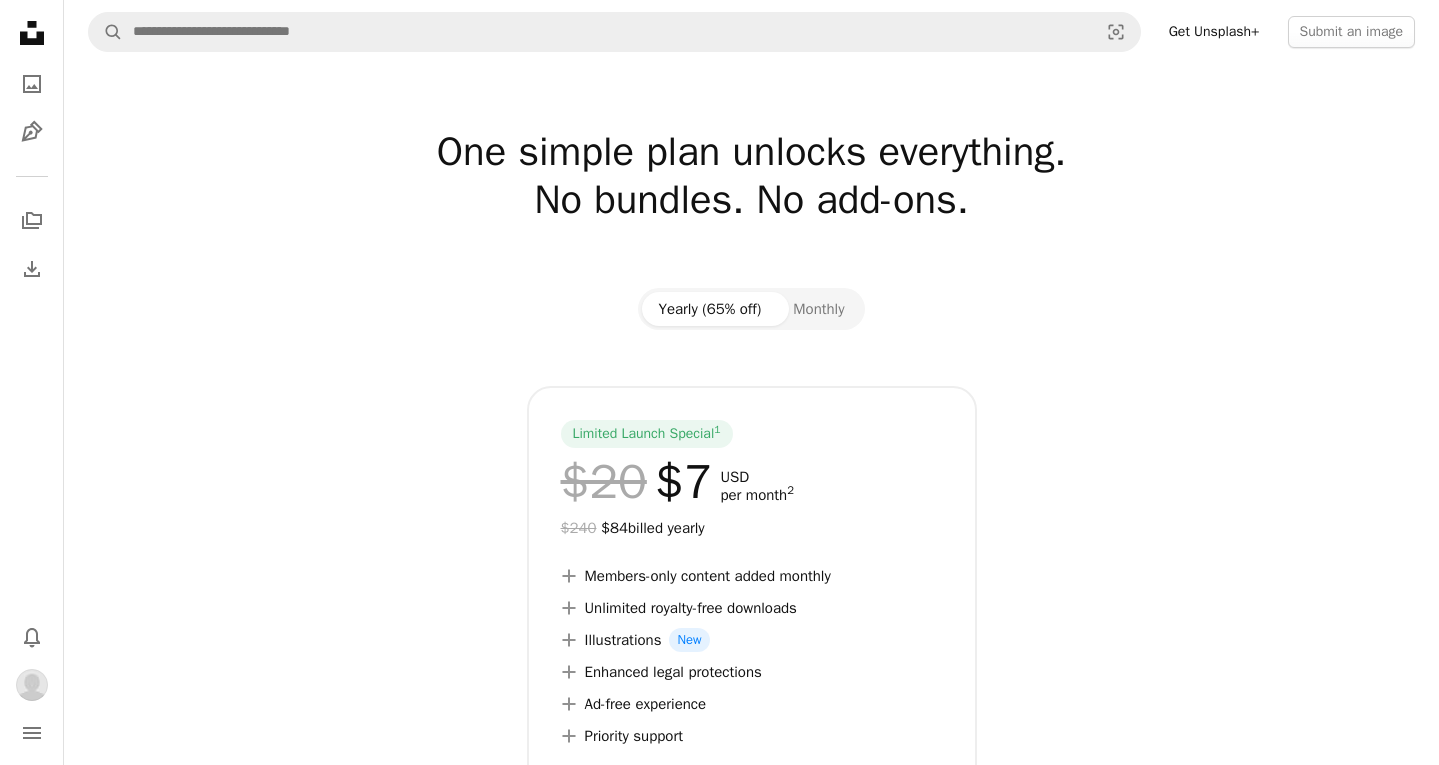 scroll, scrollTop: 0, scrollLeft: 0, axis: both 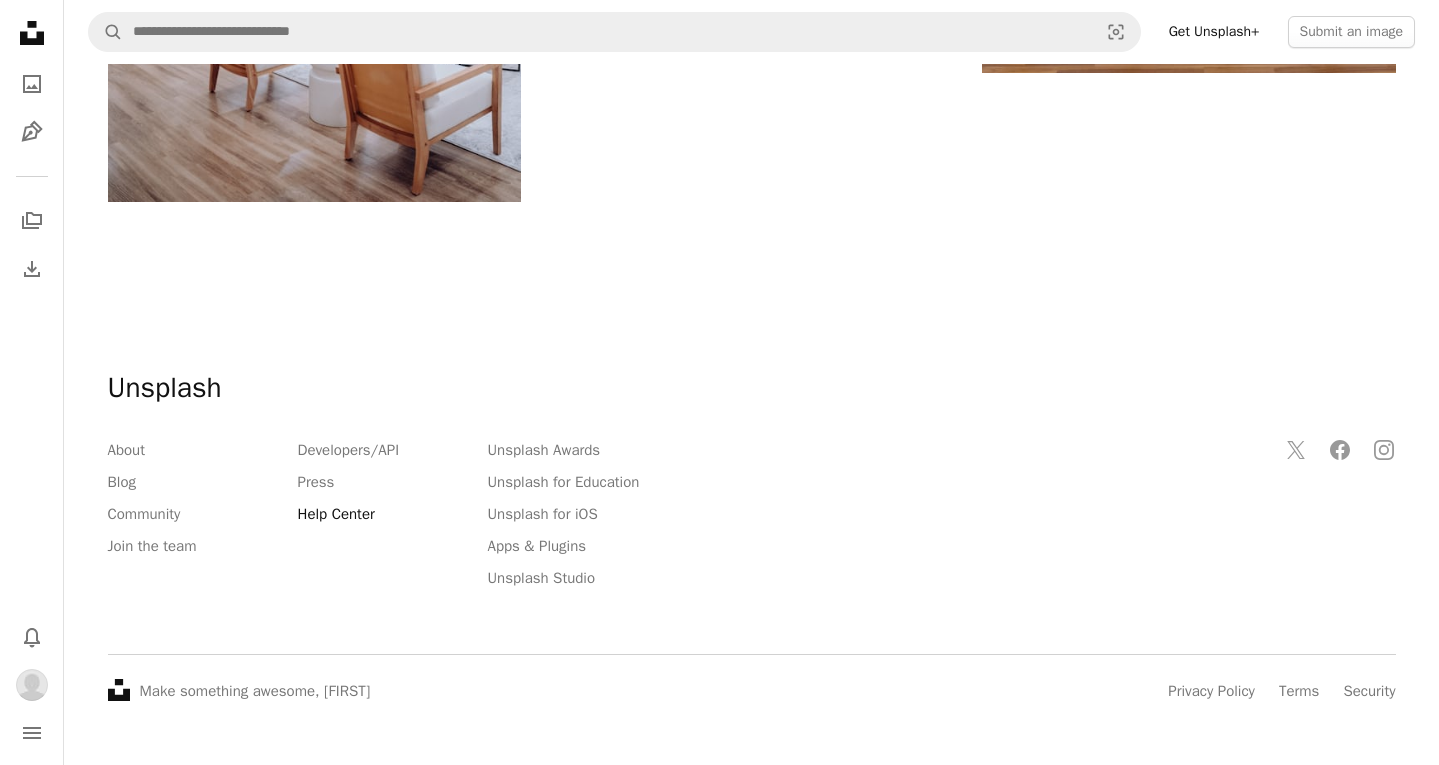 click on "Help Center" at bounding box center (336, 514) 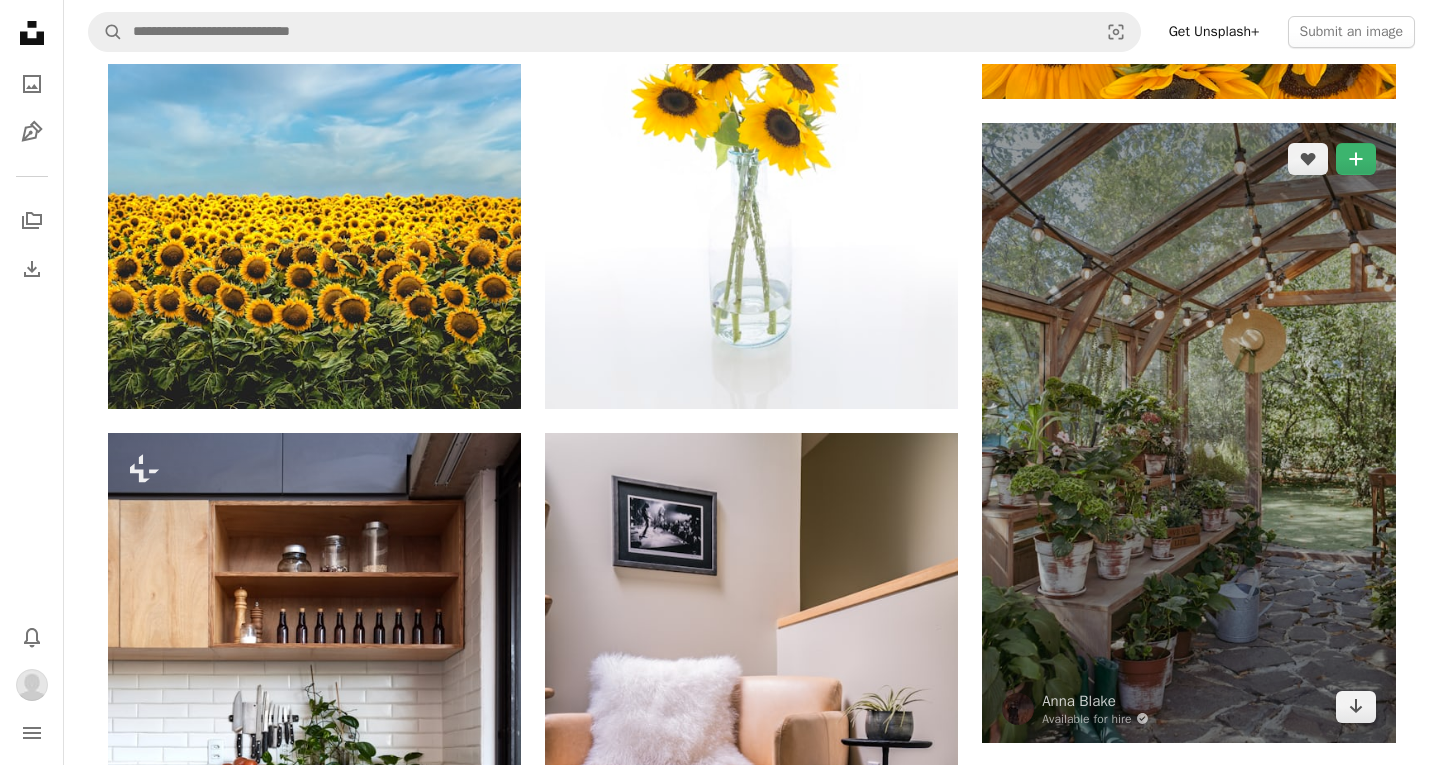 scroll, scrollTop: 564, scrollLeft: 0, axis: vertical 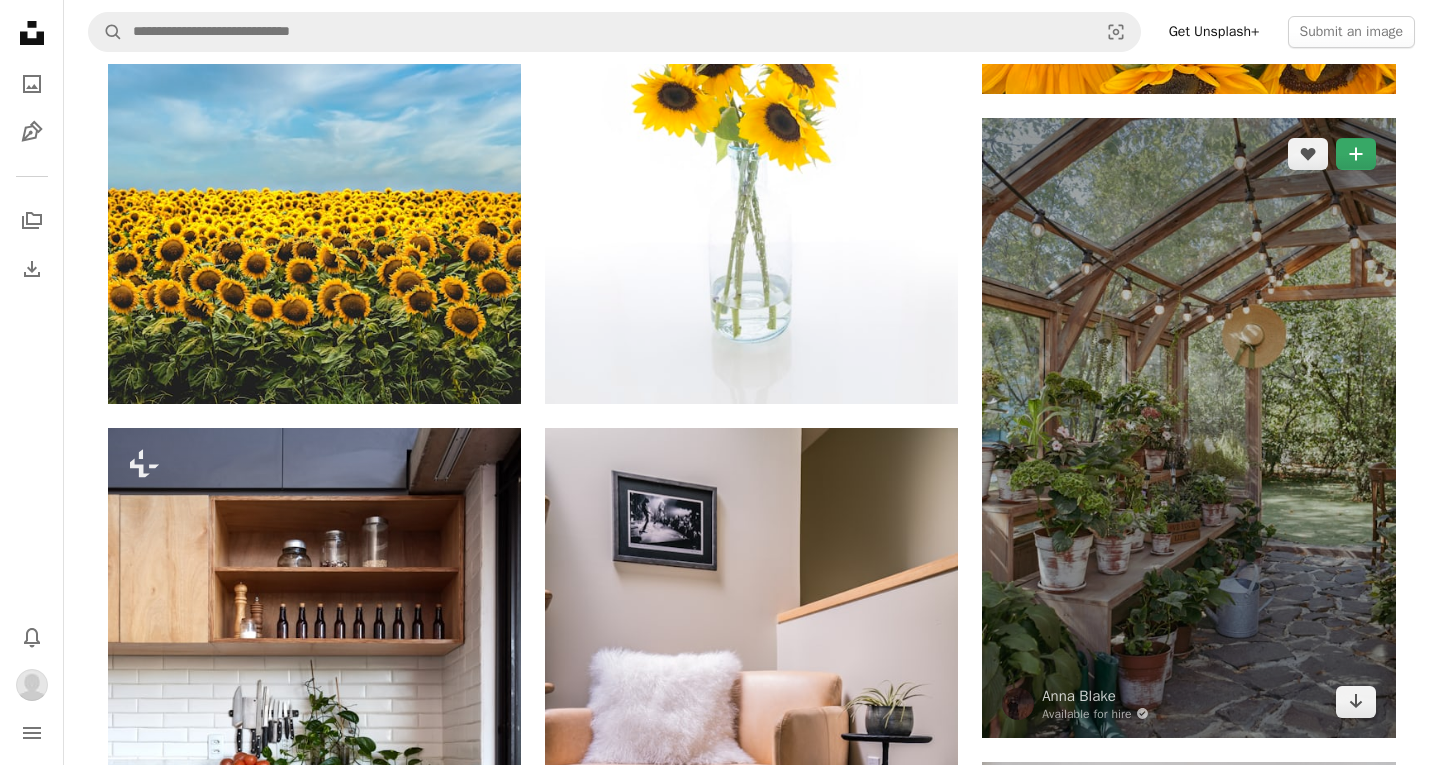 click on "A plus sign" 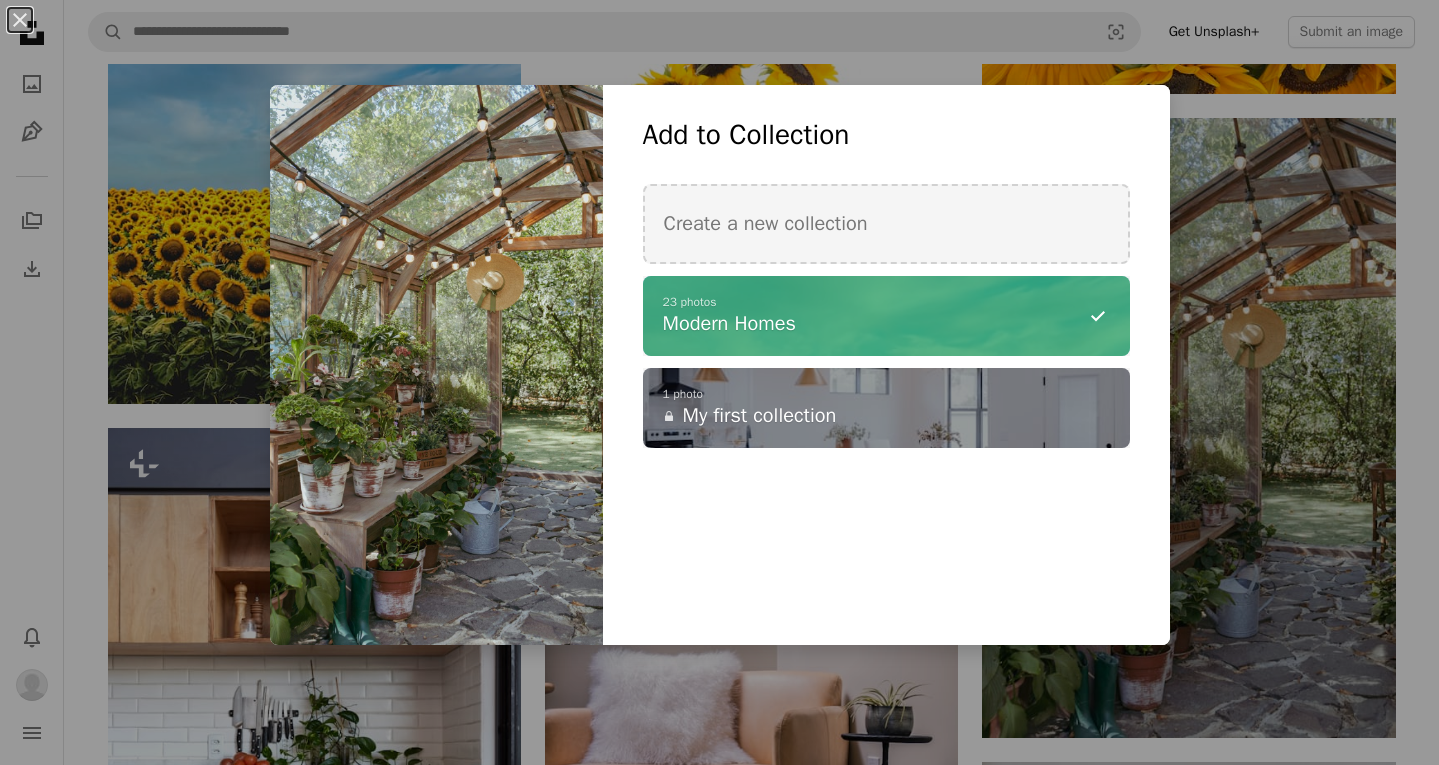 click on "An X shape Add to Collection Create a new collection A checkmark A minus sign 23 photos Modern Homes A checkmark A plus sign 1 photo A lock My first collection Create new collection Name 60 Description  (optional) 250 Make collection private A lock Cancel Create collection" at bounding box center (719, 382) 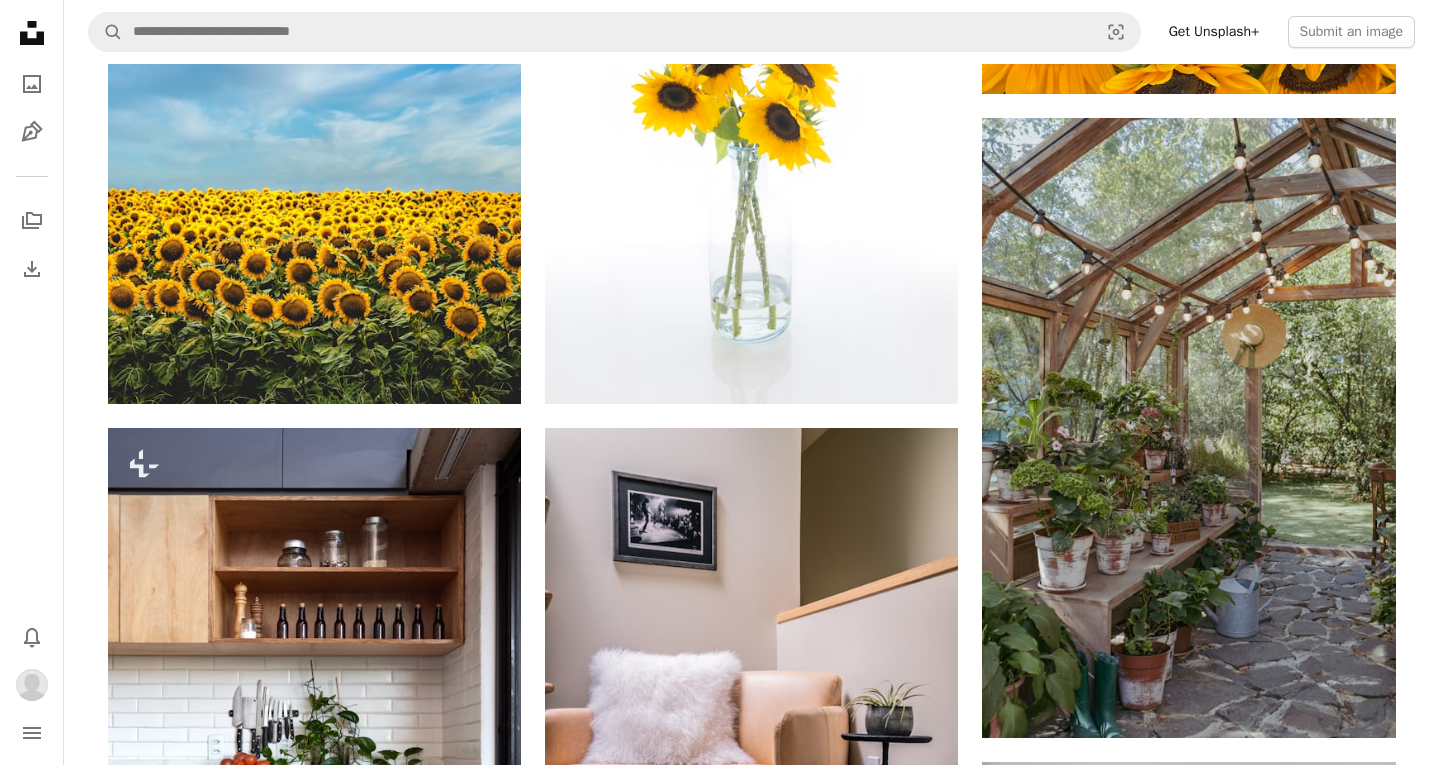 click 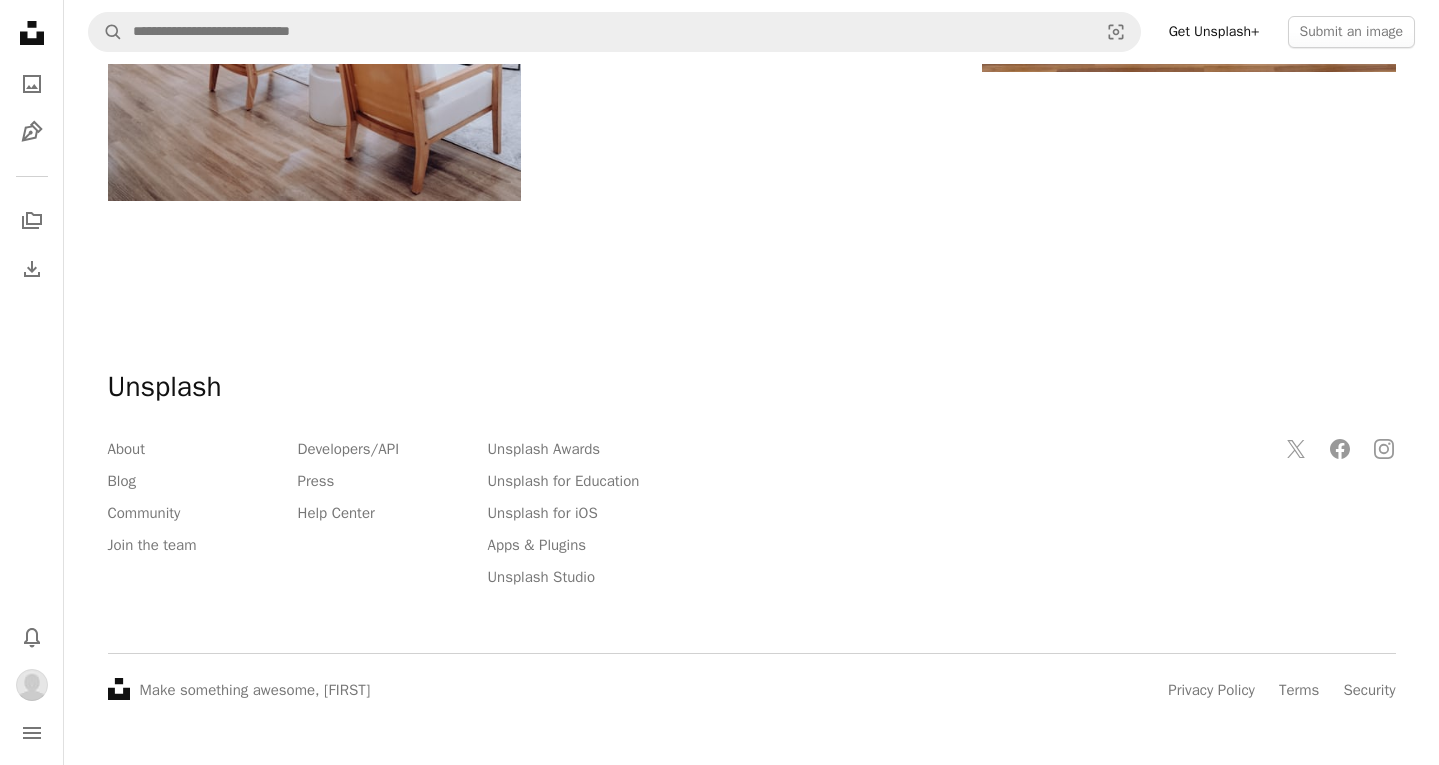 scroll, scrollTop: 4232, scrollLeft: 0, axis: vertical 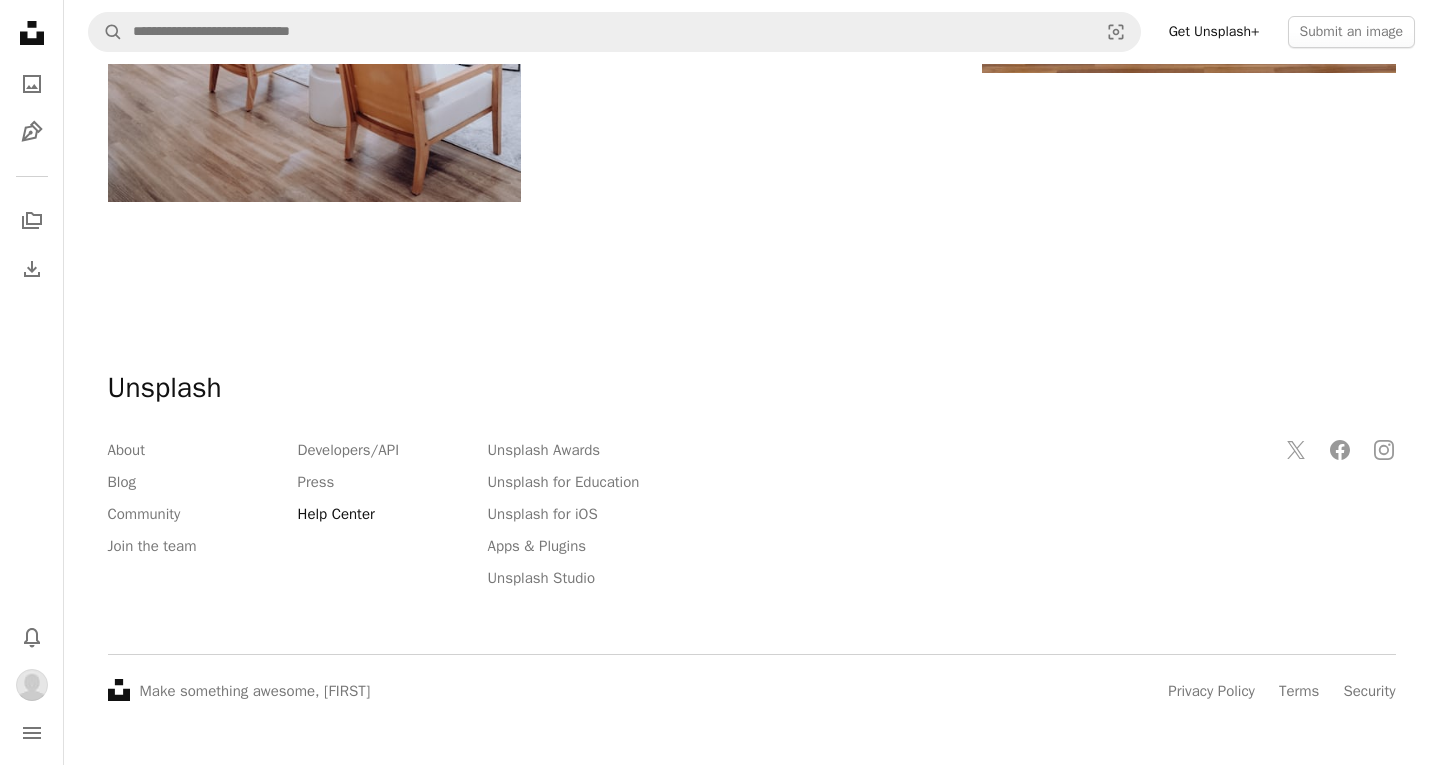 click on "Help Center" at bounding box center (336, 514) 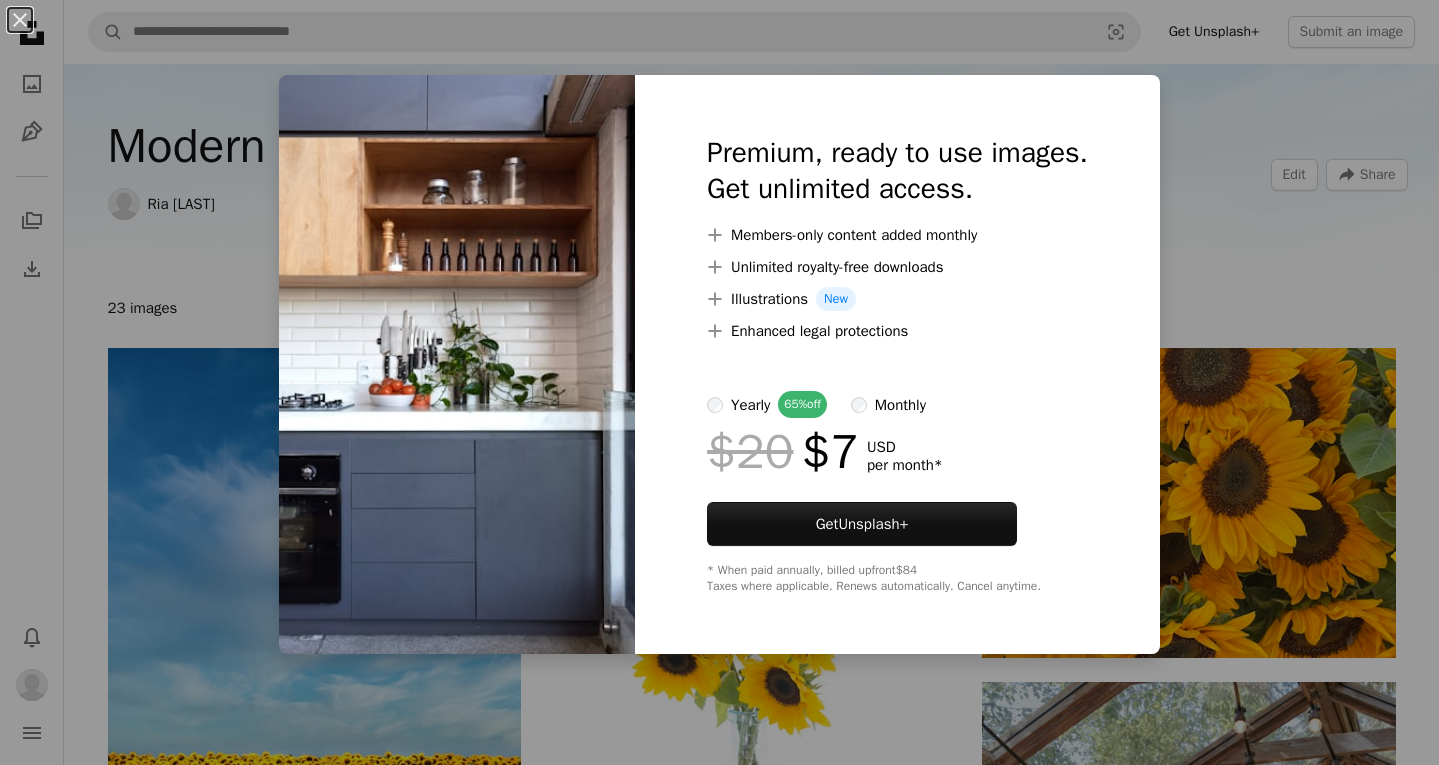 scroll, scrollTop: 871, scrollLeft: 0, axis: vertical 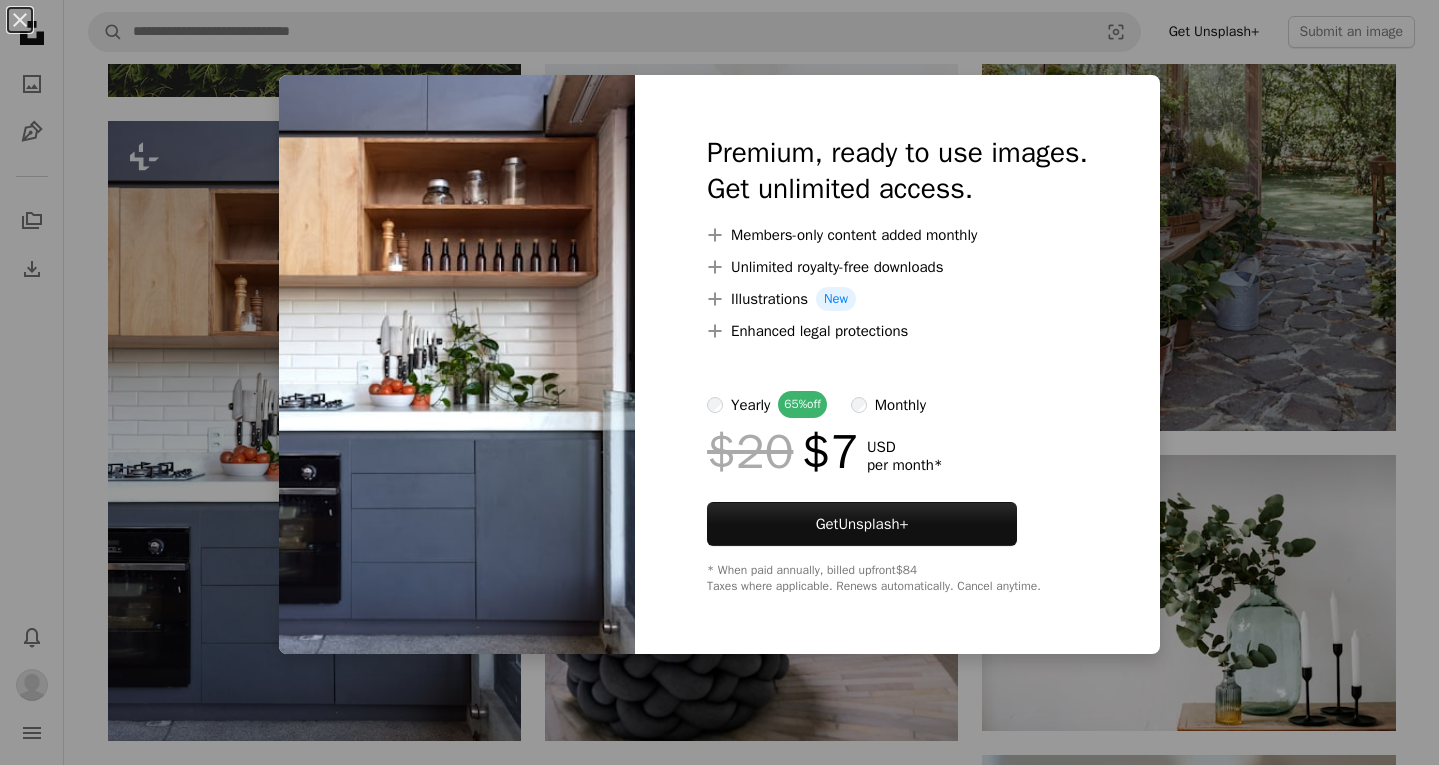 click on "An X shape Premium, ready to use images. Get unlimited access. A plus sign Members-only content added monthly A plus sign Unlimited royalty-free downloads A plus sign Illustrations  New A plus sign Enhanced legal protections yearly 65%  off monthly $20   $7 USD per month * Get  Unsplash+ * When paid annually, billed upfront  $84 Taxes where applicable. Renews automatically. Cancel anytime." at bounding box center (719, 382) 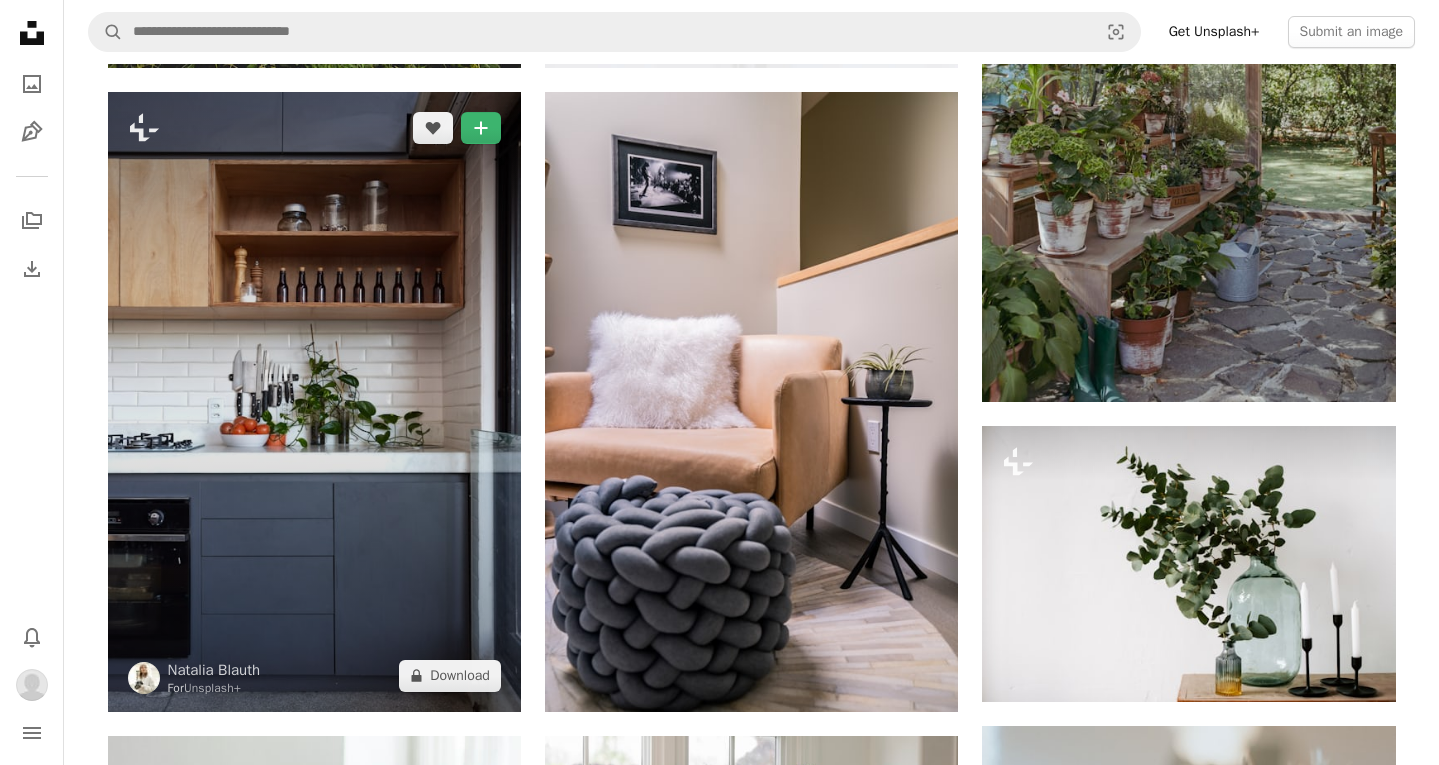 scroll, scrollTop: 892, scrollLeft: 0, axis: vertical 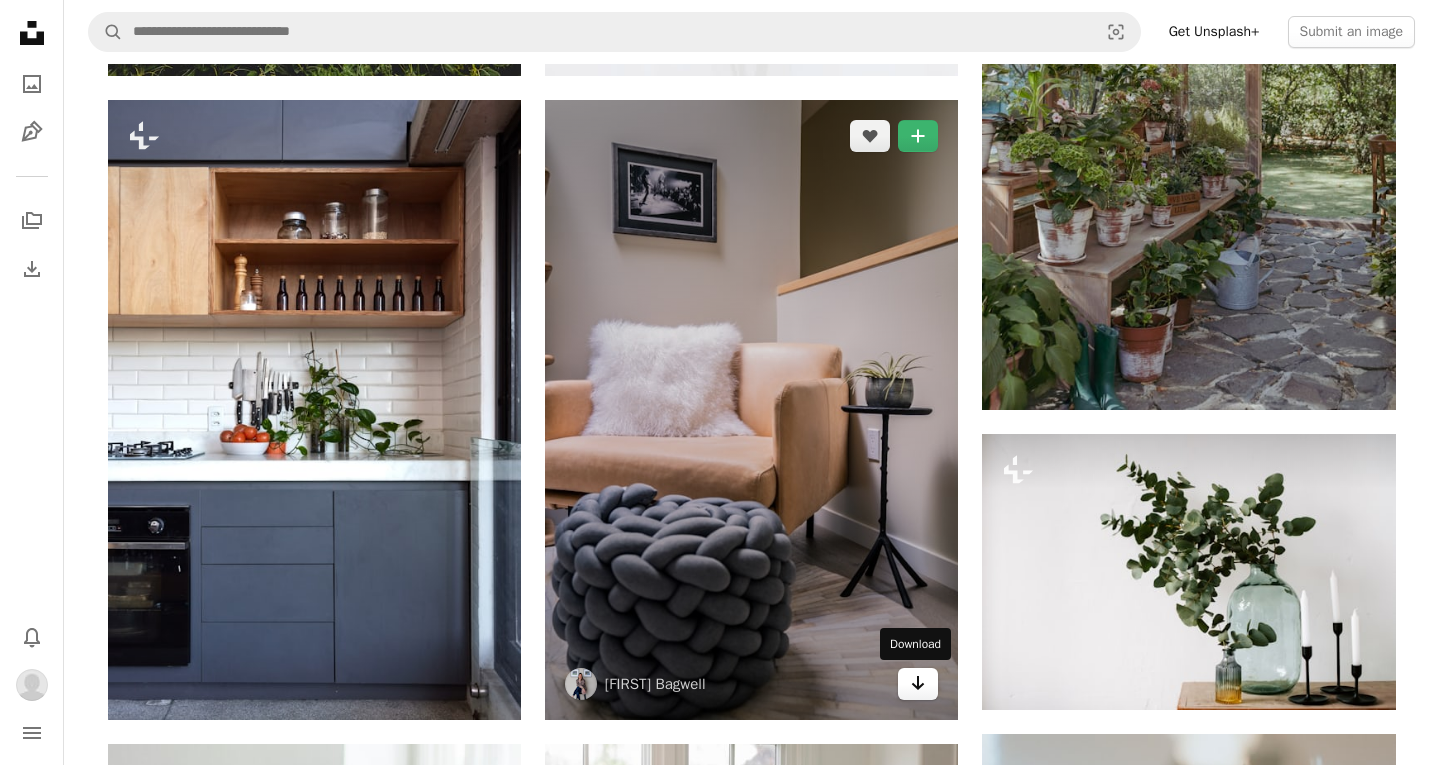 click on "Arrow pointing down" 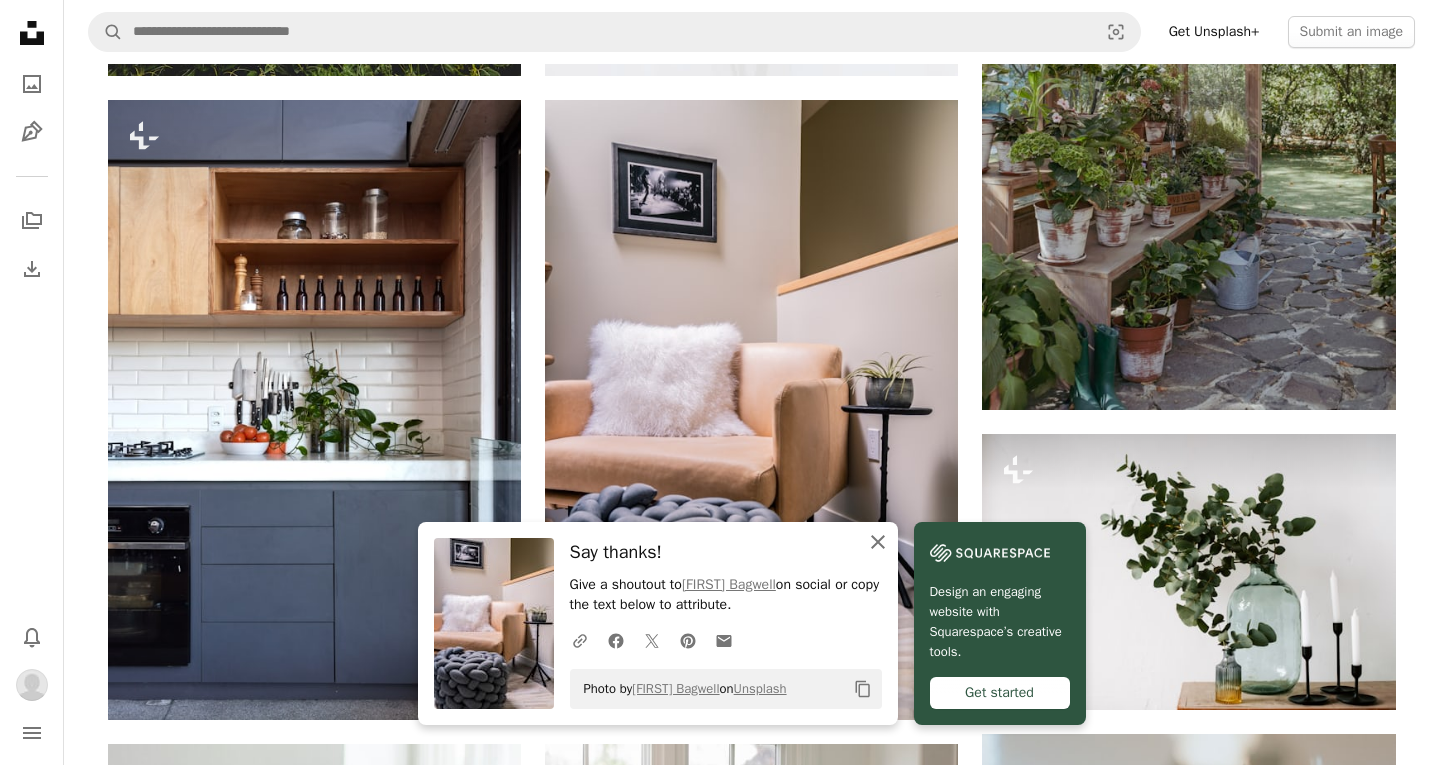click on "An X shape" 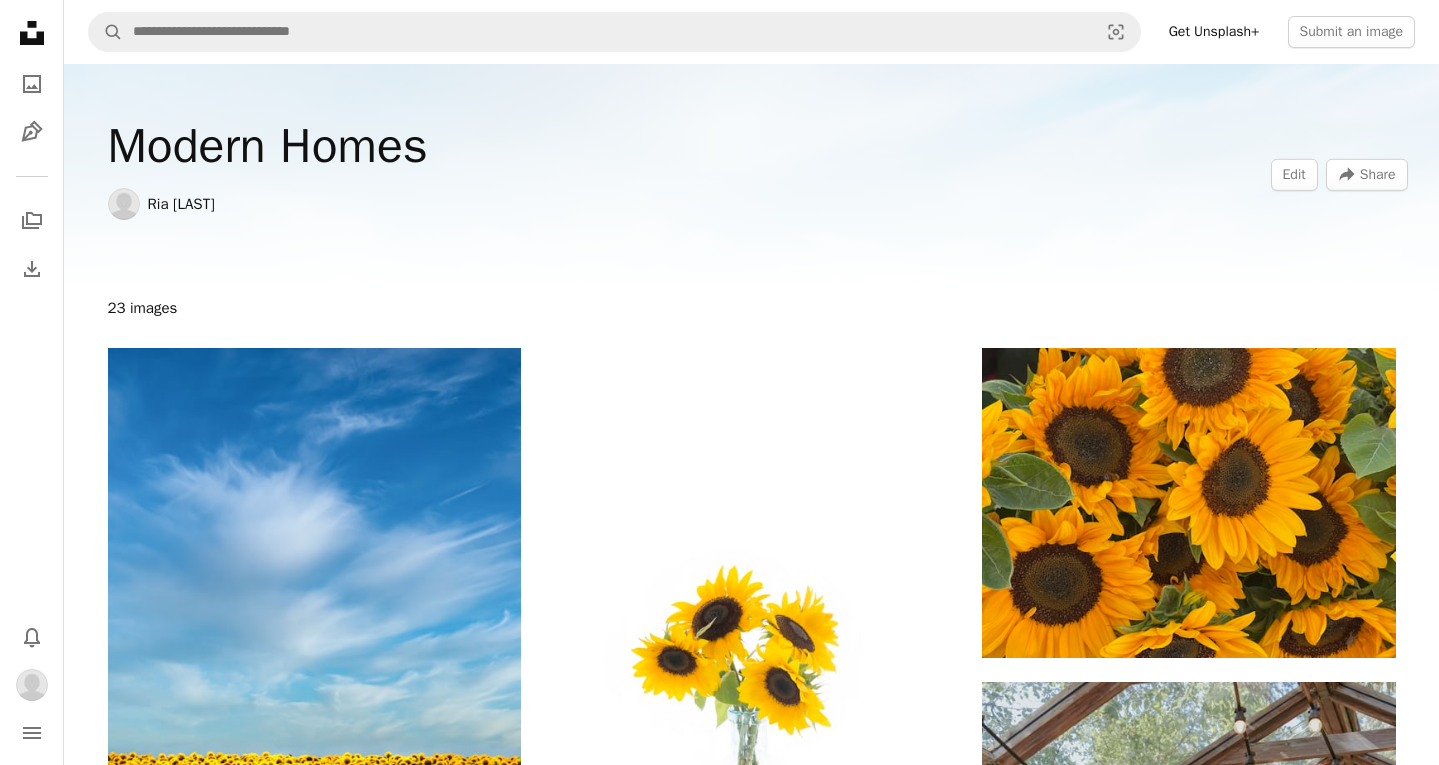 scroll, scrollTop: 0, scrollLeft: 0, axis: both 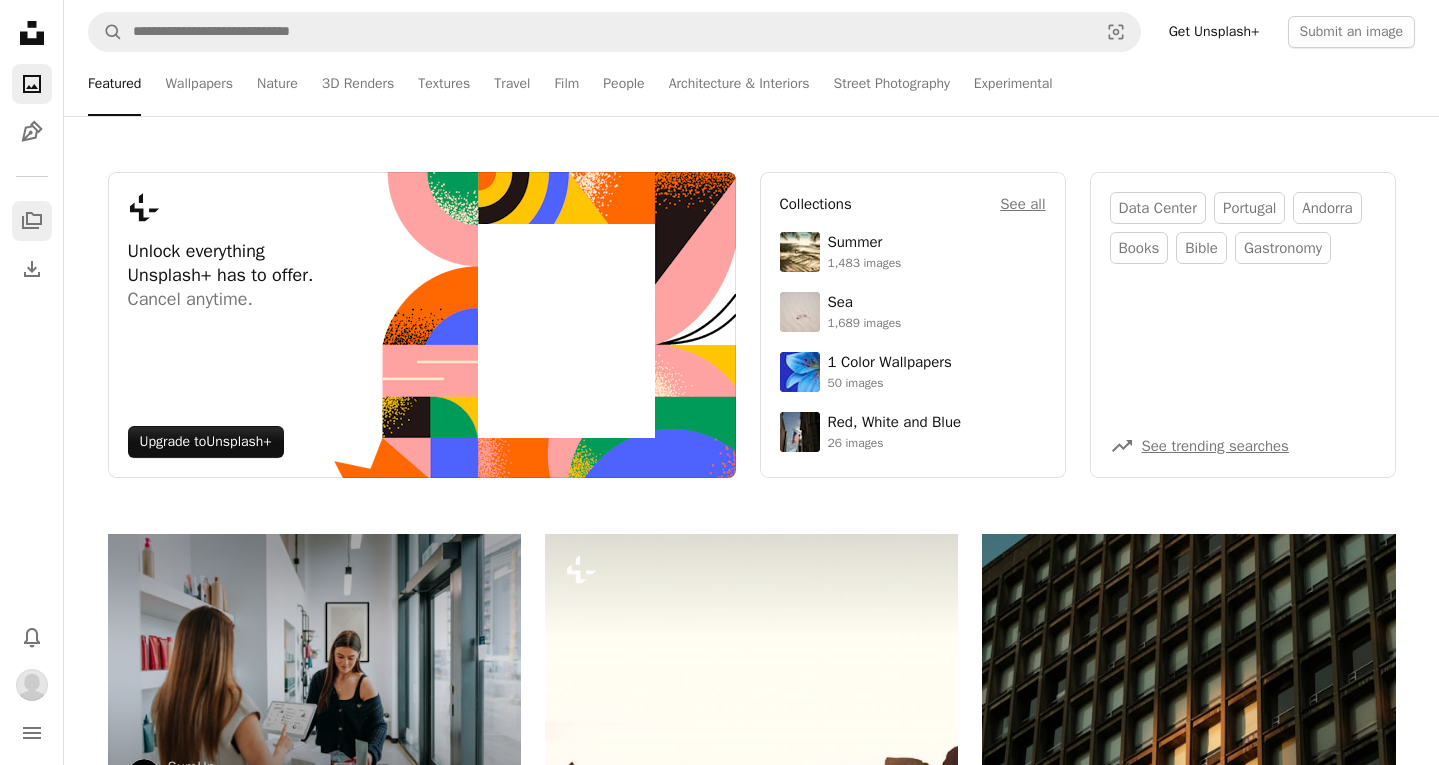 click 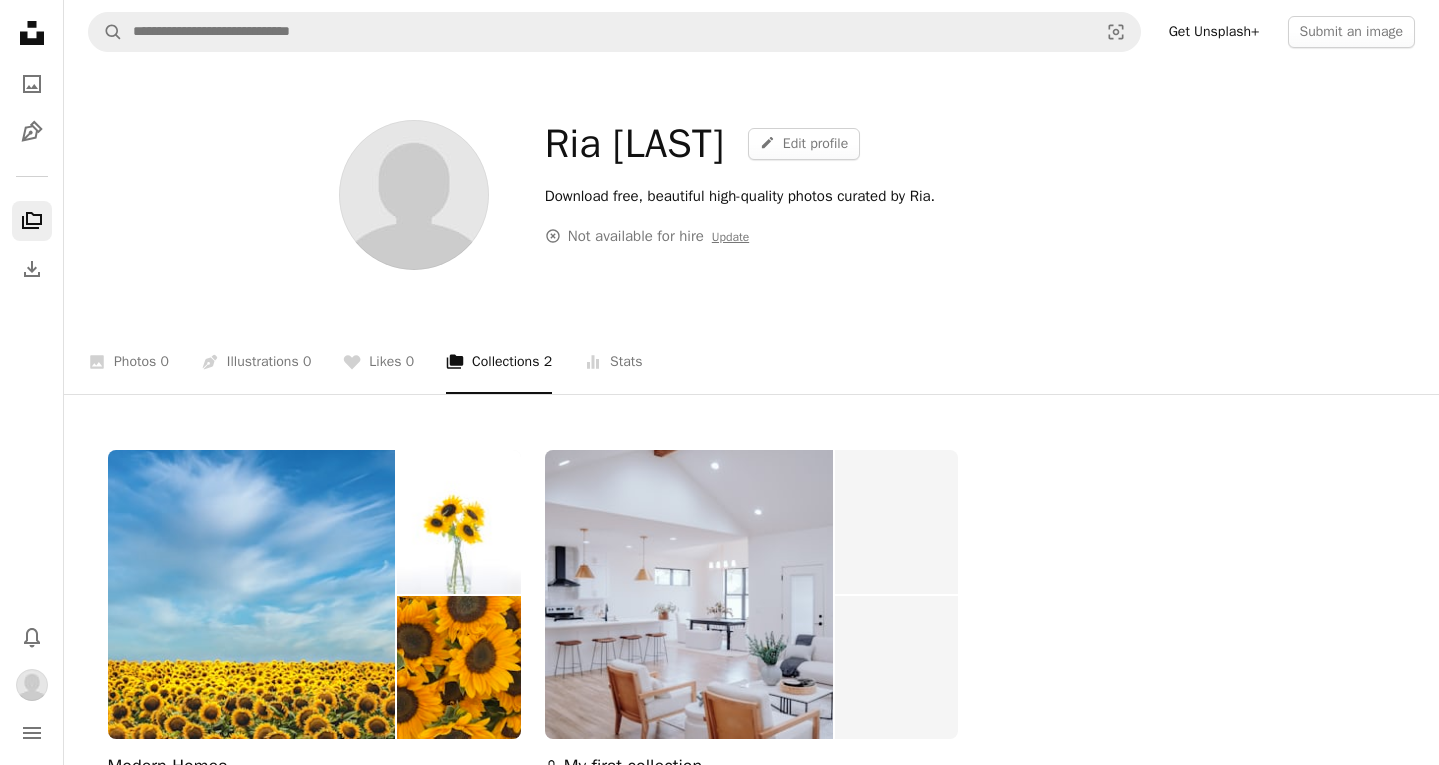 scroll, scrollTop: 0, scrollLeft: 0, axis: both 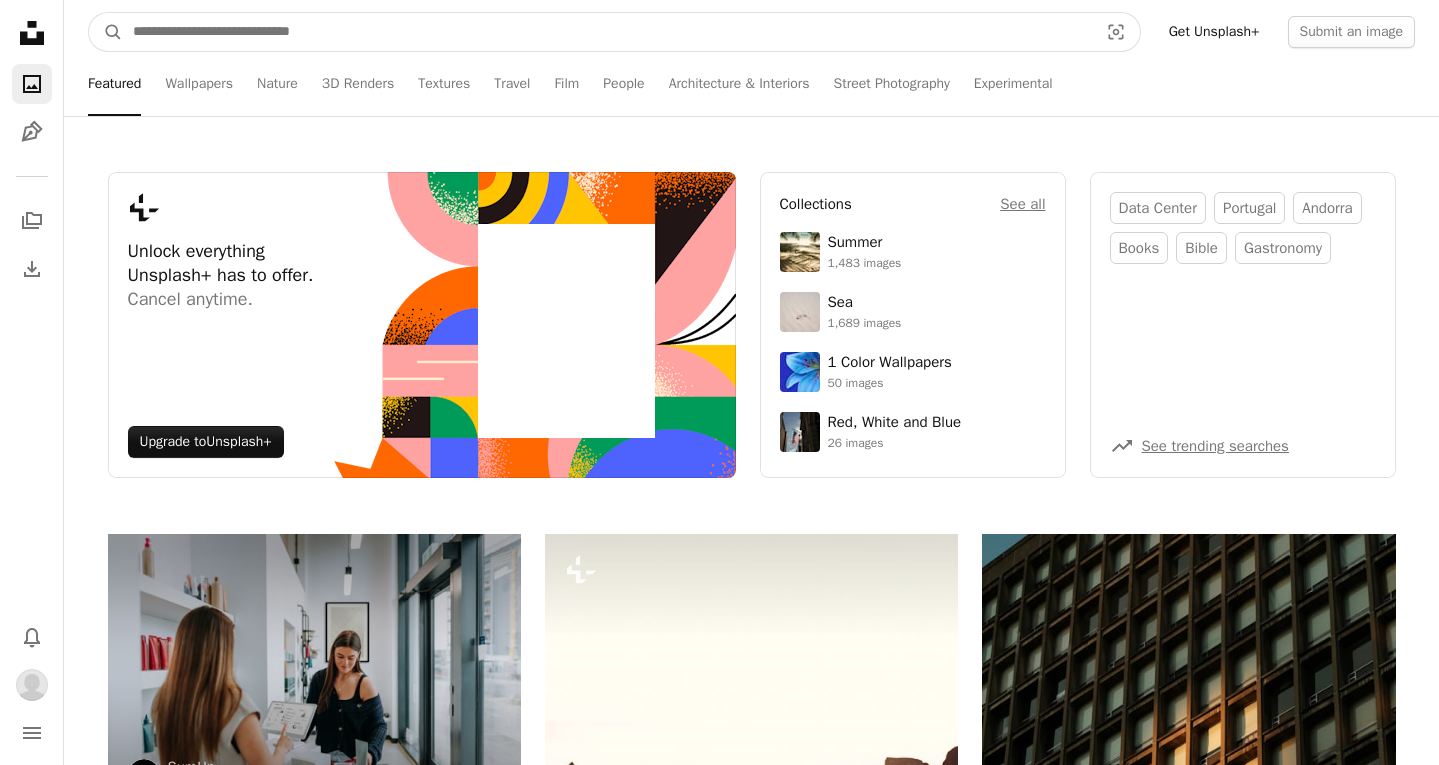 click at bounding box center [607, 32] 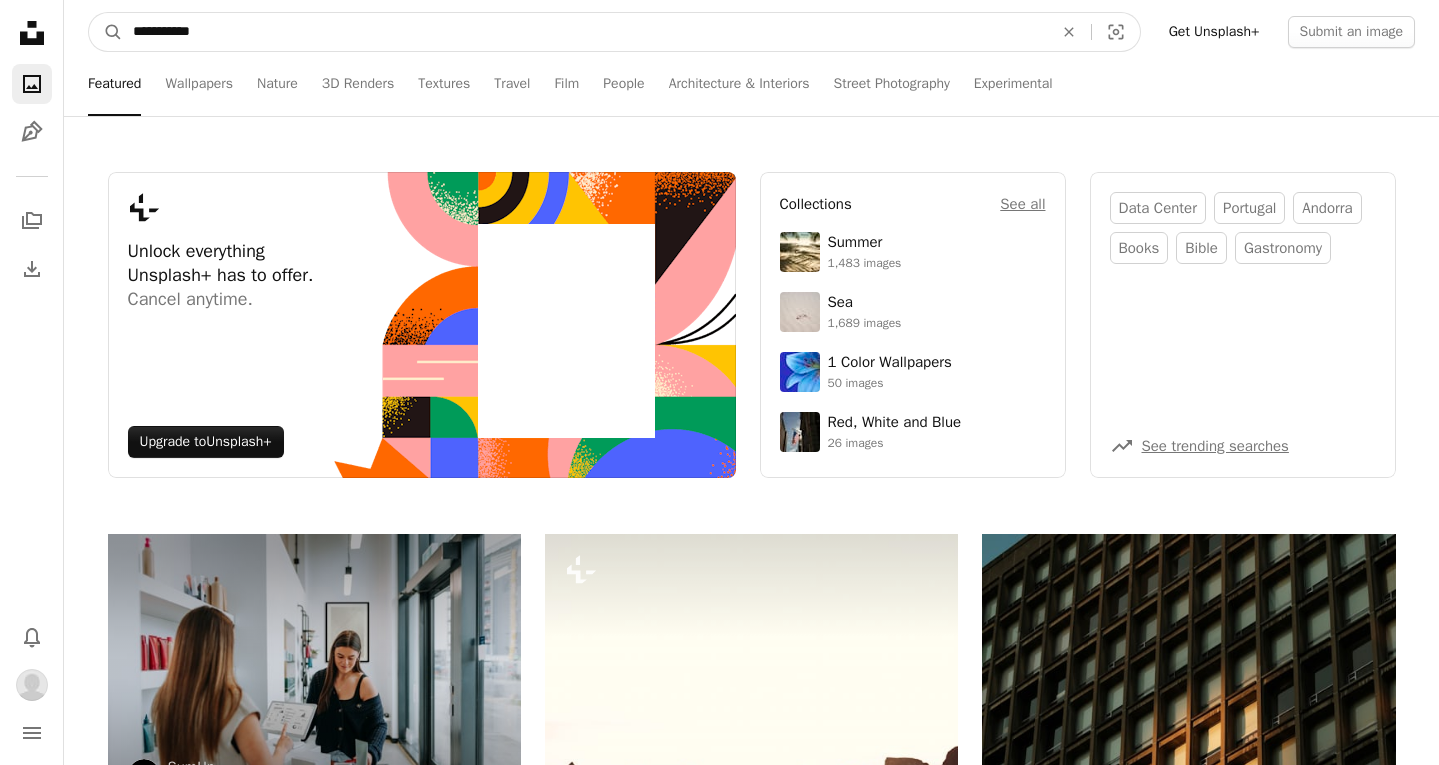type on "**********" 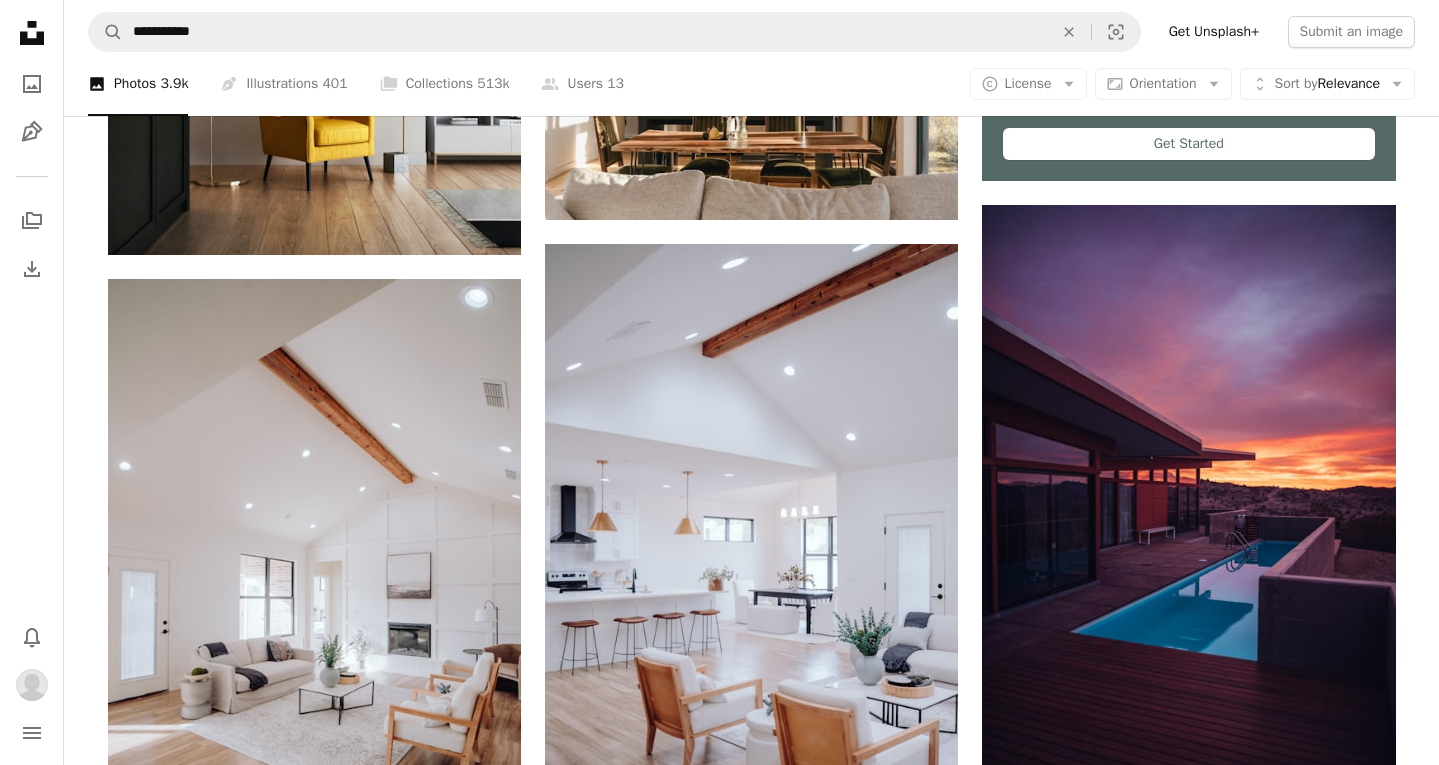 scroll, scrollTop: 853, scrollLeft: 0, axis: vertical 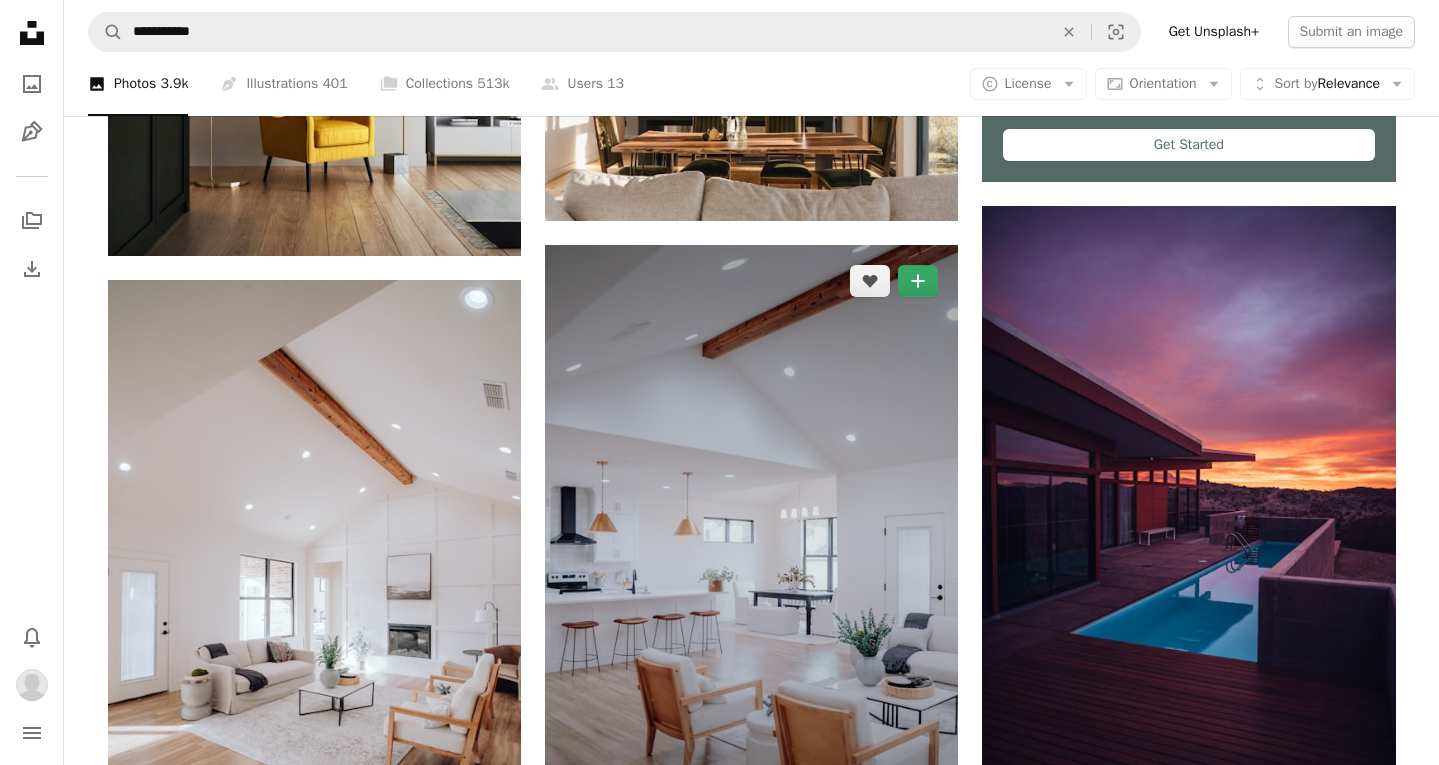 click on "A plus sign" 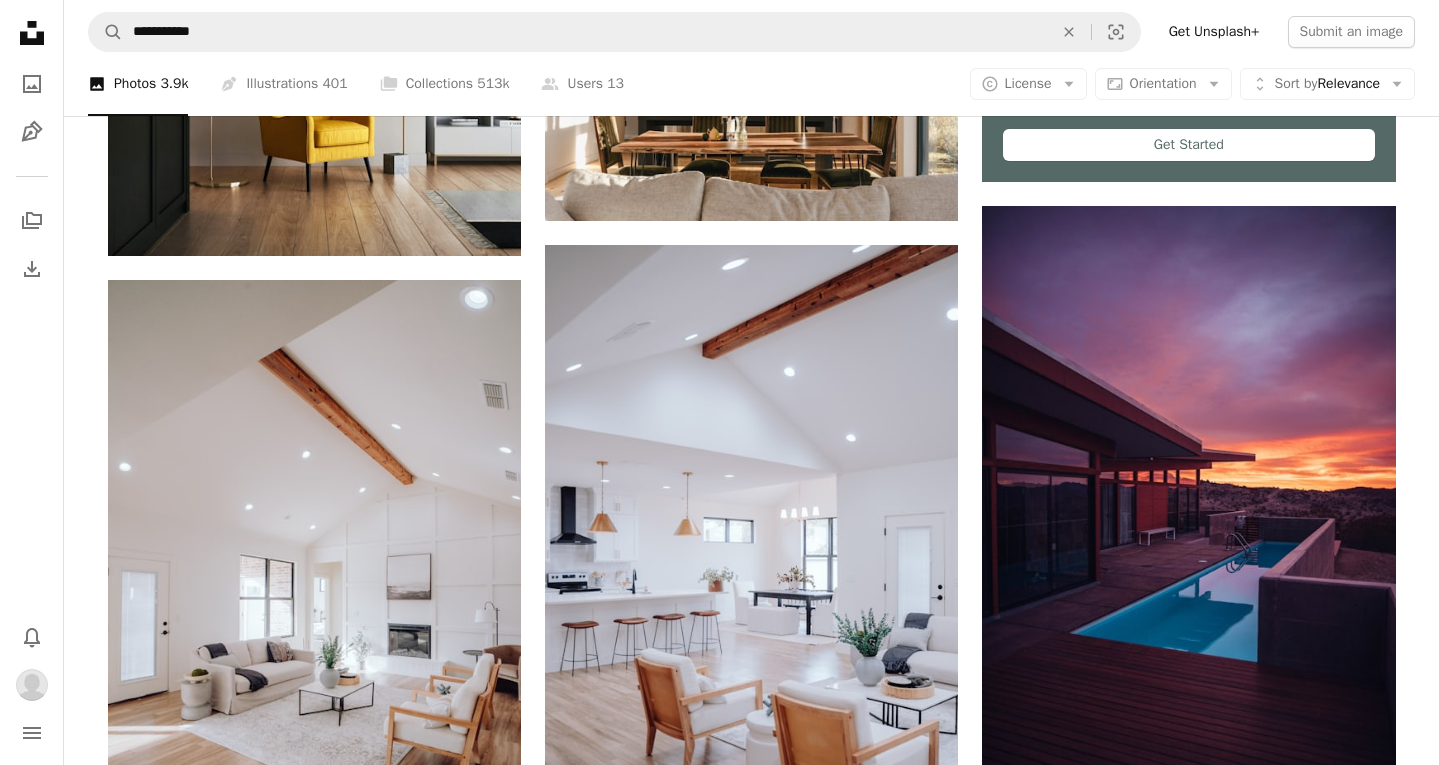 click on "Create a new collection" at bounding box center [886, 3776] 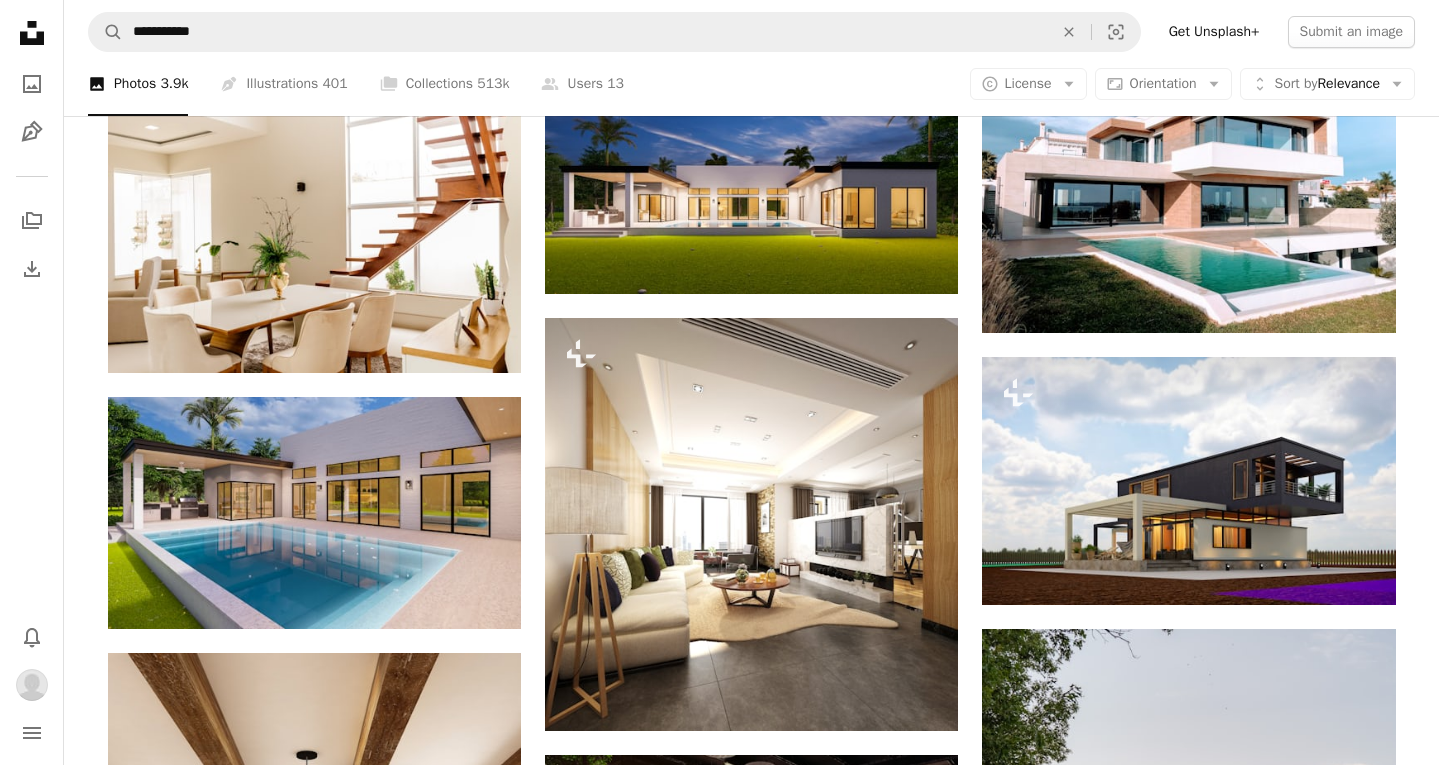 scroll, scrollTop: 1679, scrollLeft: 0, axis: vertical 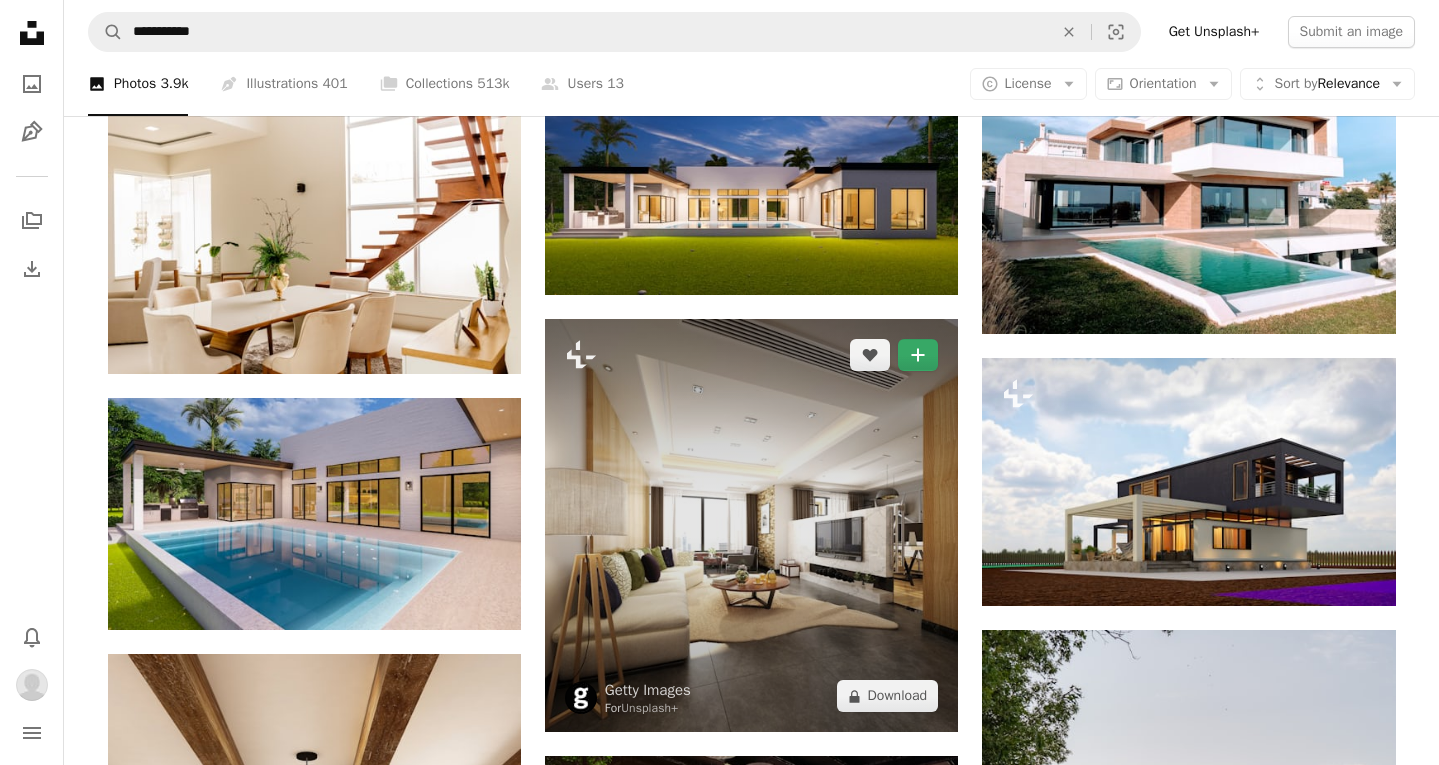 click 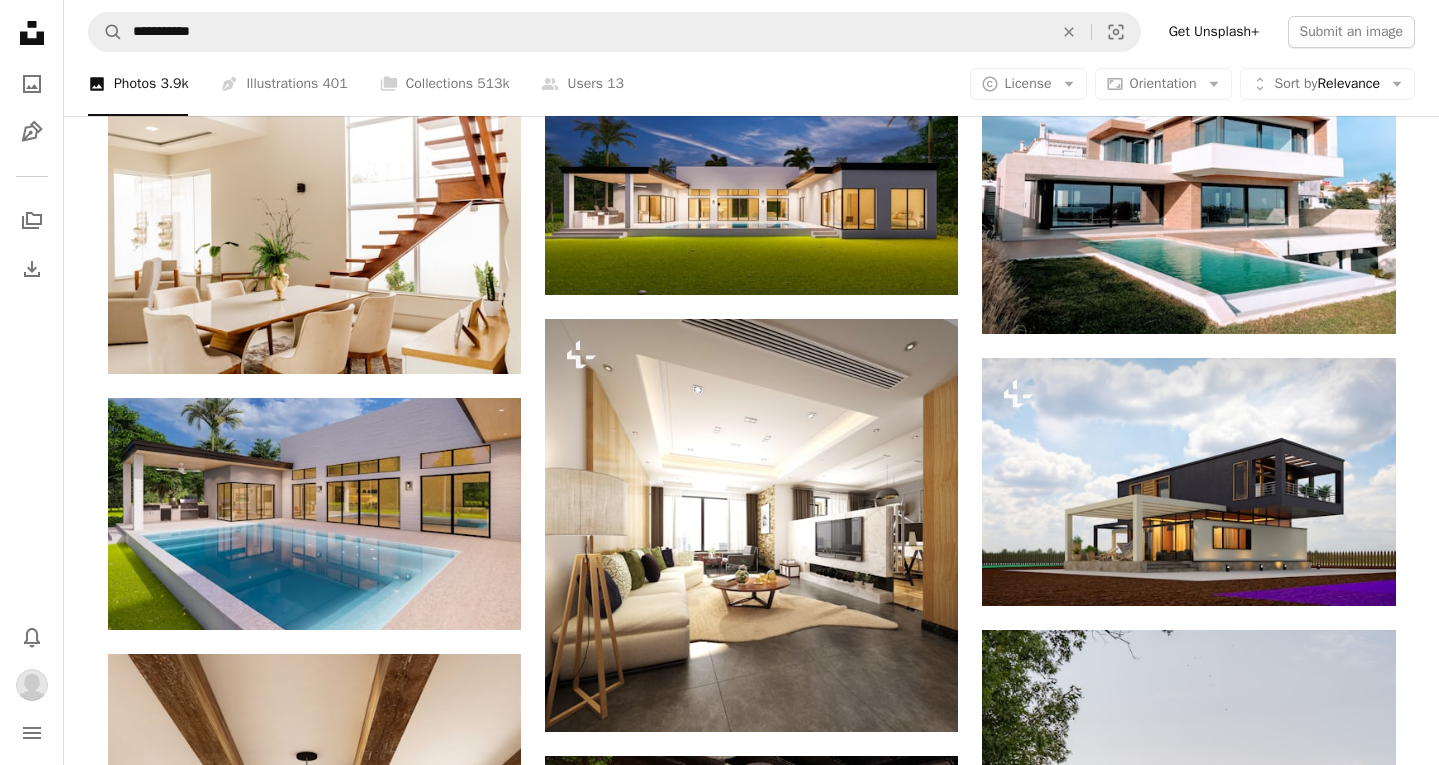 click on "Modern Home 2" at bounding box center [875, 3142] 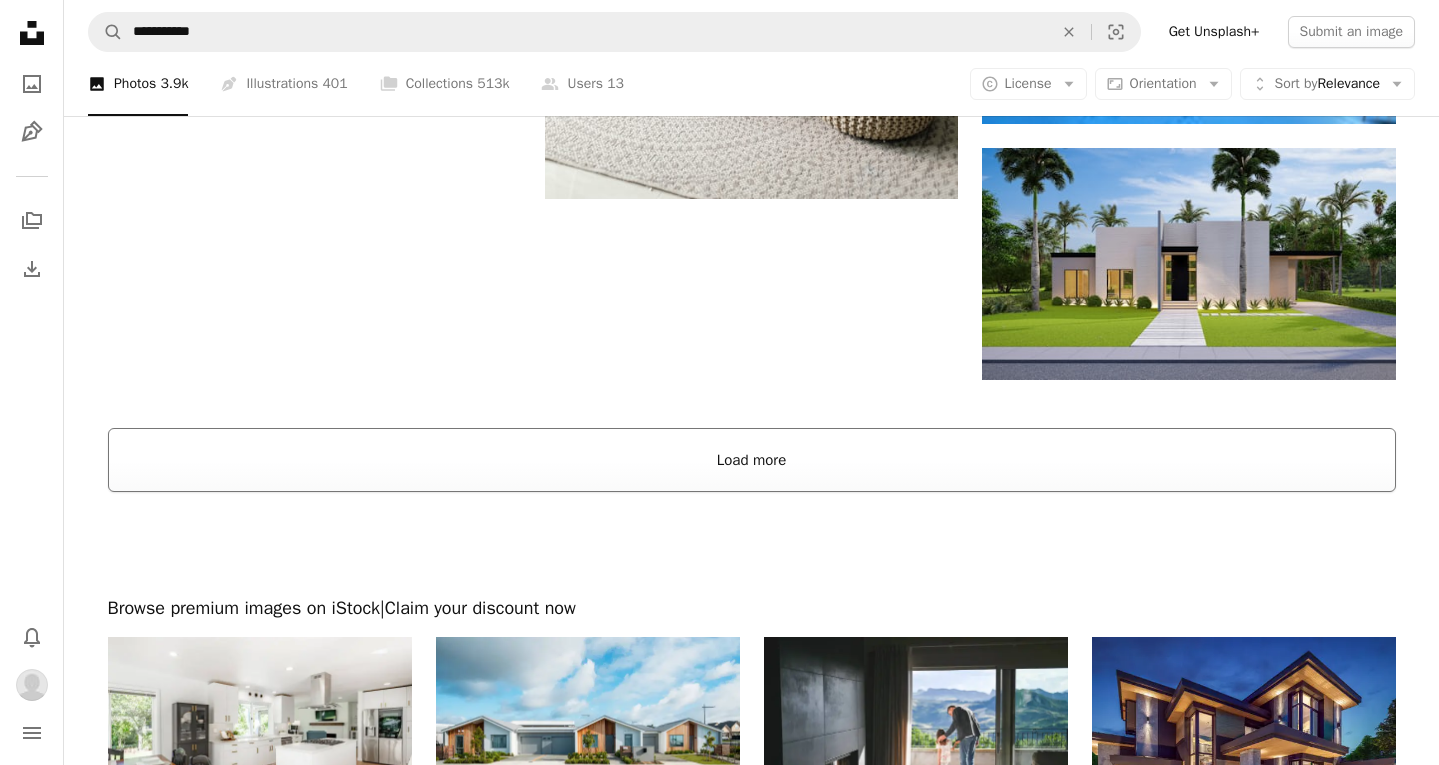 scroll, scrollTop: 3108, scrollLeft: 0, axis: vertical 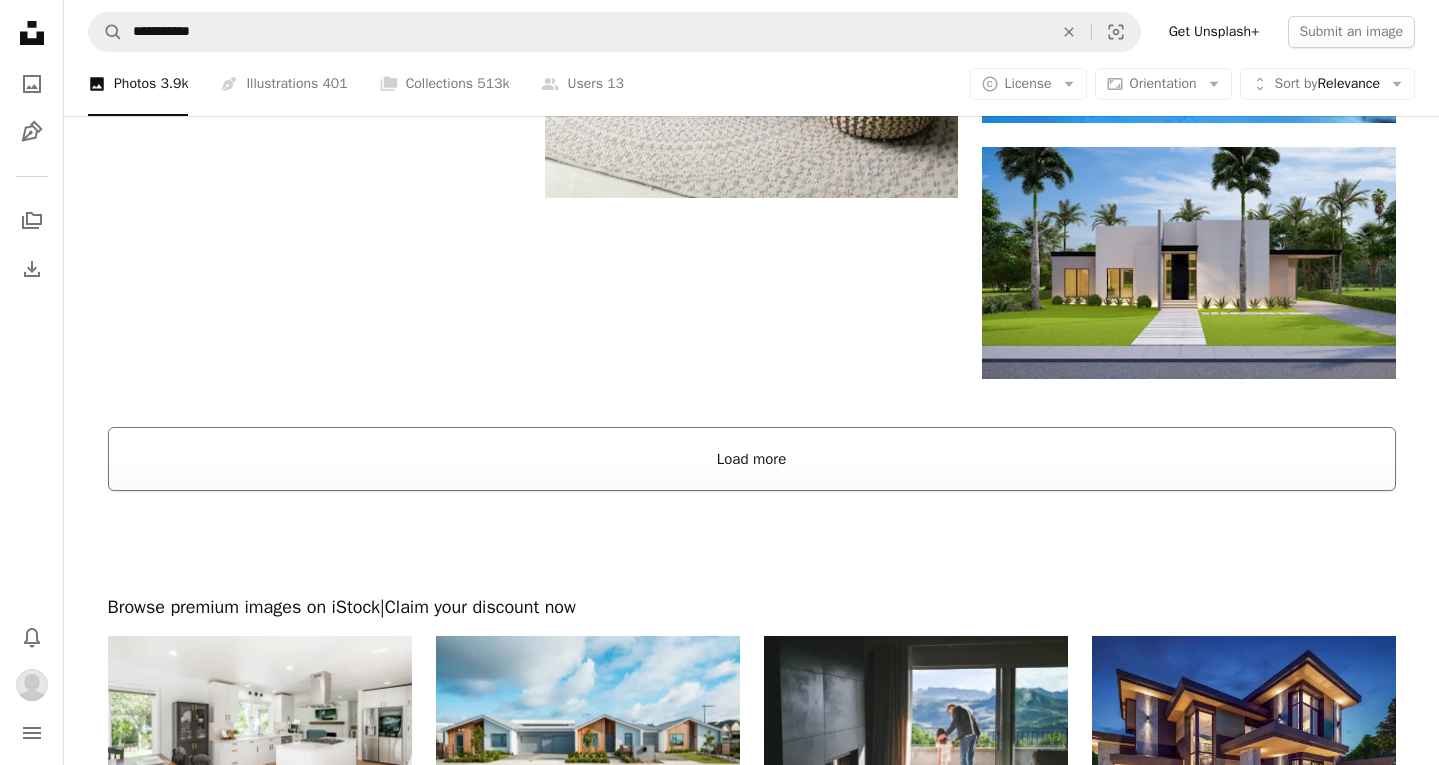 click on "Load more" at bounding box center [752, 459] 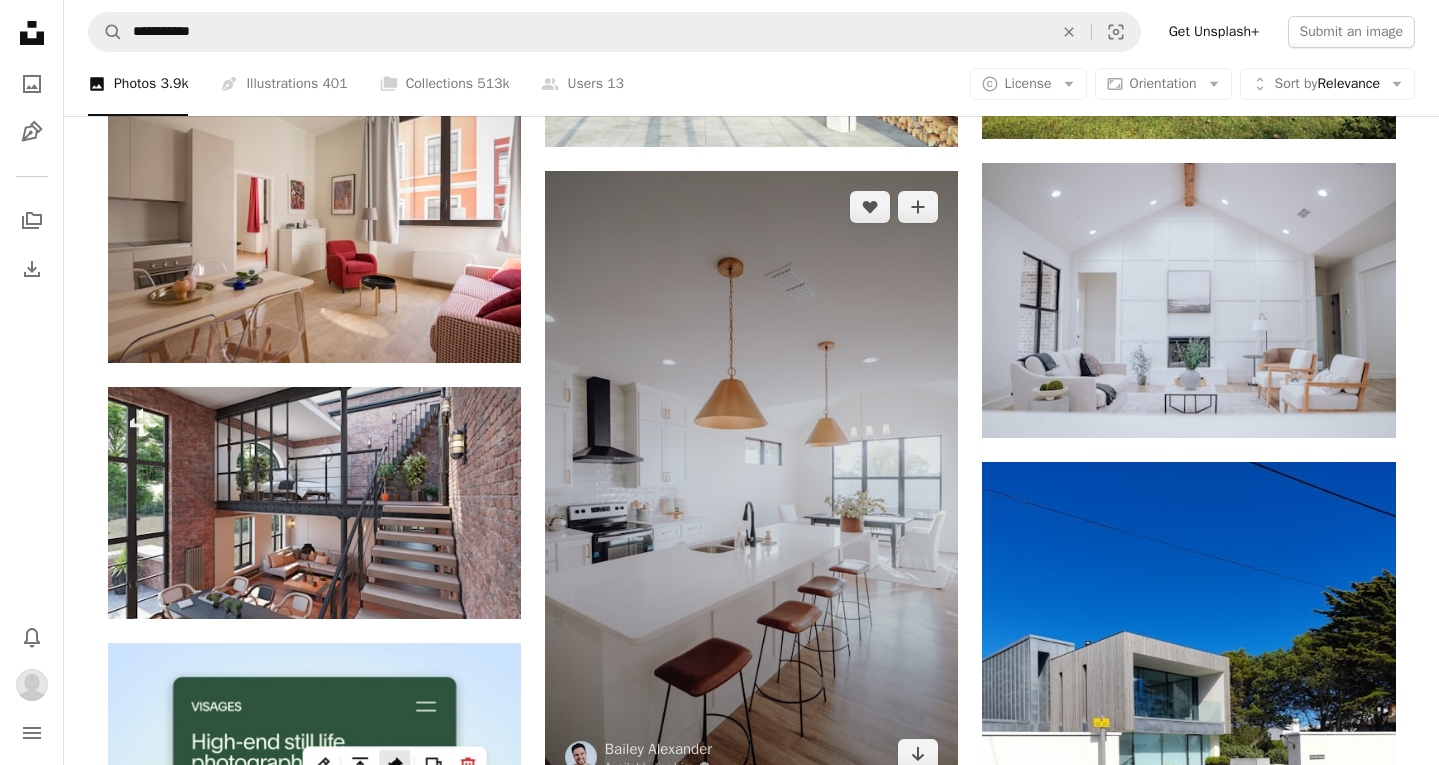 scroll, scrollTop: 3759, scrollLeft: 0, axis: vertical 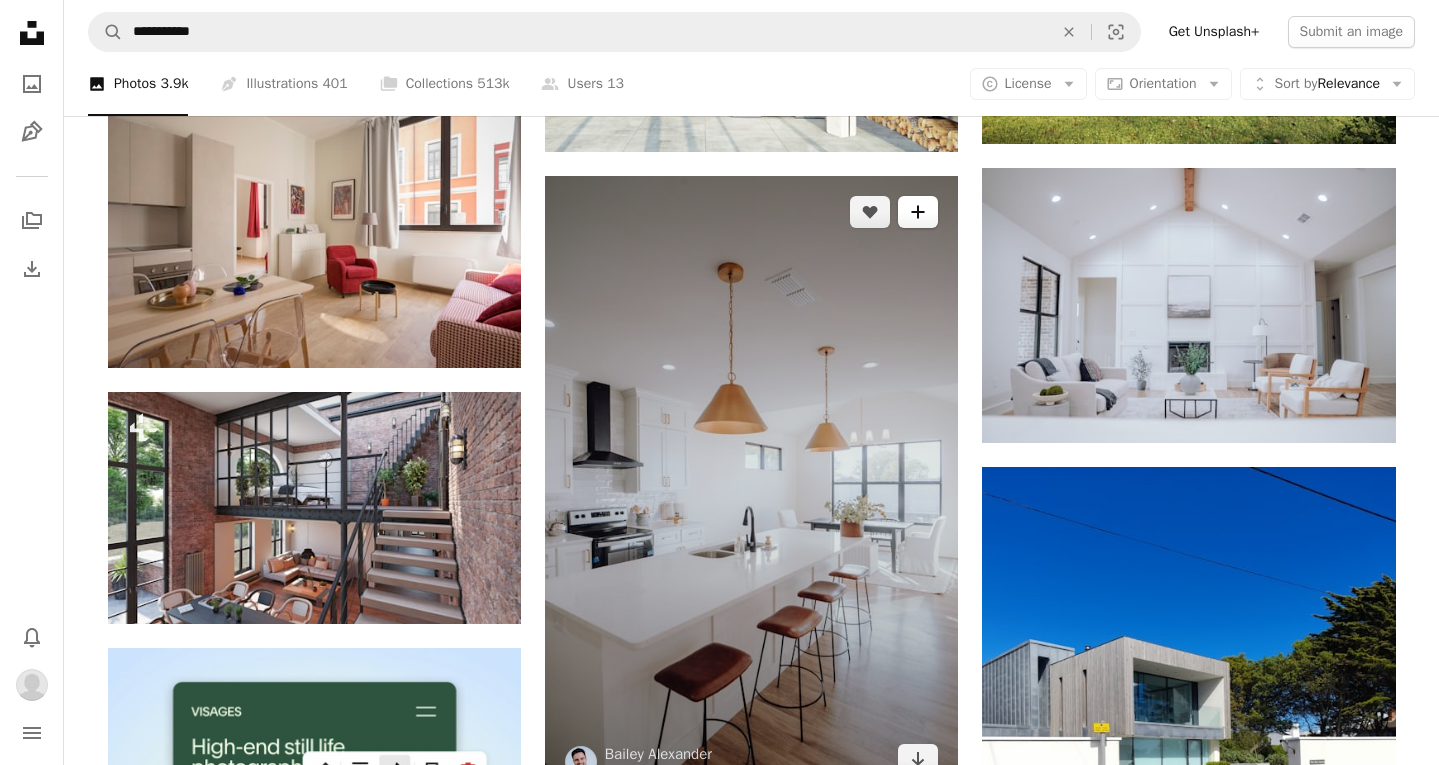 click 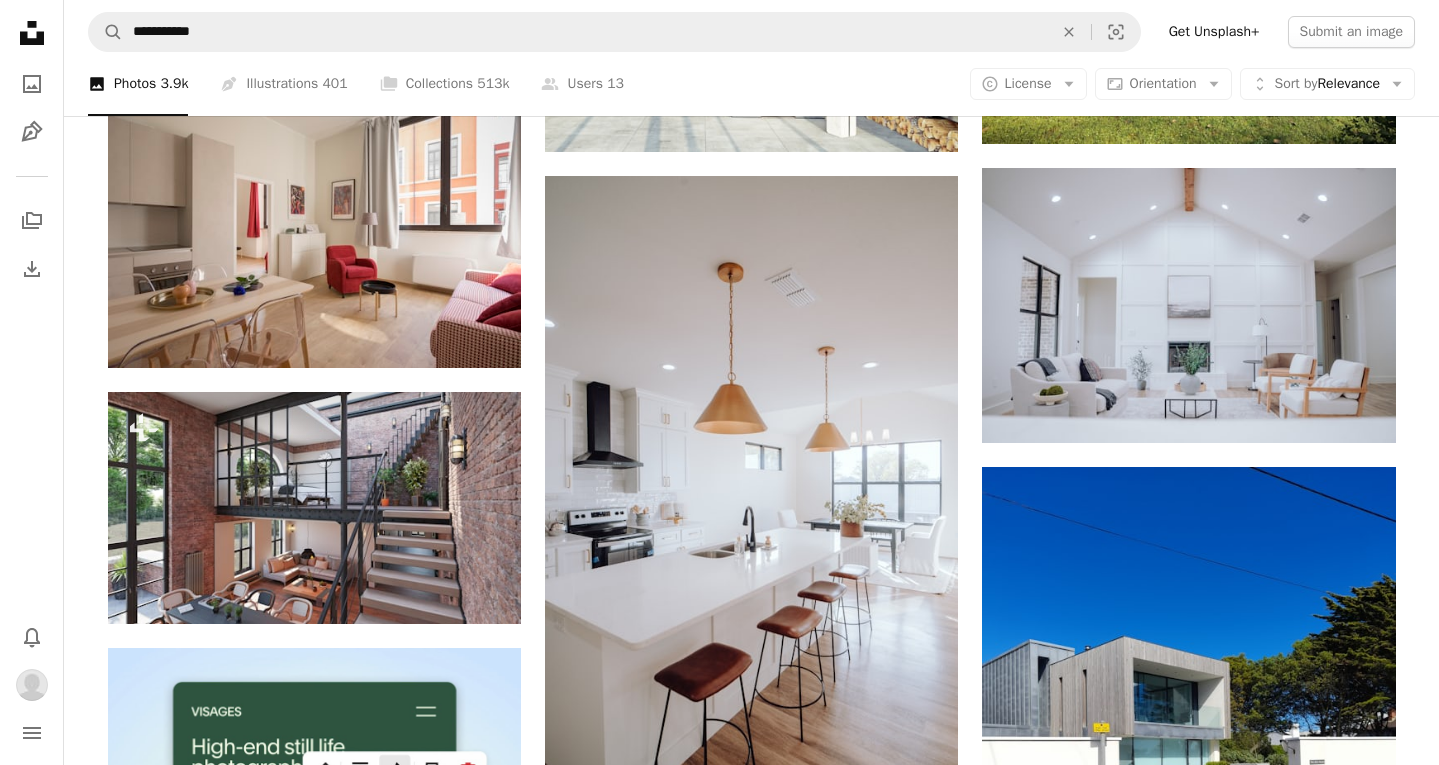 click on "Modern Home 2" at bounding box center (733, 5877) 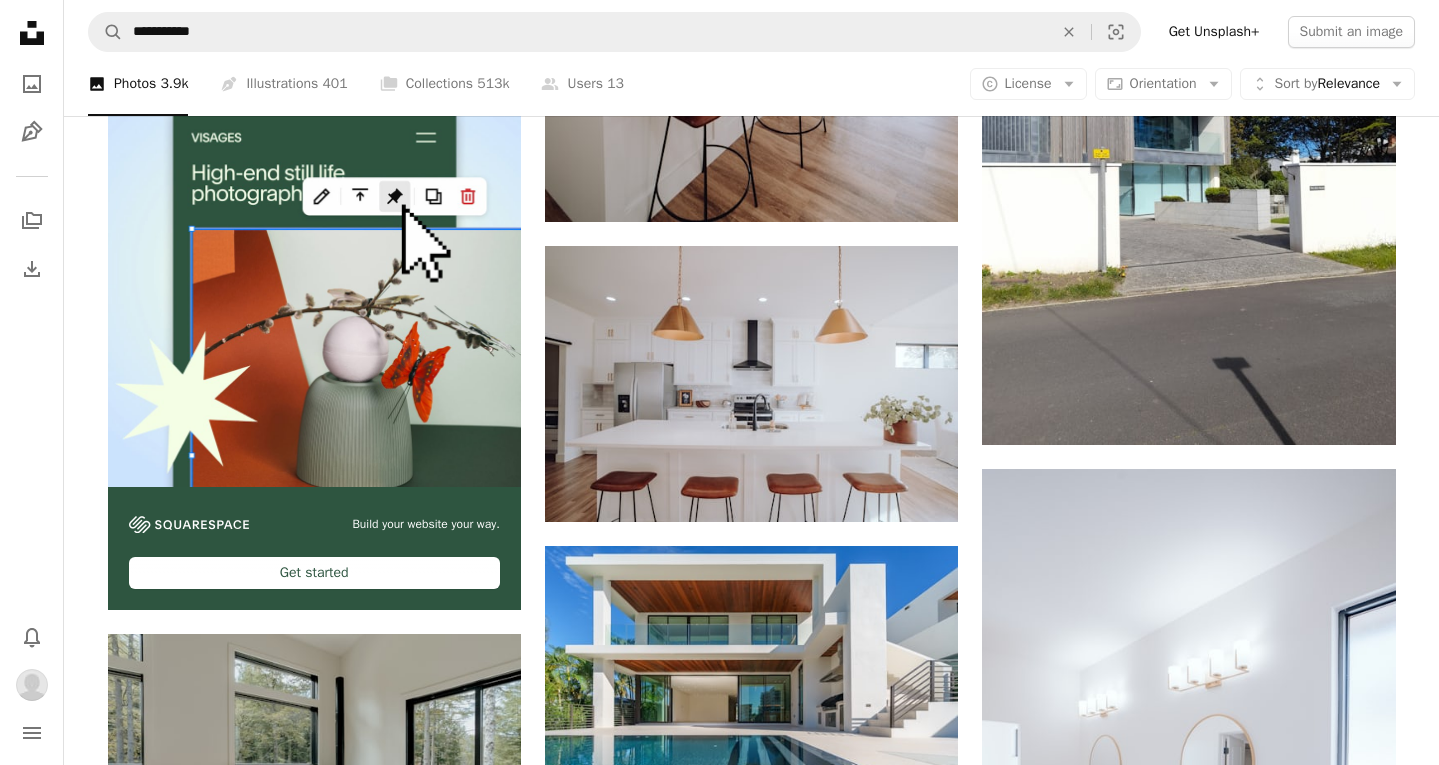 scroll, scrollTop: 4346, scrollLeft: 0, axis: vertical 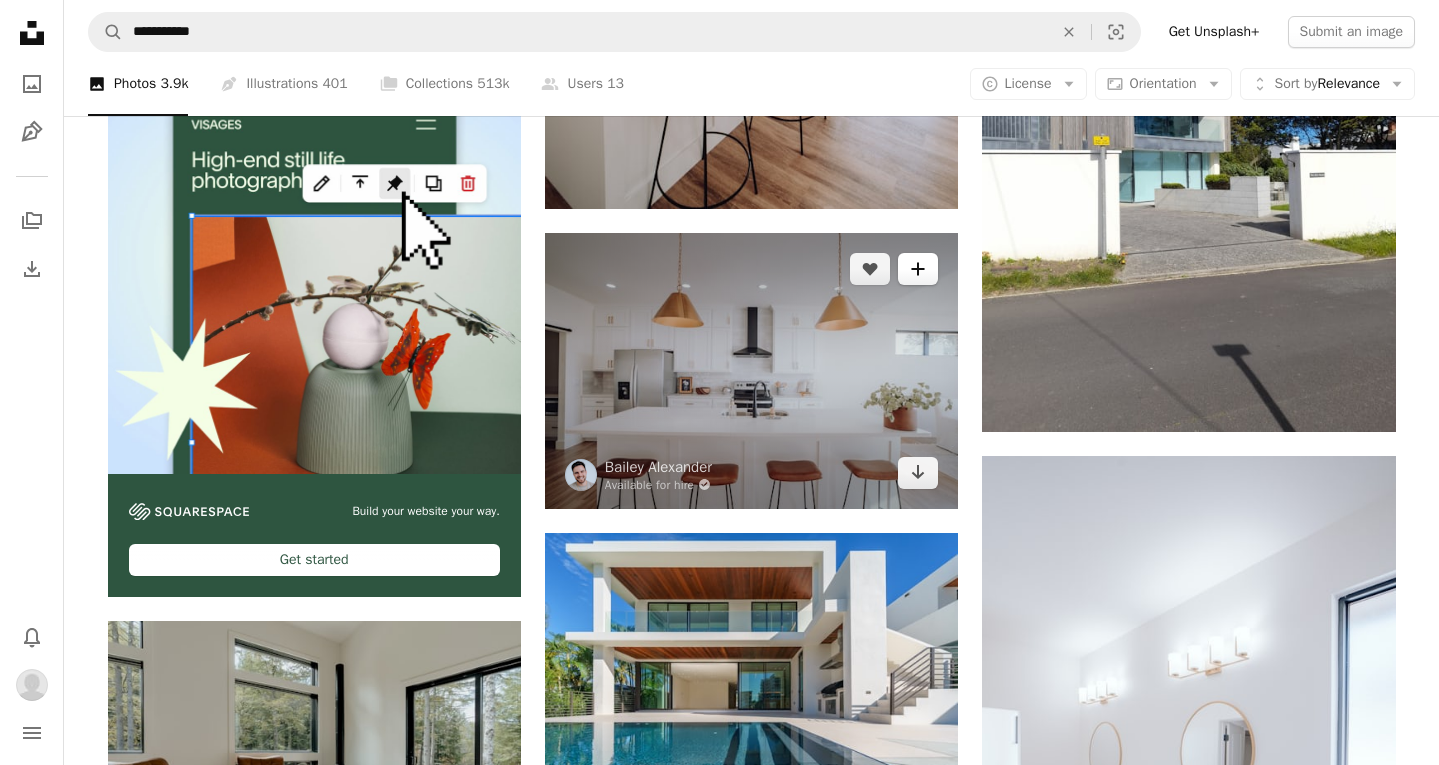 click on "A plus sign" 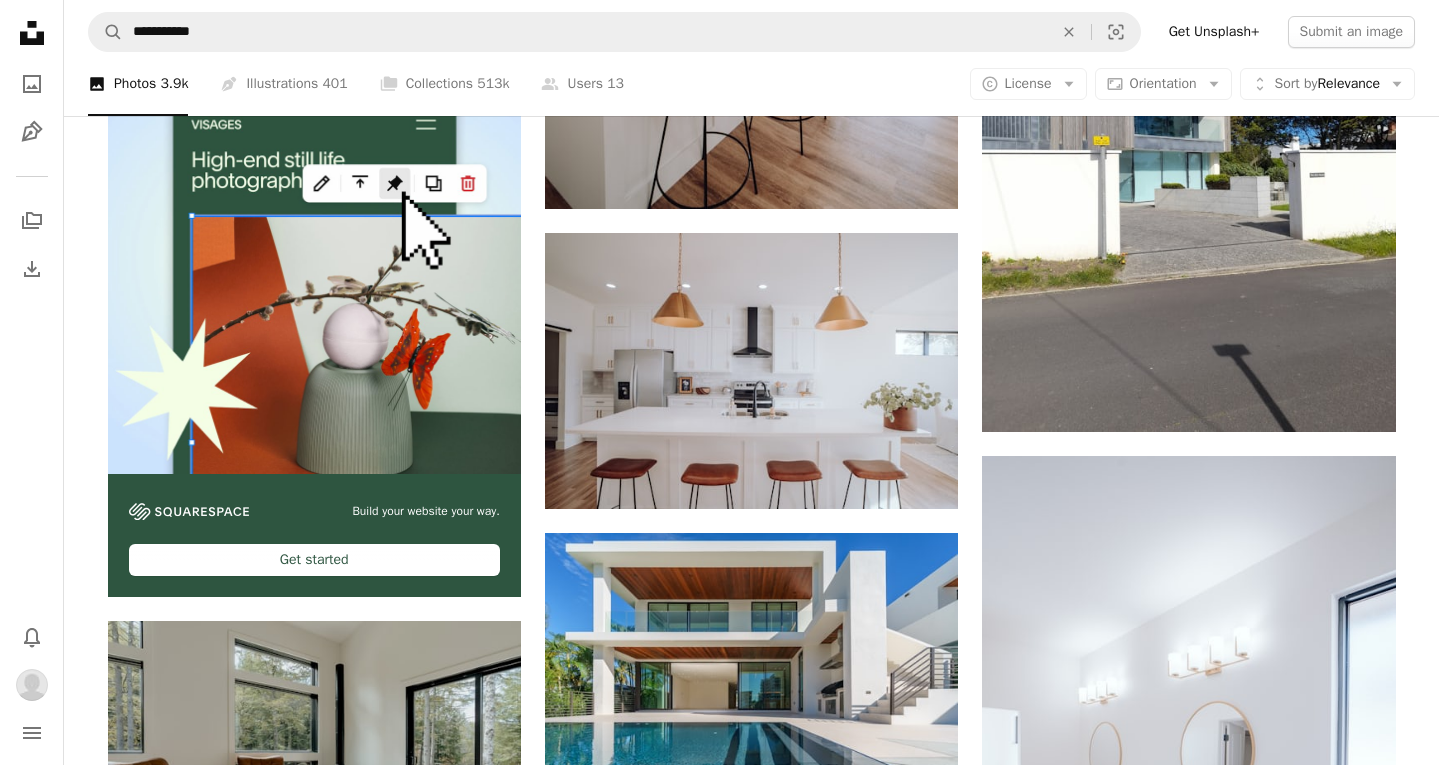 click on "Modern Home 2" at bounding box center [875, 5290] 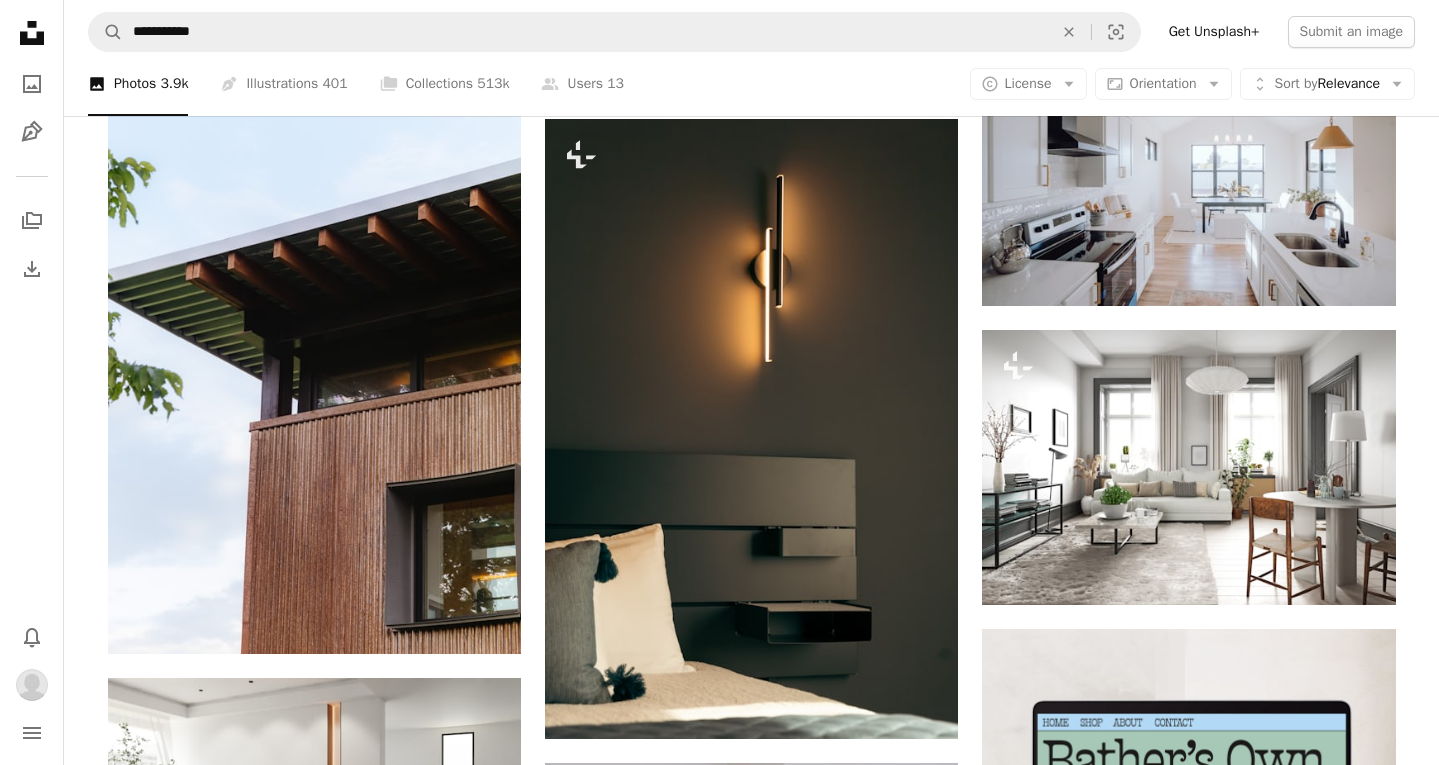 scroll, scrollTop: 7208, scrollLeft: 0, axis: vertical 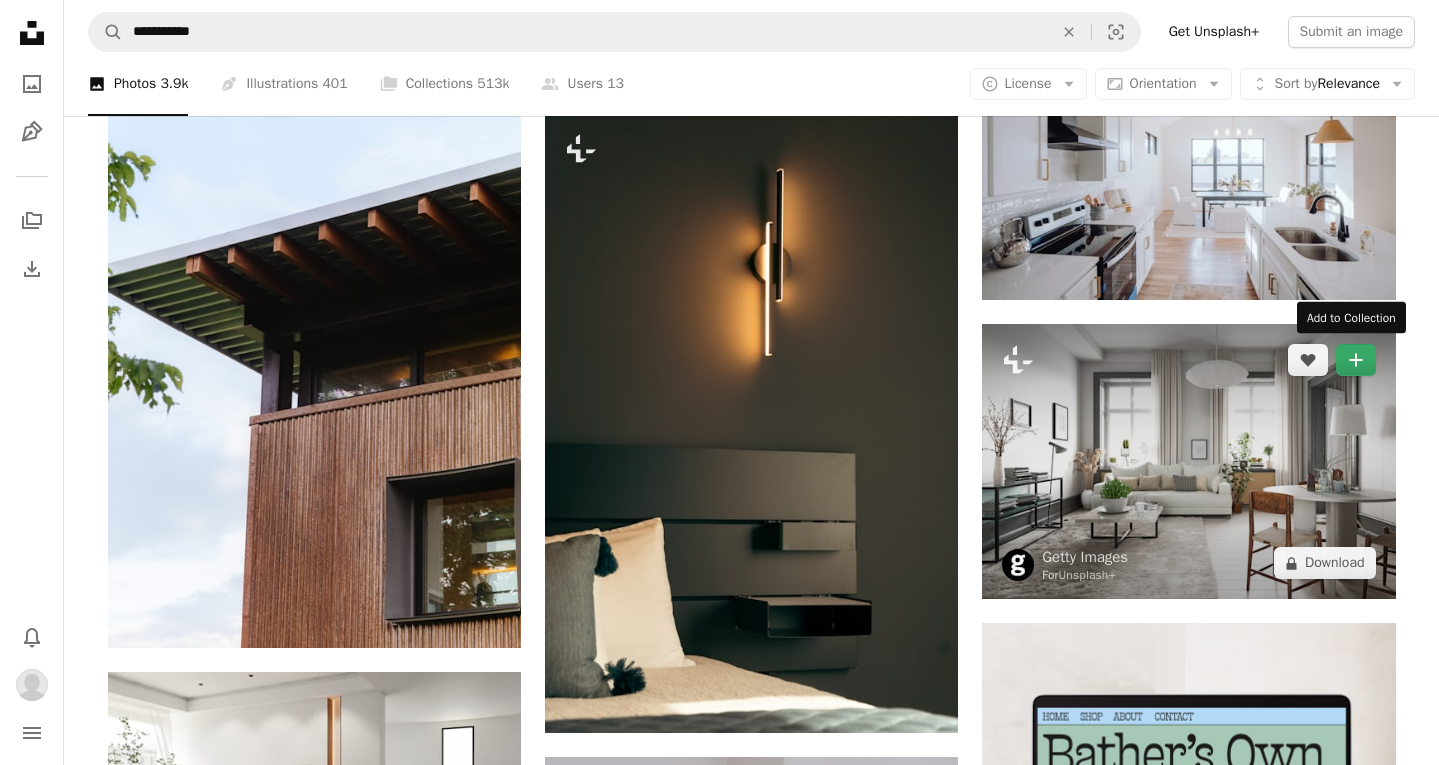 click on "A plus sign" 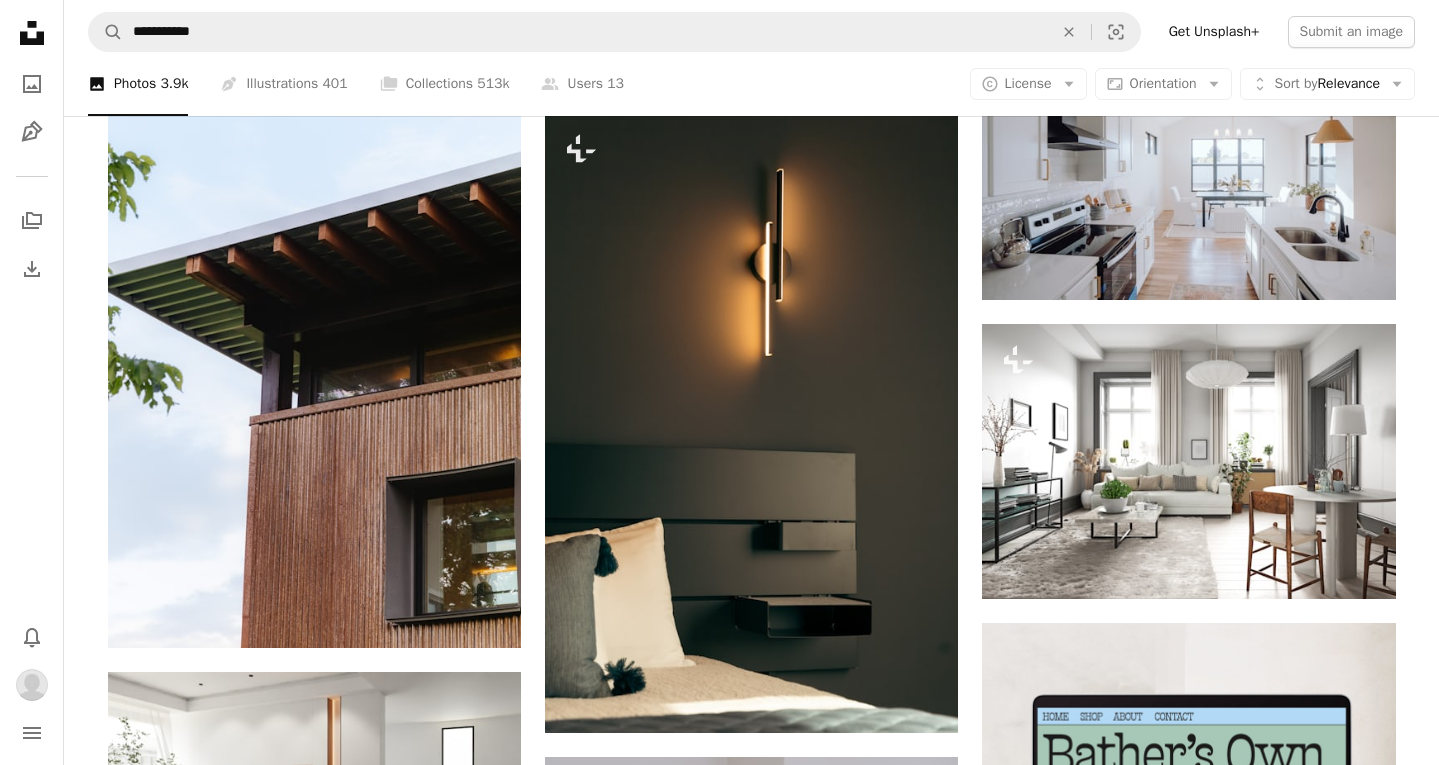 click on "Modern Homes" at bounding box center [729, 5951] 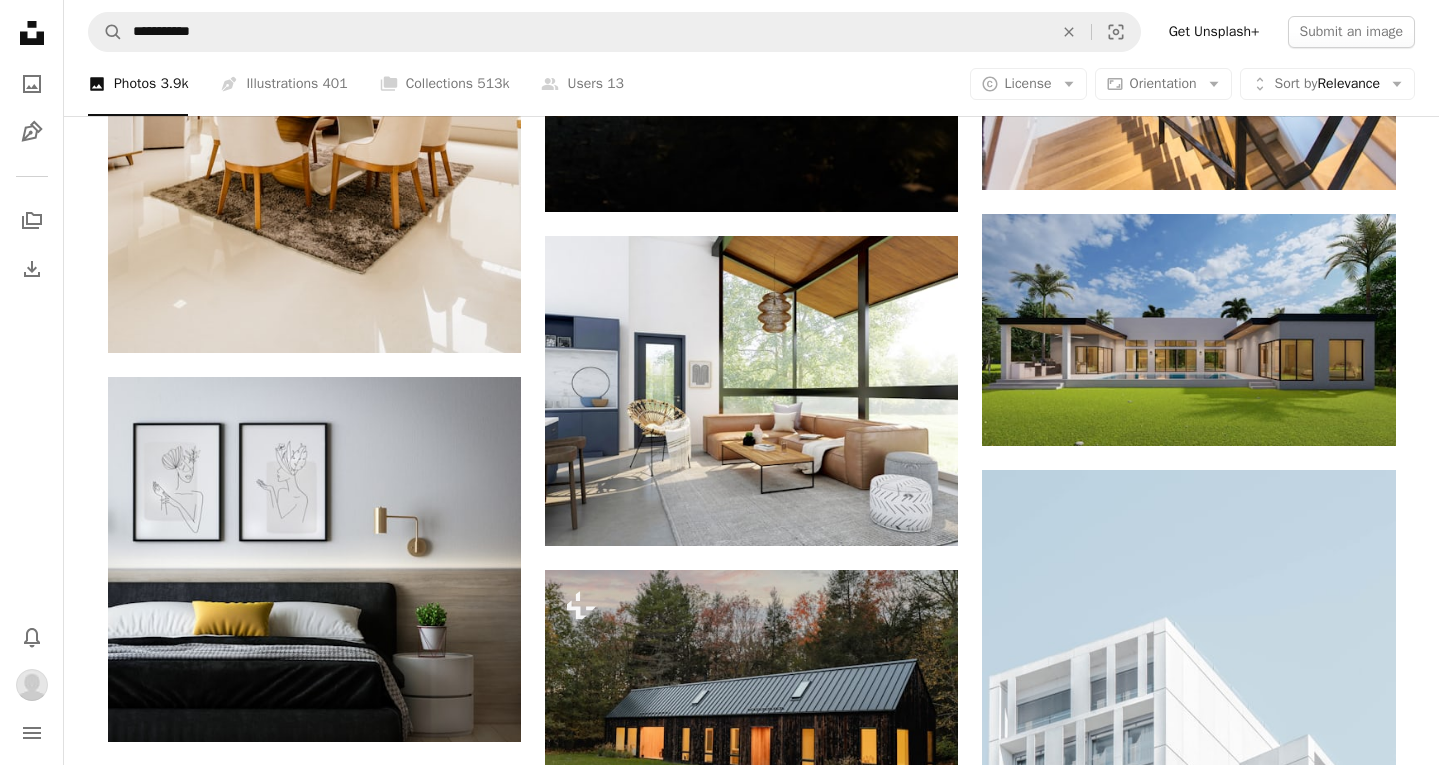 scroll, scrollTop: 11786, scrollLeft: 0, axis: vertical 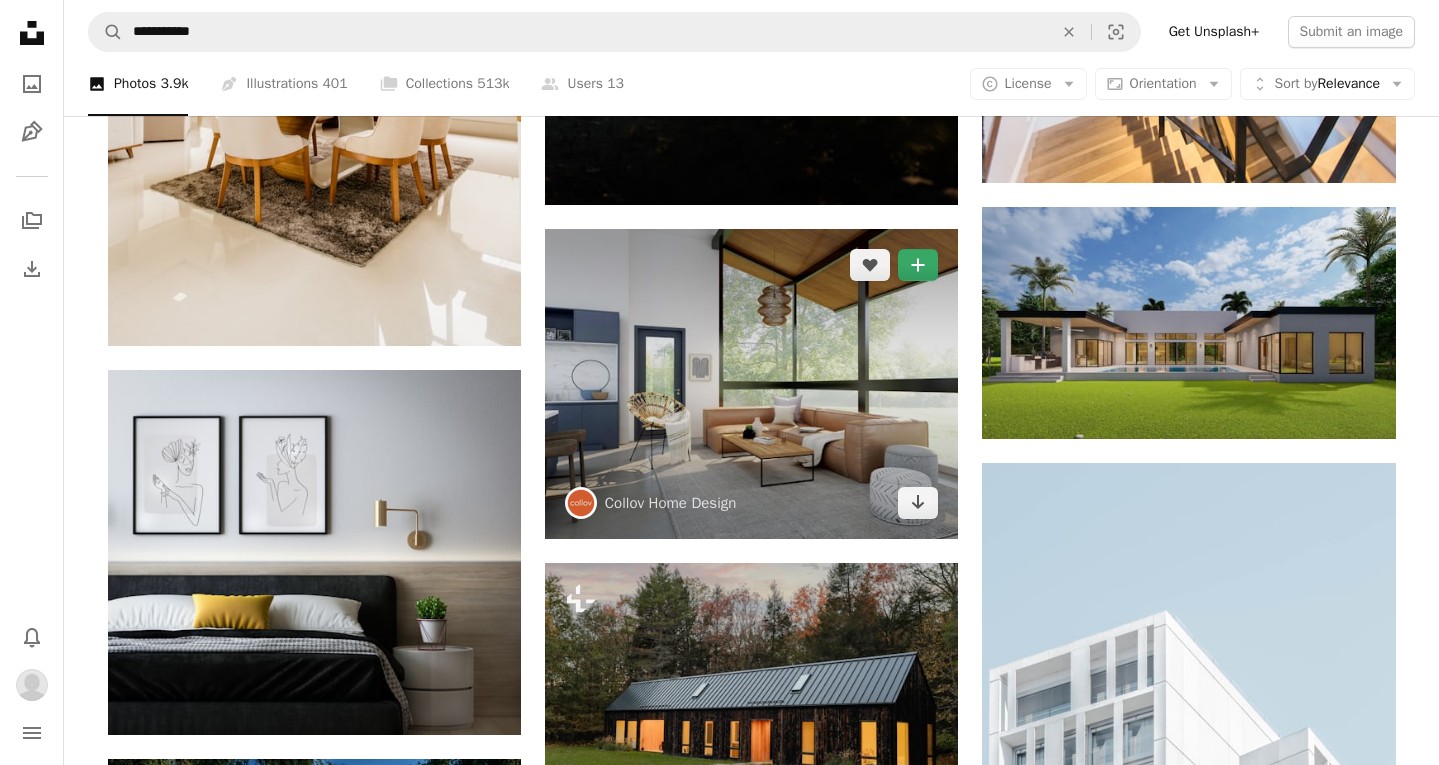 click on "A plus sign" 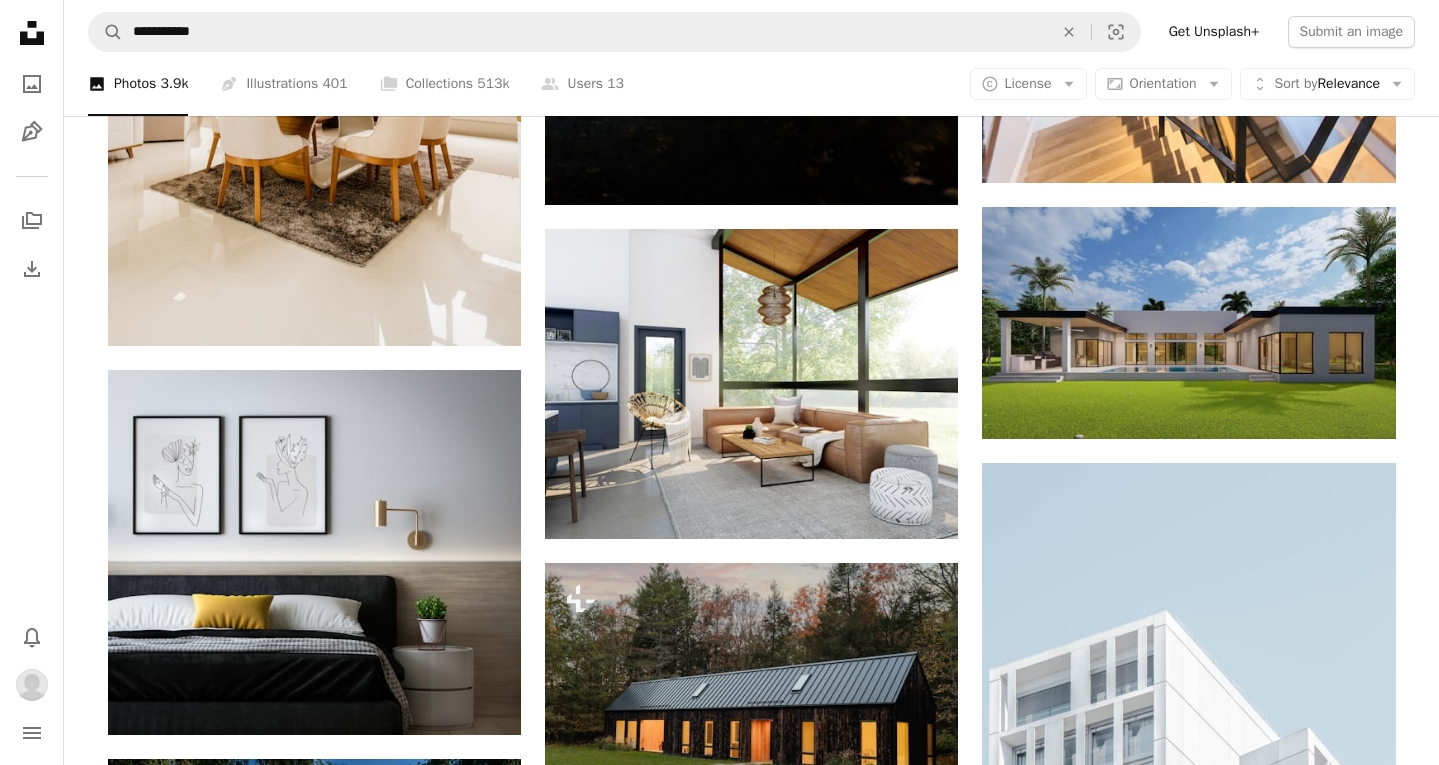 click on "Modern Home 2" at bounding box center (875, 3908) 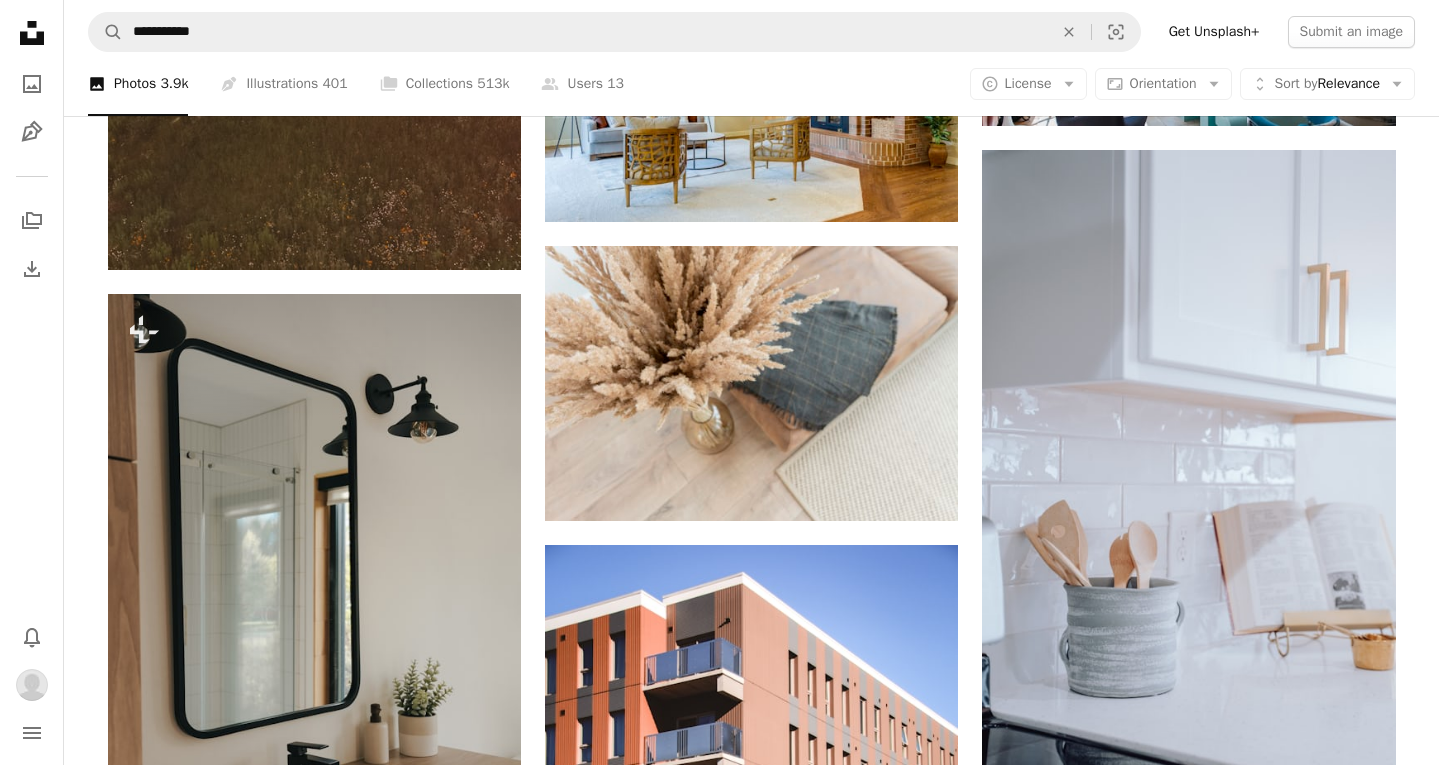 scroll, scrollTop: 13905, scrollLeft: 0, axis: vertical 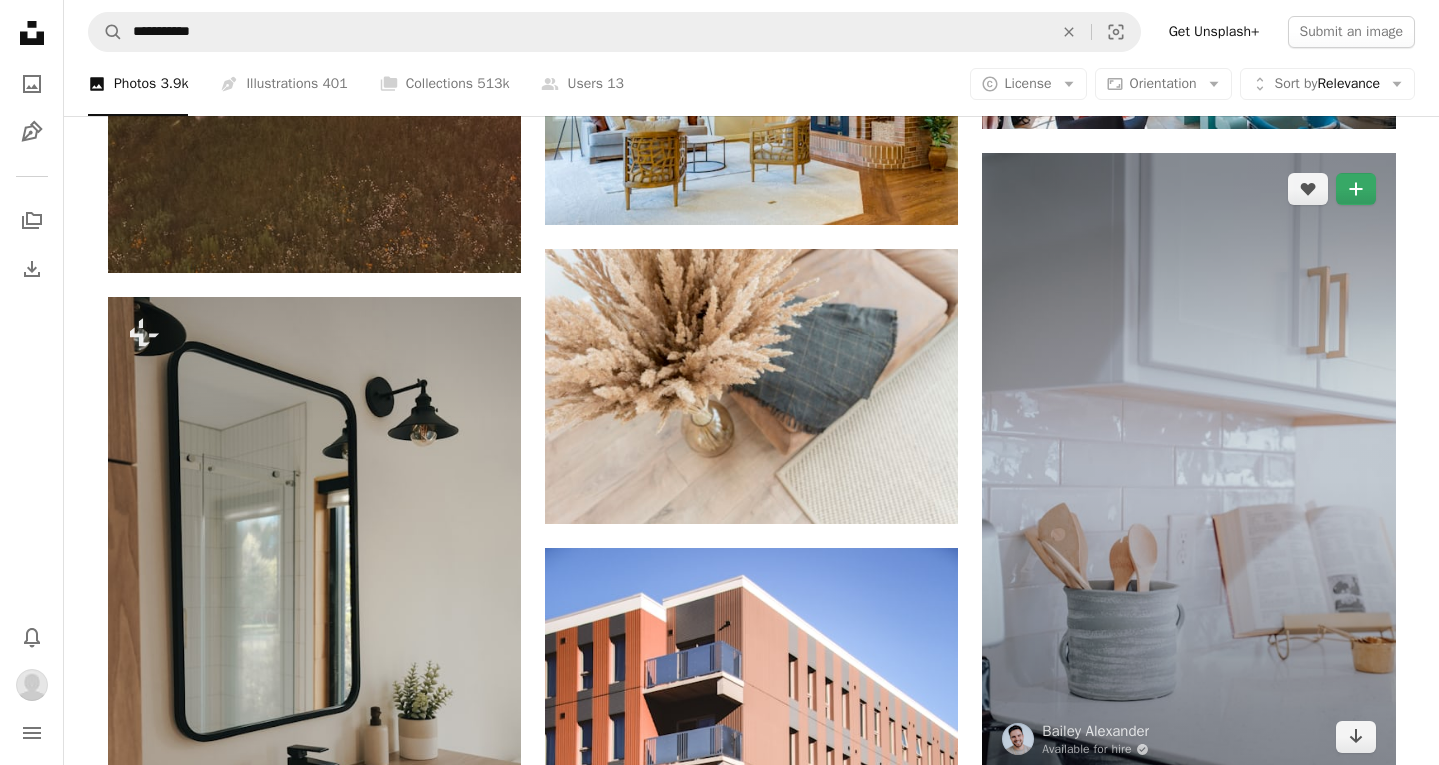 click 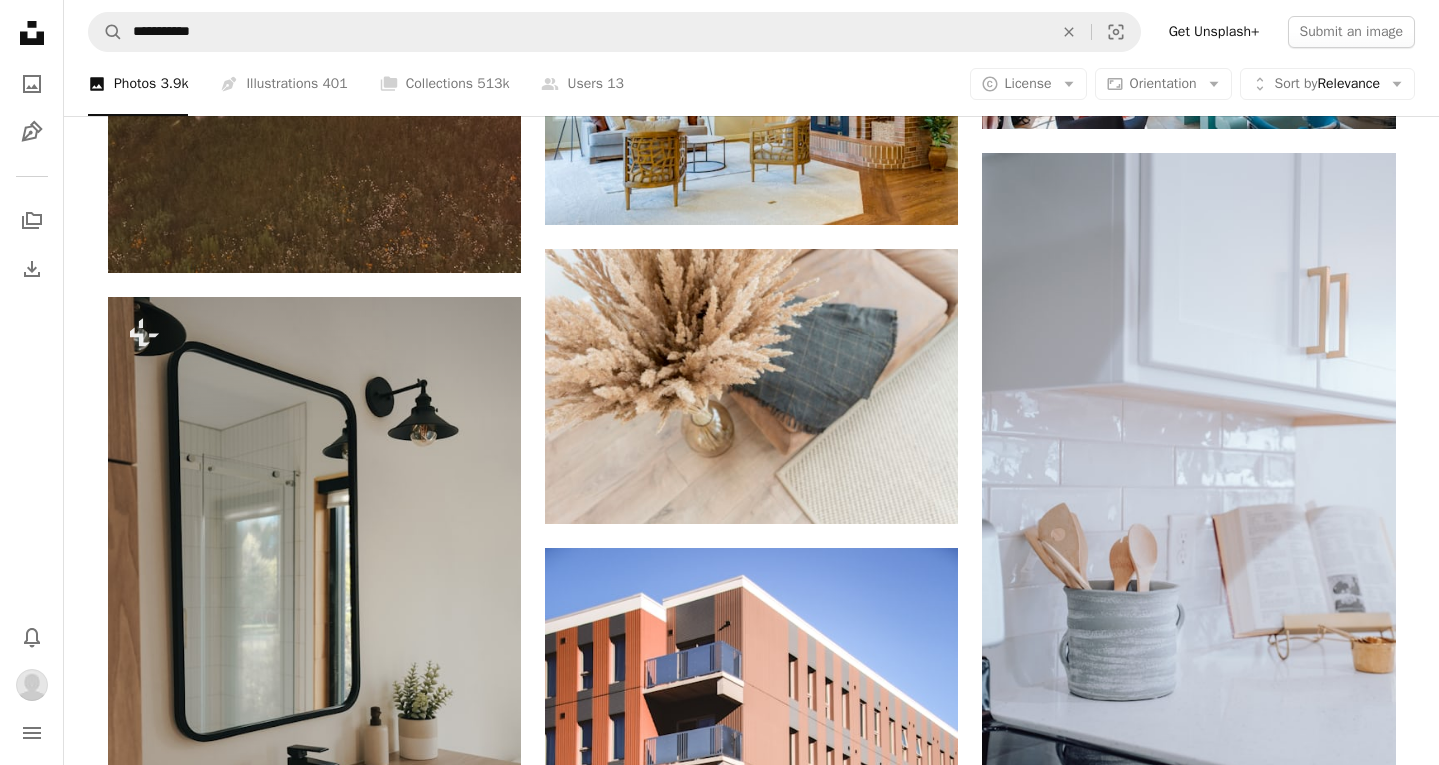 click on "Modern Home 2" at bounding box center (875, 4940) 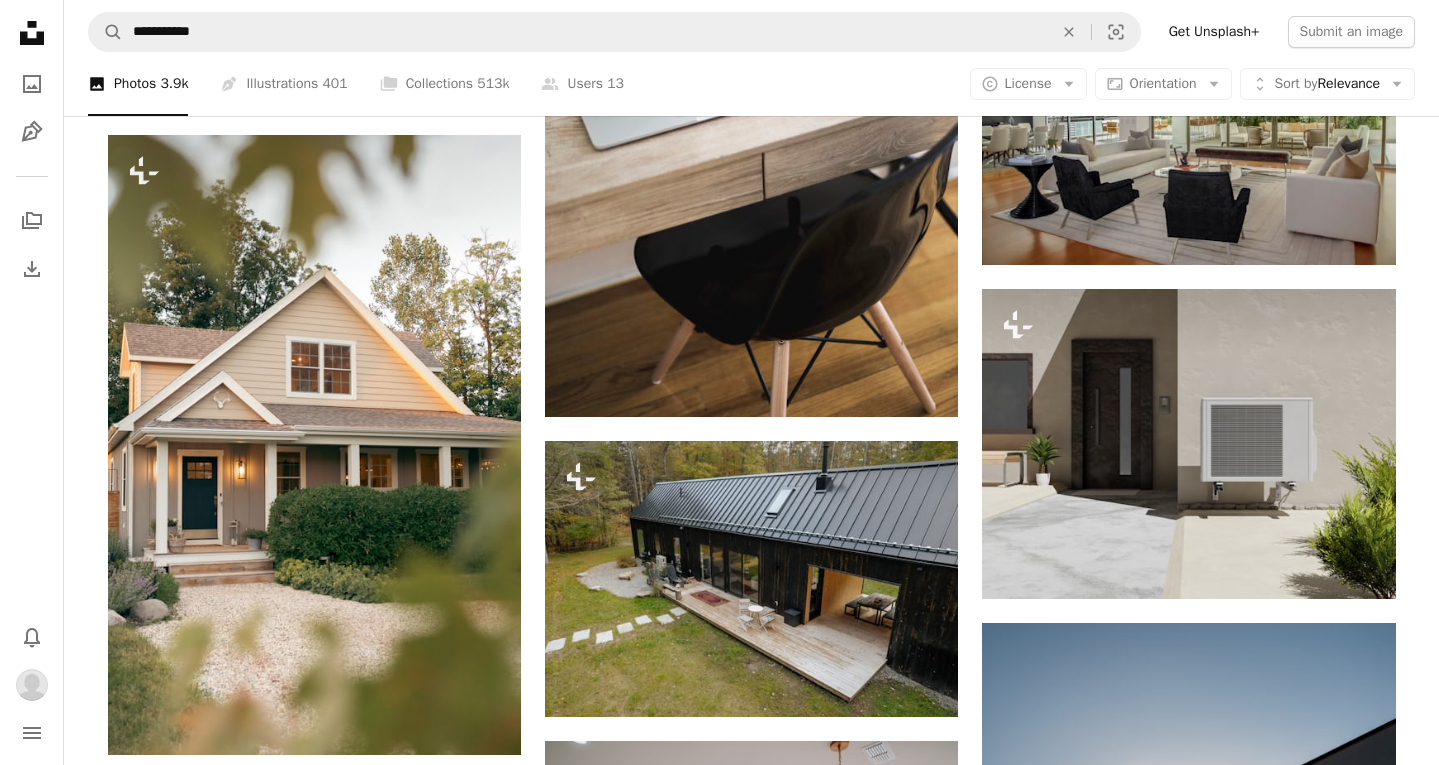 scroll, scrollTop: 15601, scrollLeft: 0, axis: vertical 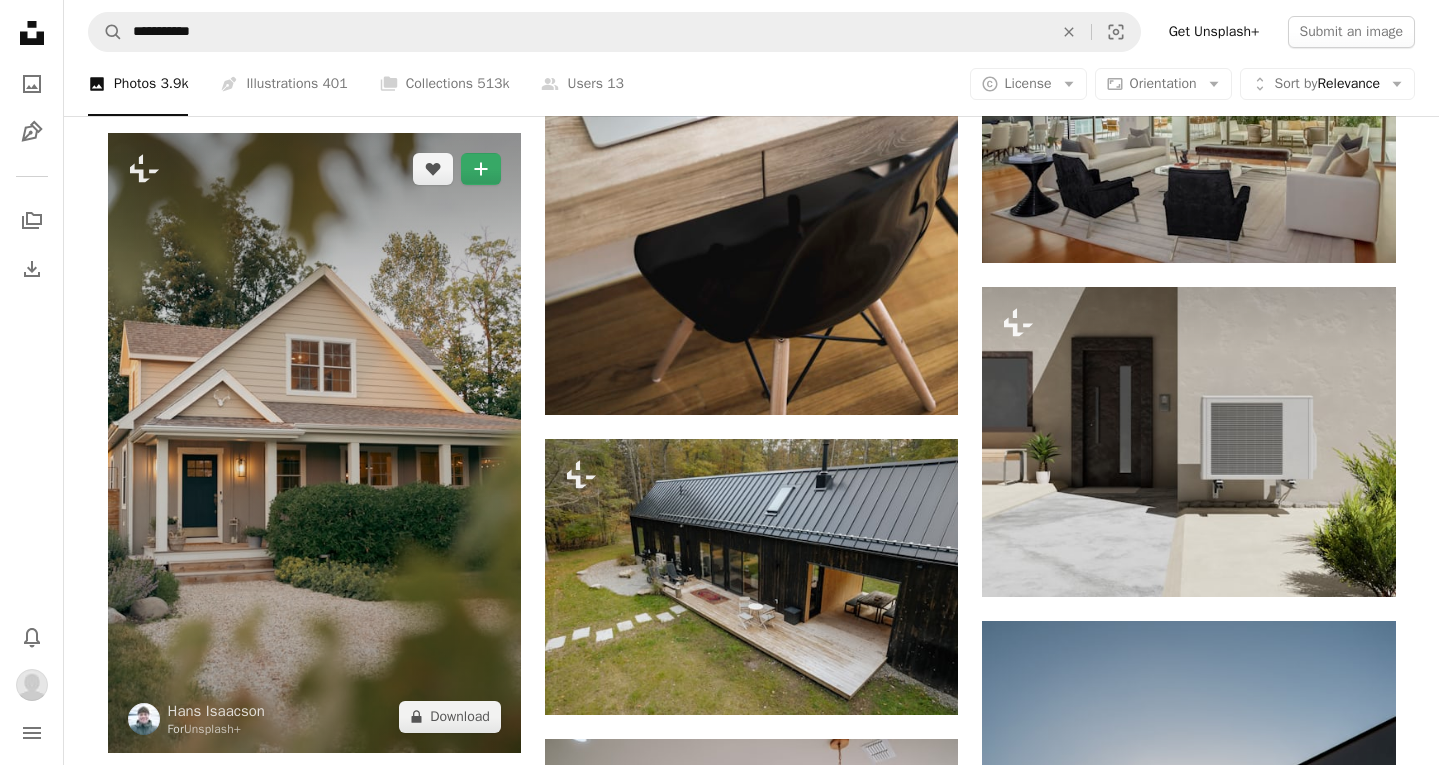 click on "A plus sign" 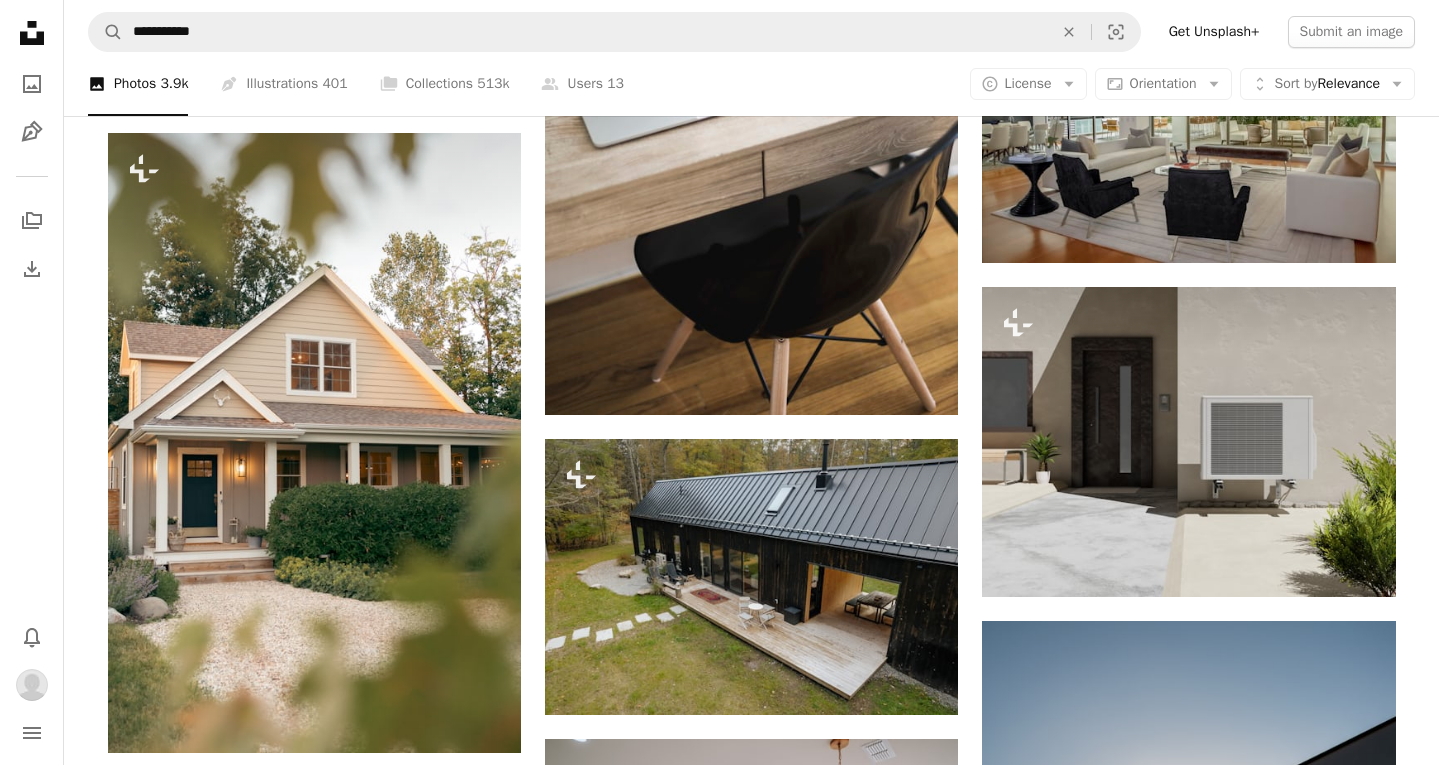 click on "Modern Home 2" at bounding box center [875, 3244] 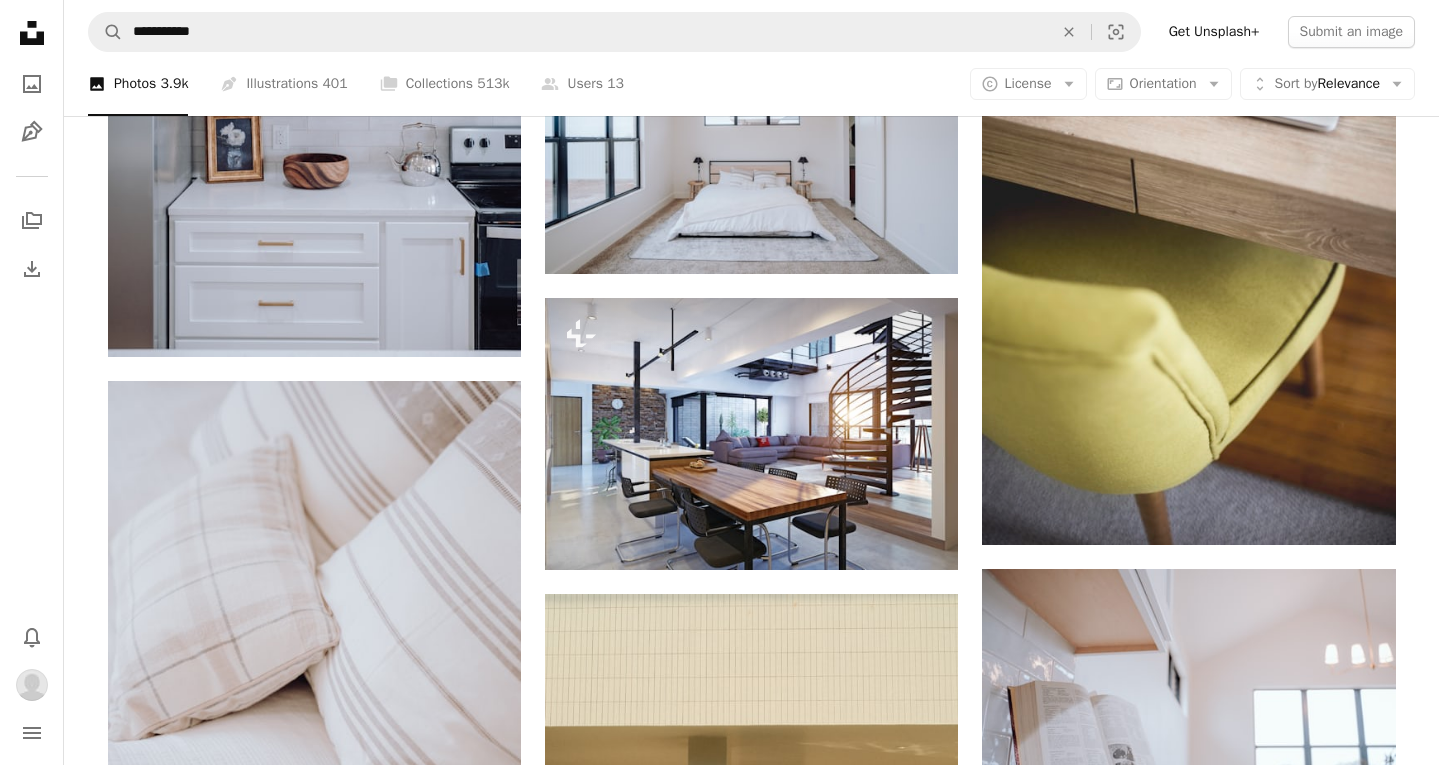 scroll, scrollTop: 16942, scrollLeft: 0, axis: vertical 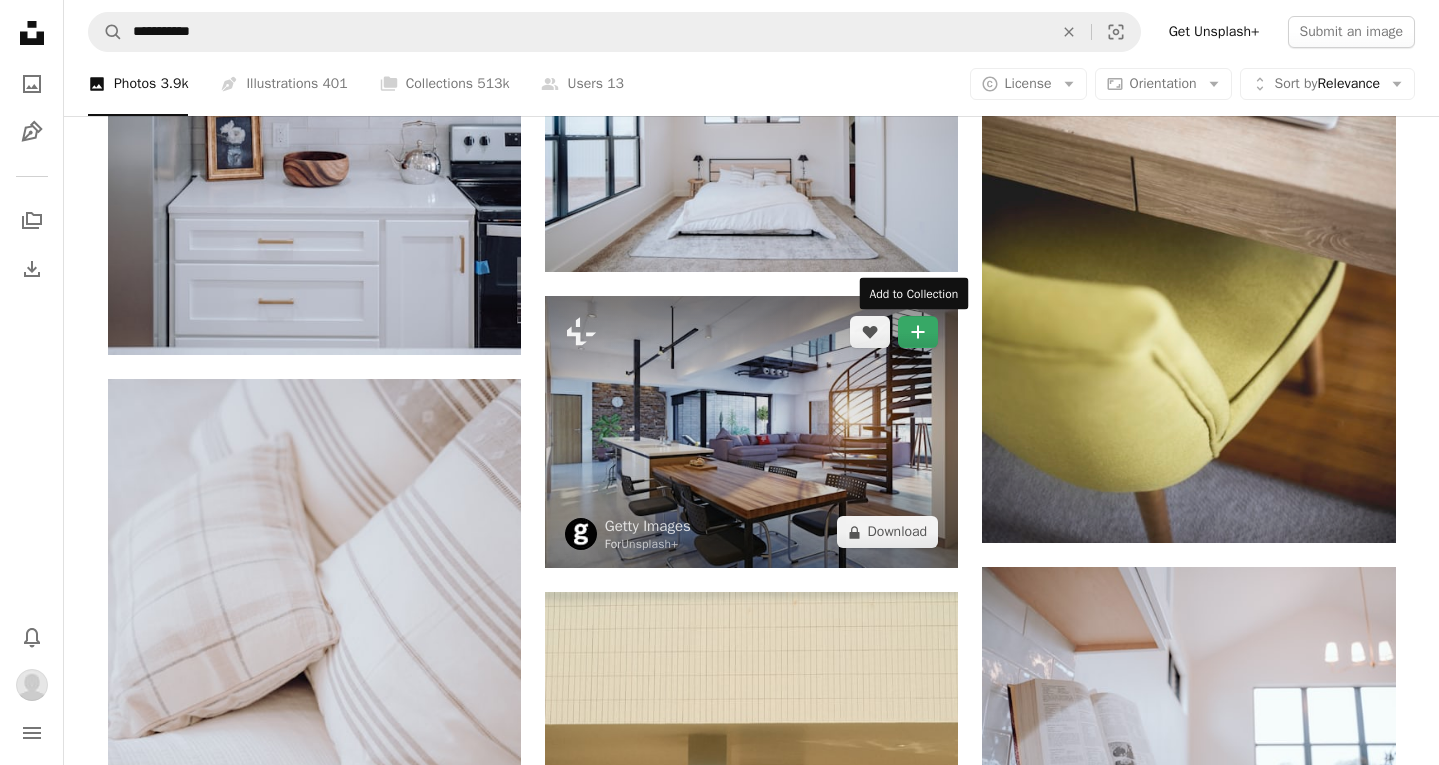 click on "A plus sign" 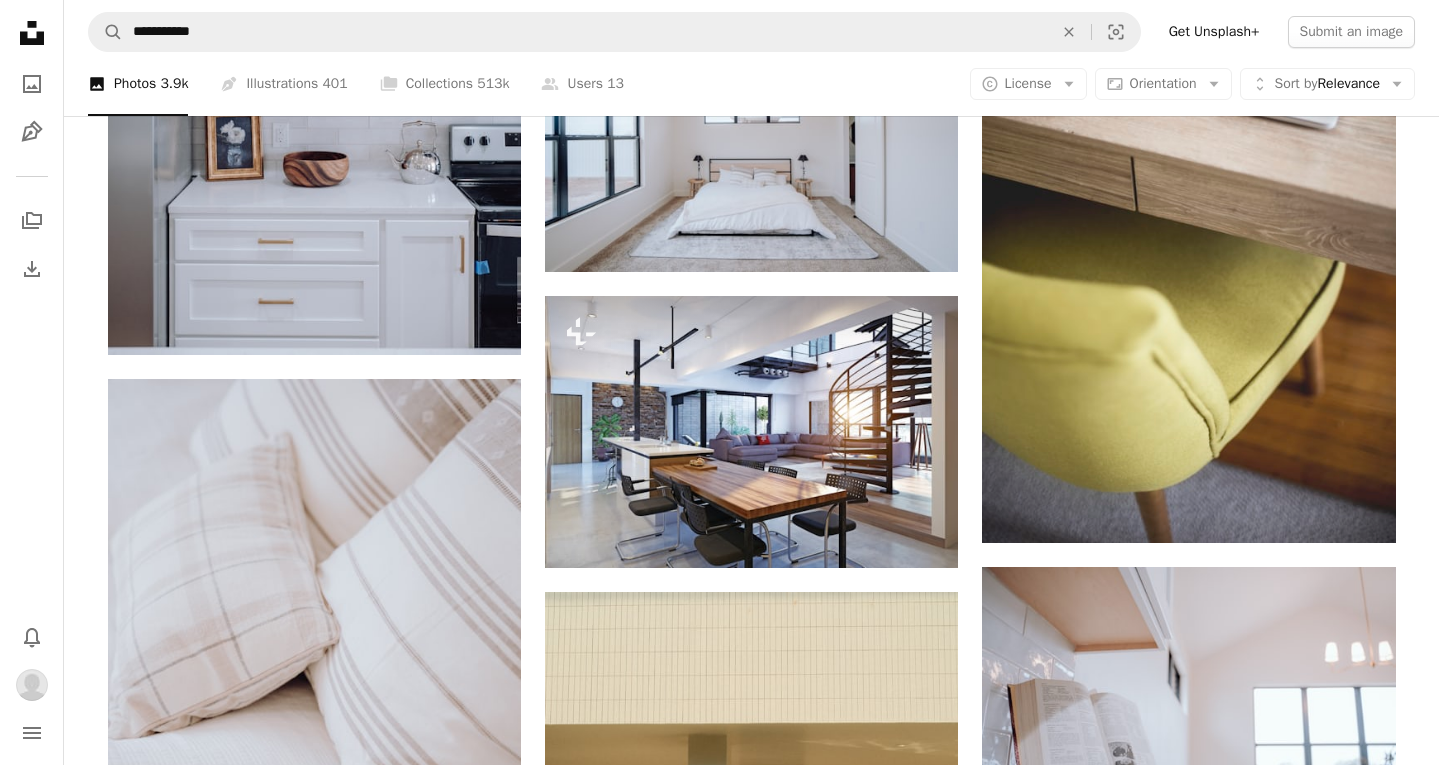 click on "Modern Home 2" at bounding box center [875, 5456] 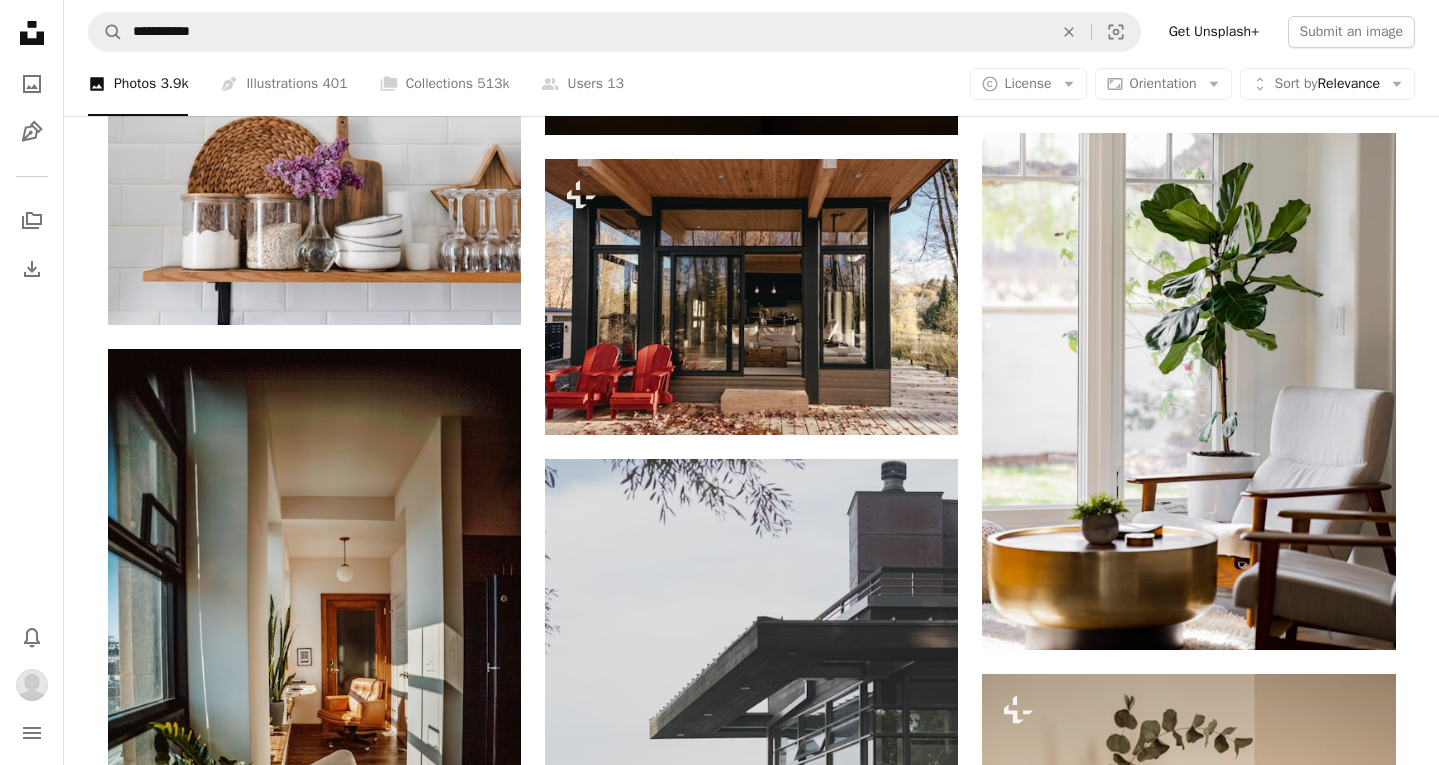scroll, scrollTop: 18867, scrollLeft: 0, axis: vertical 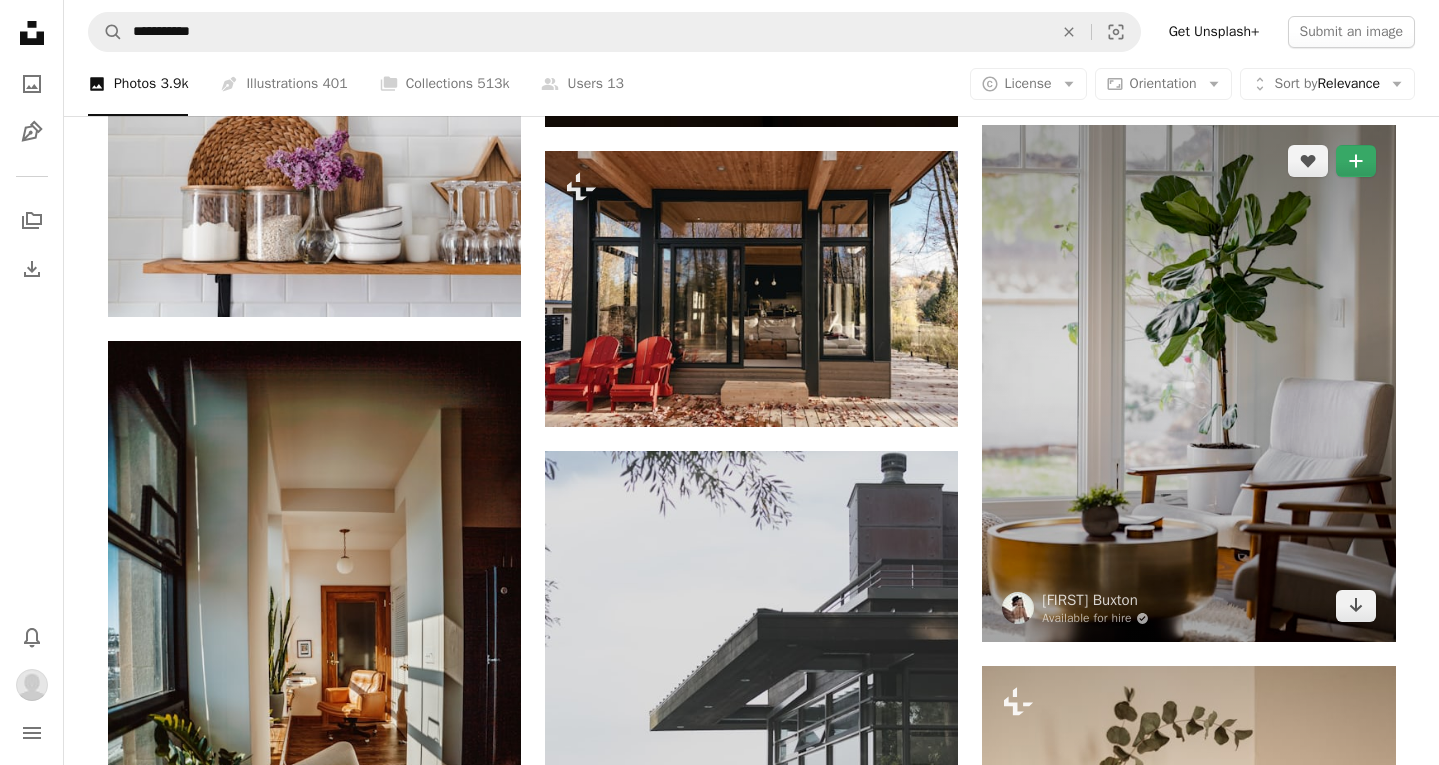 click on "A plus sign" 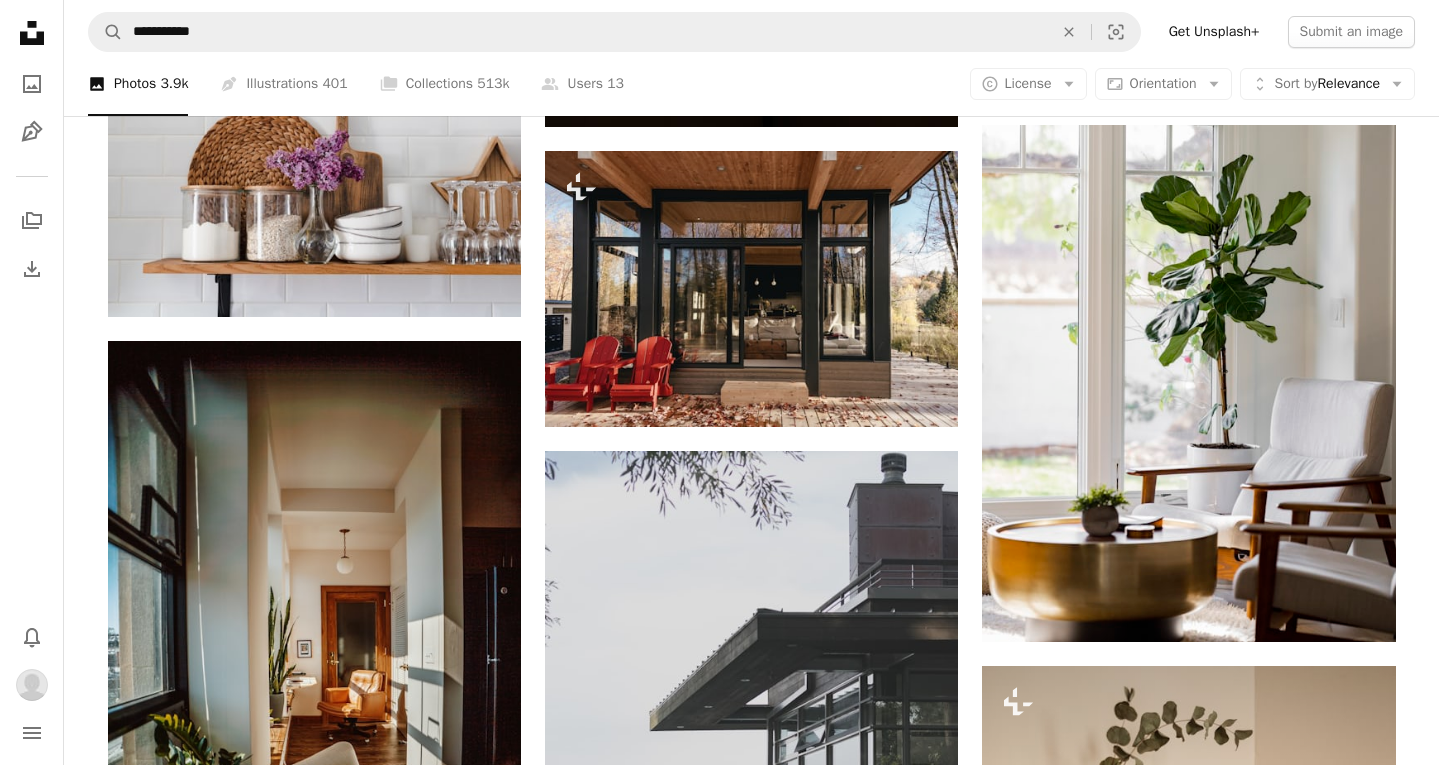 click on "Modern Home 2" at bounding box center [875, 3531] 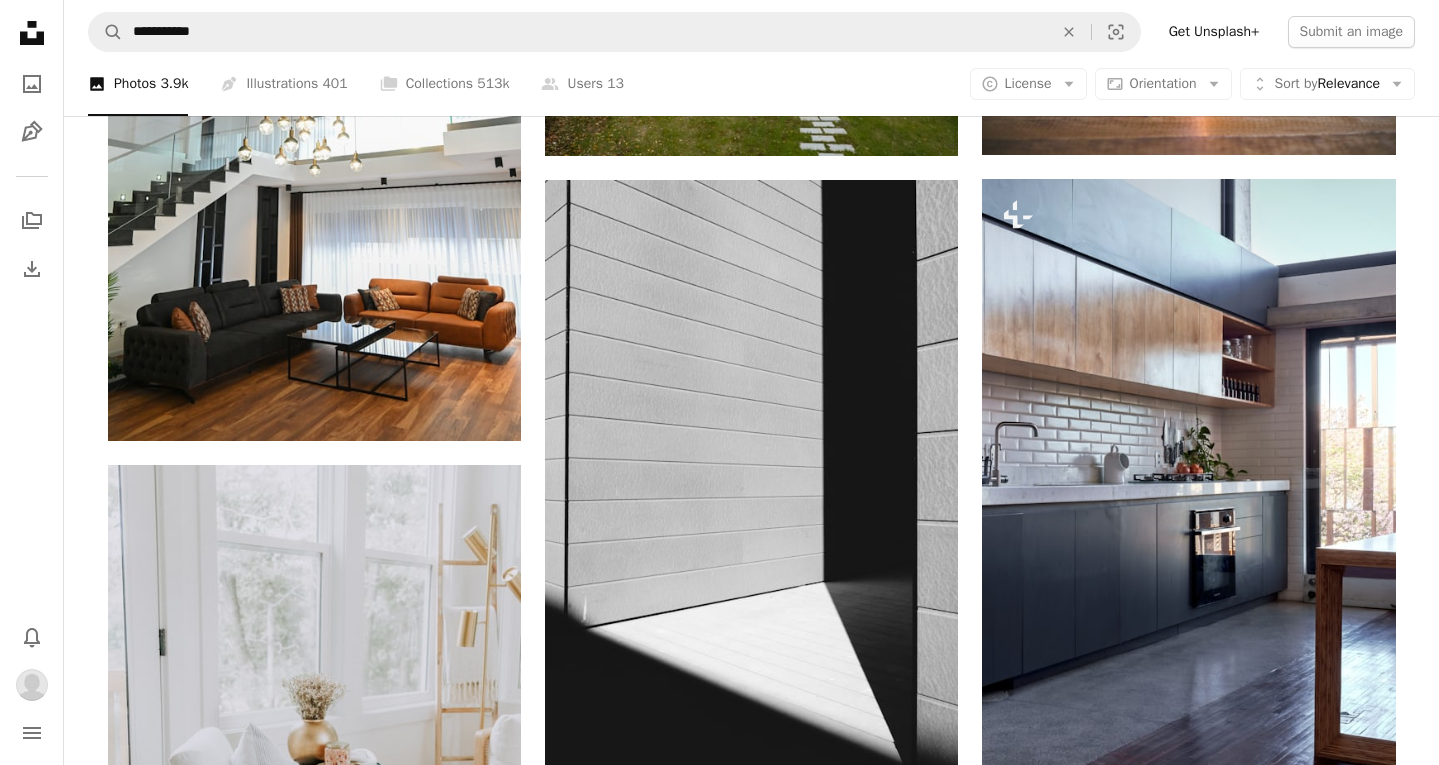 scroll, scrollTop: 22425, scrollLeft: 0, axis: vertical 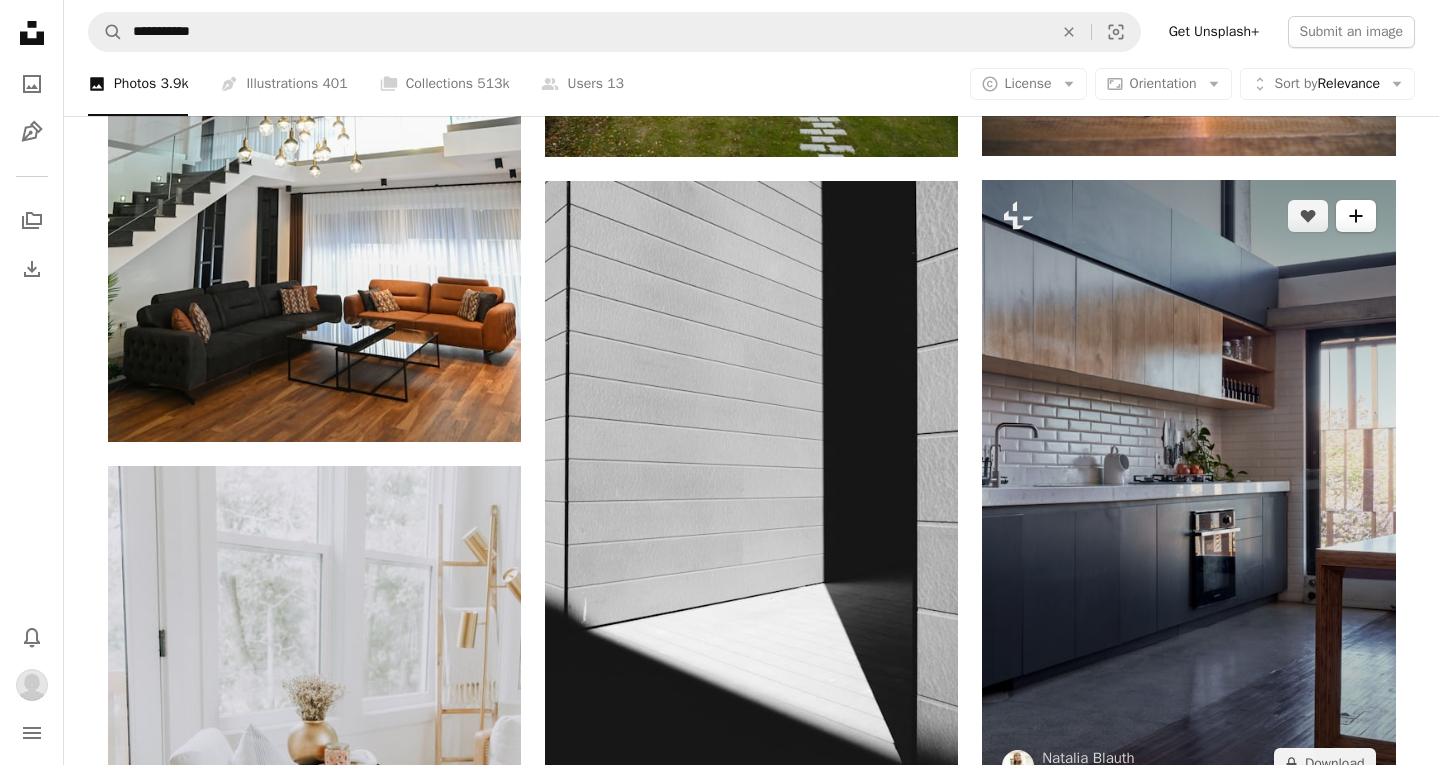 click on "A plus sign" 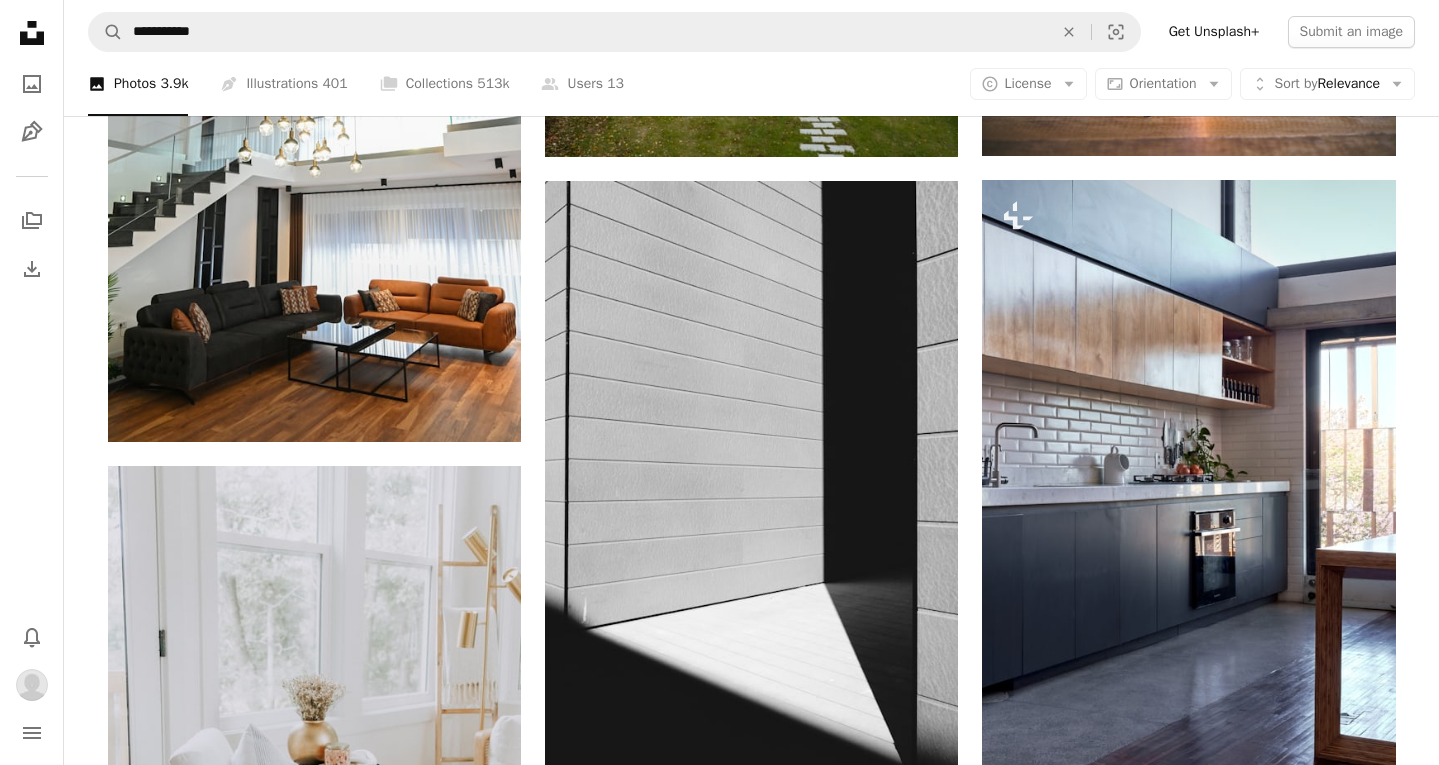 click on "Modern Home 2" at bounding box center [875, 6173] 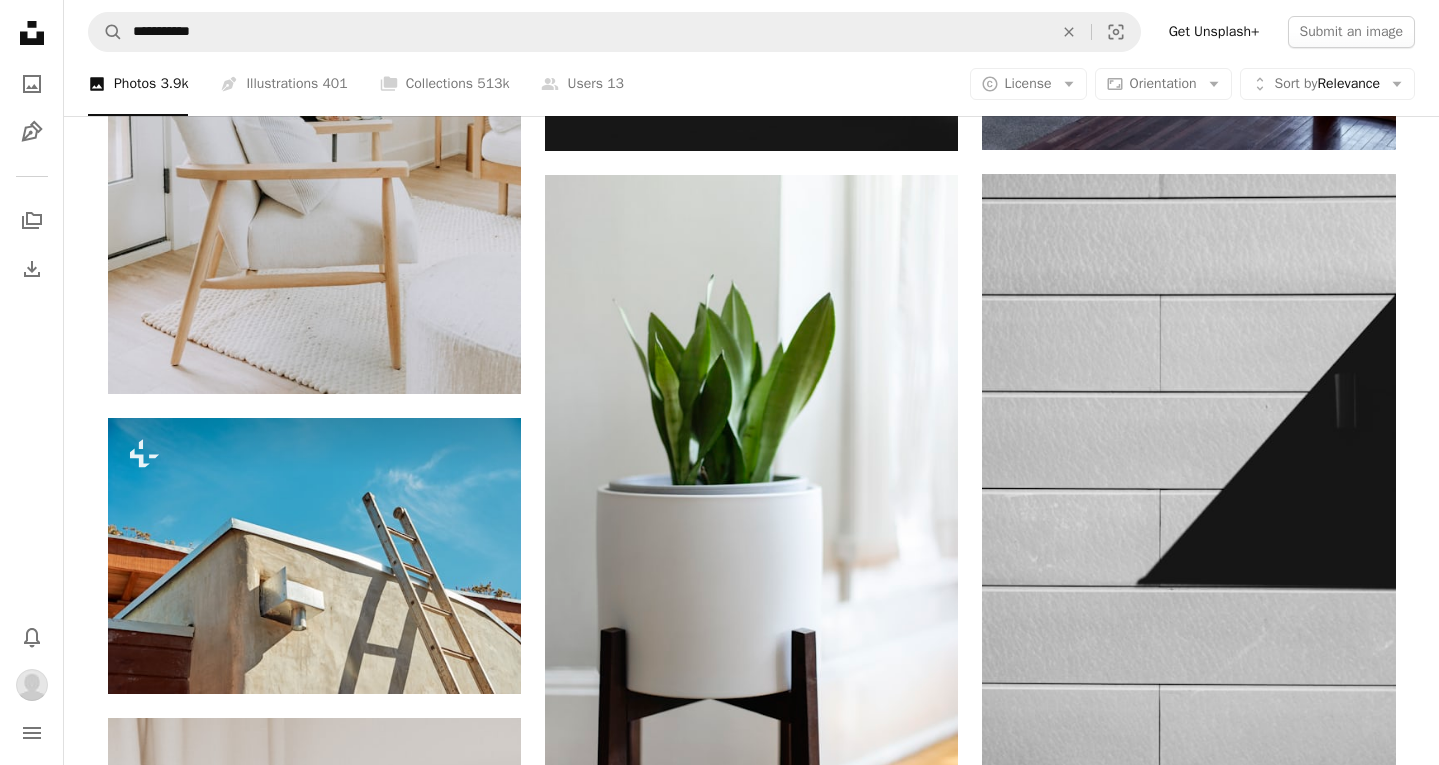 scroll, scrollTop: 23077, scrollLeft: 0, axis: vertical 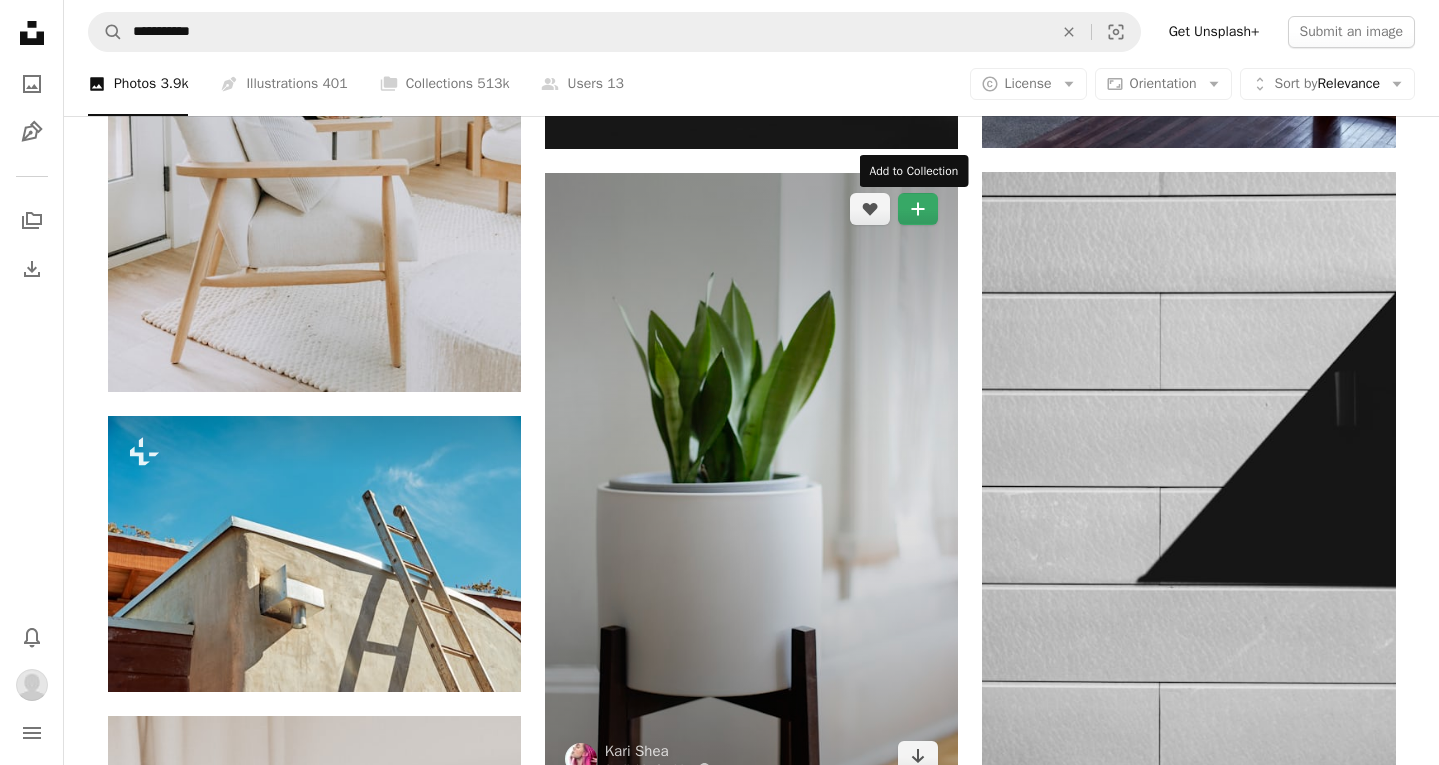 click on "A plus sign" 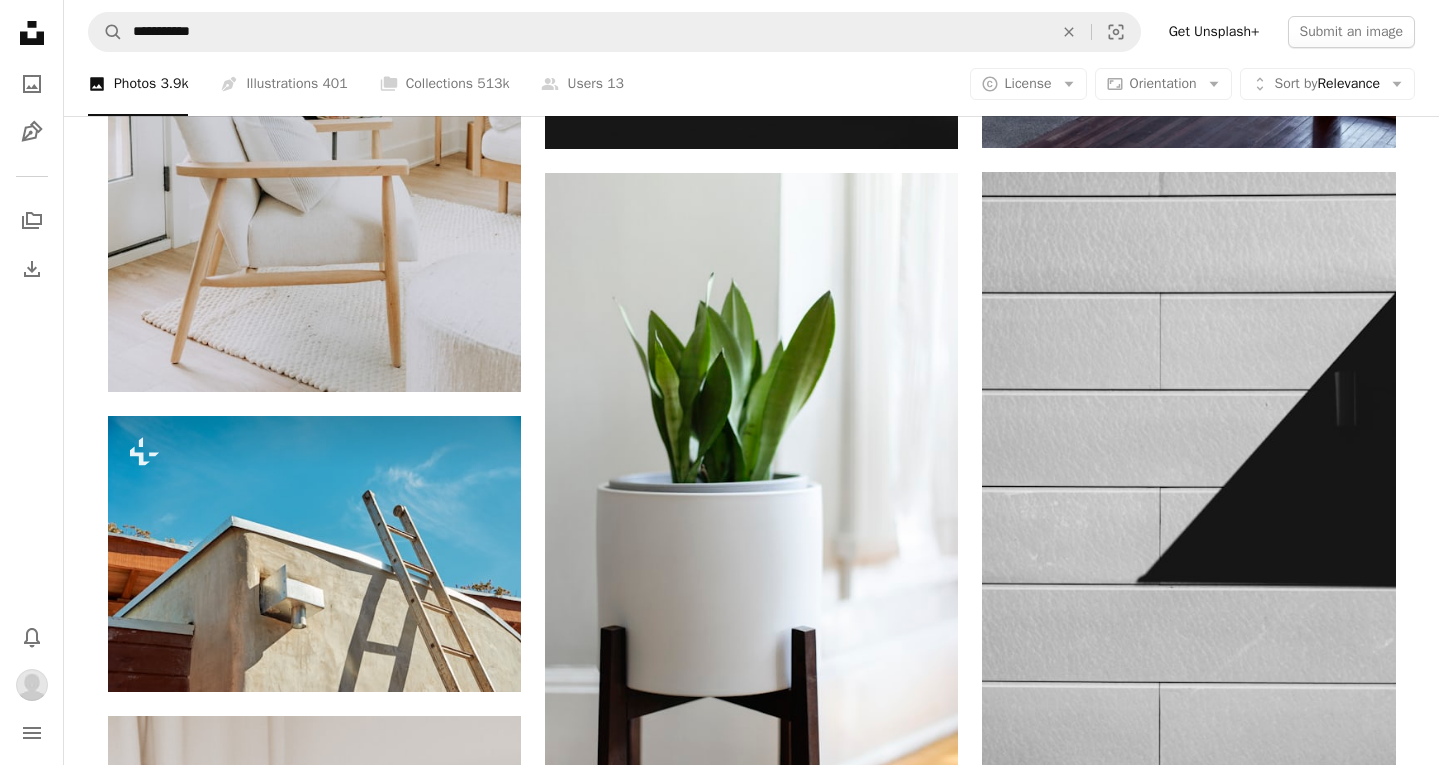 click on "Modern Home 2" at bounding box center [875, 5613] 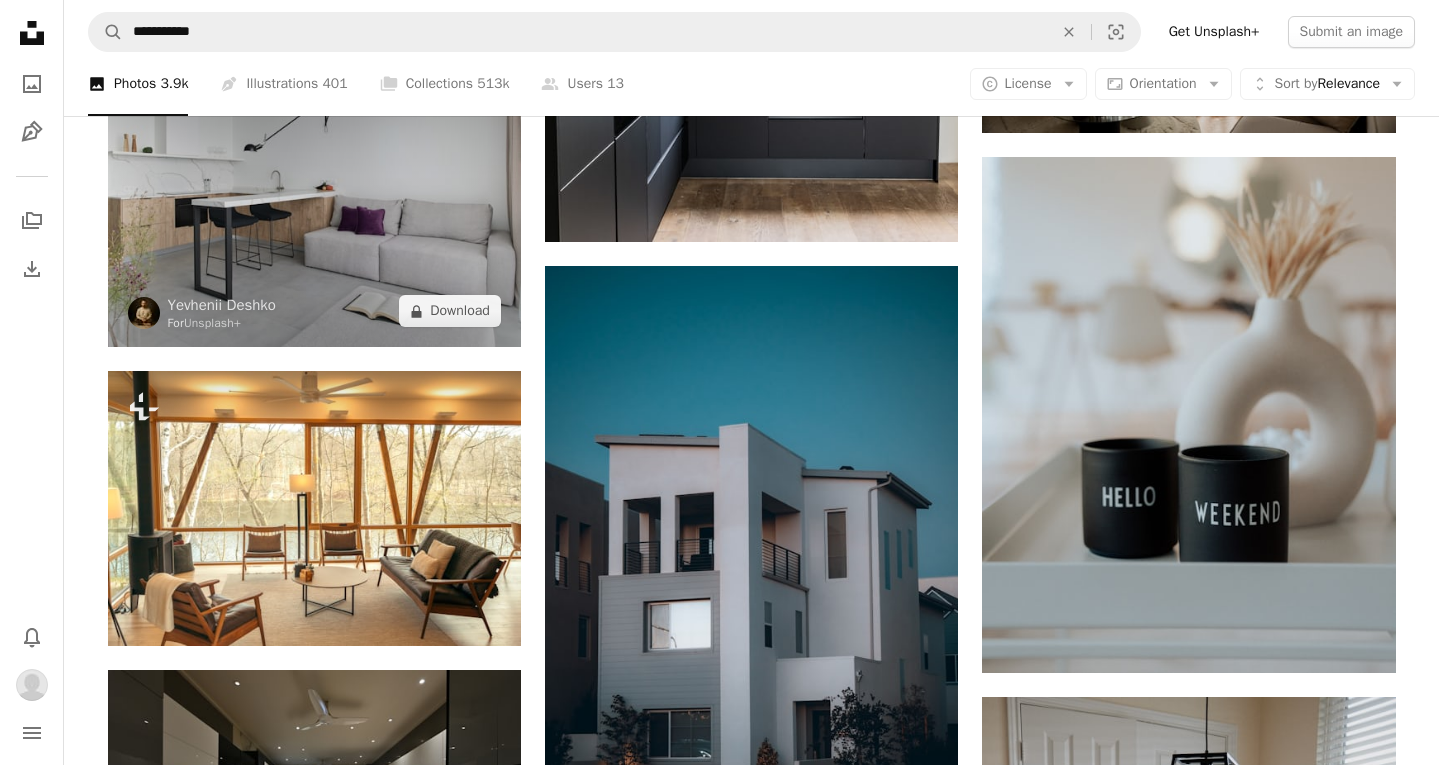 scroll, scrollTop: 24980, scrollLeft: 0, axis: vertical 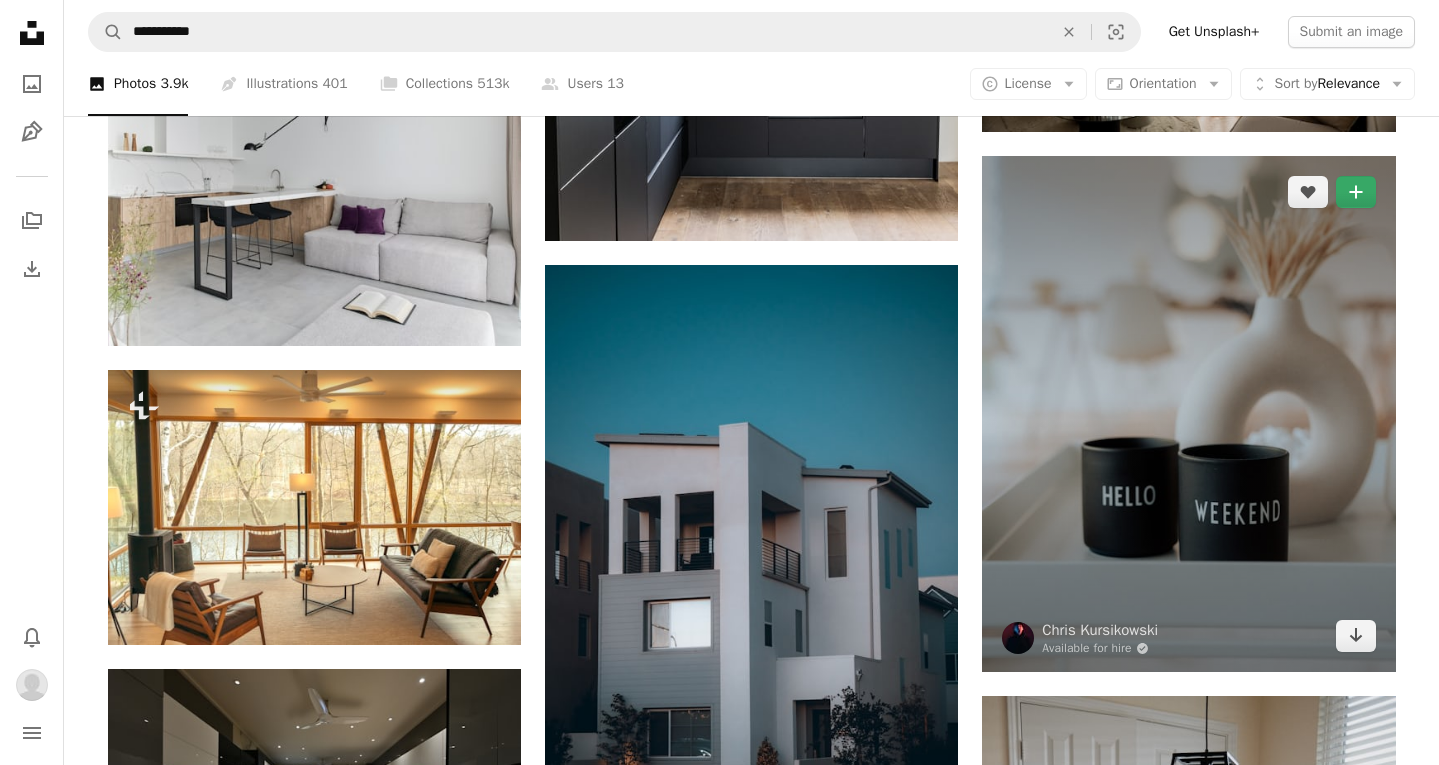 click on "A plus sign" 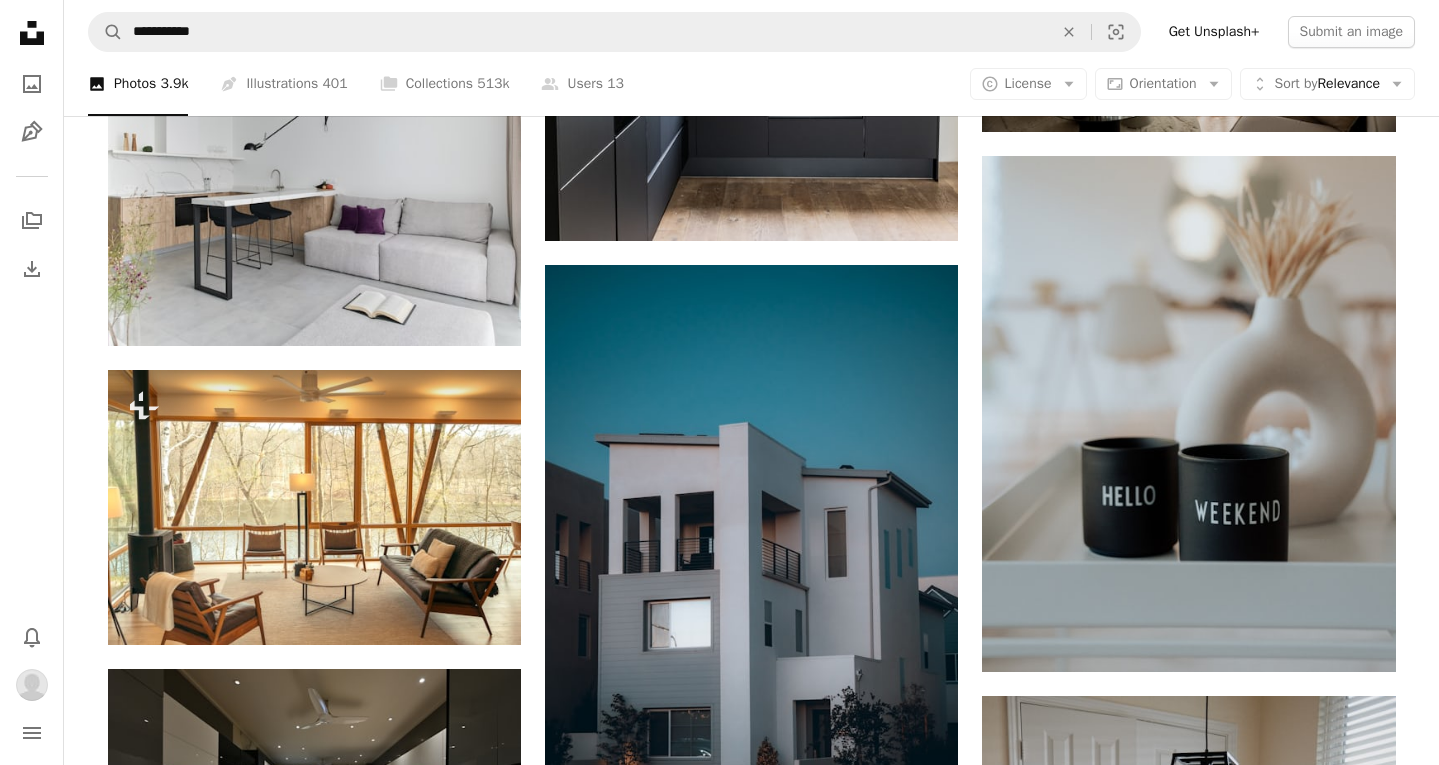 click on "Modern Home 2" at bounding box center (733, 3710) 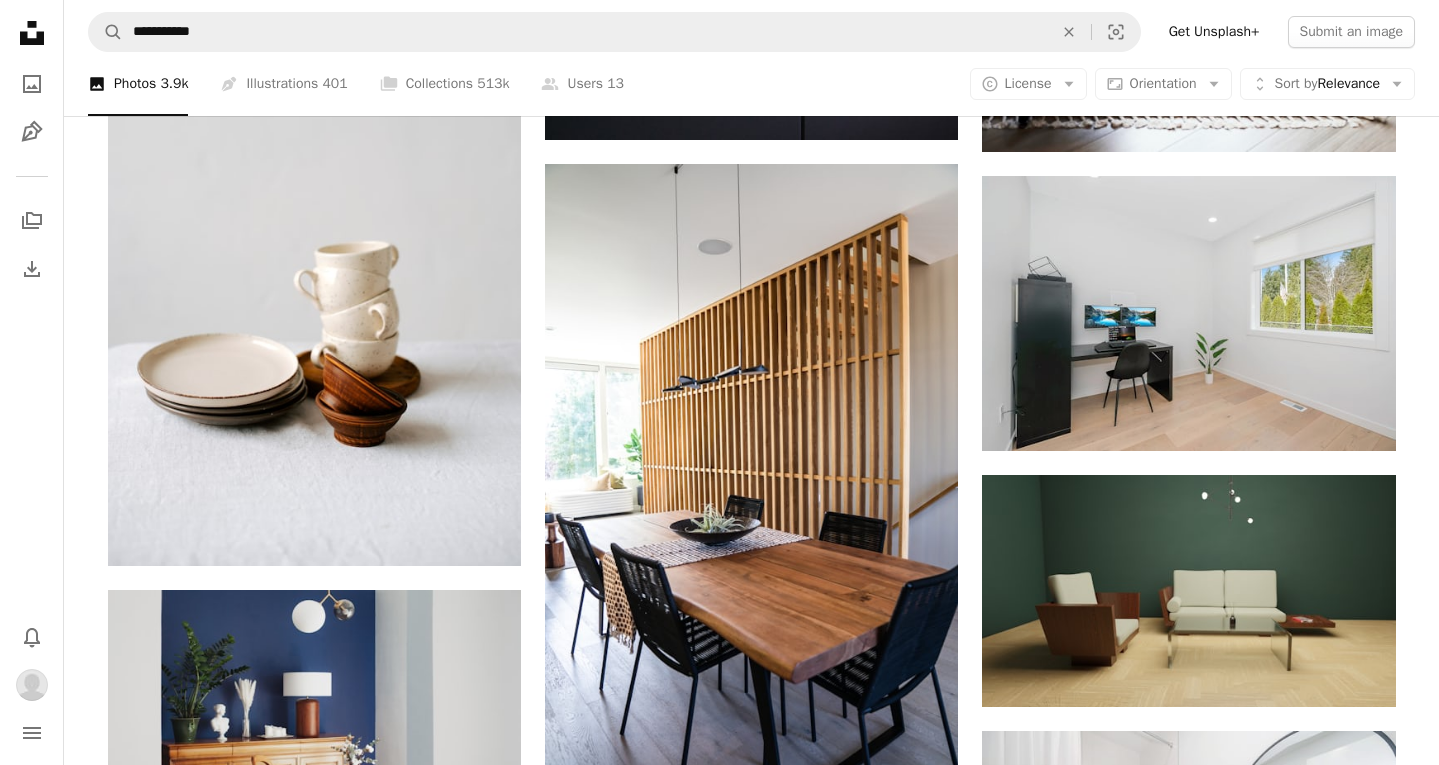 scroll, scrollTop: 36490, scrollLeft: 0, axis: vertical 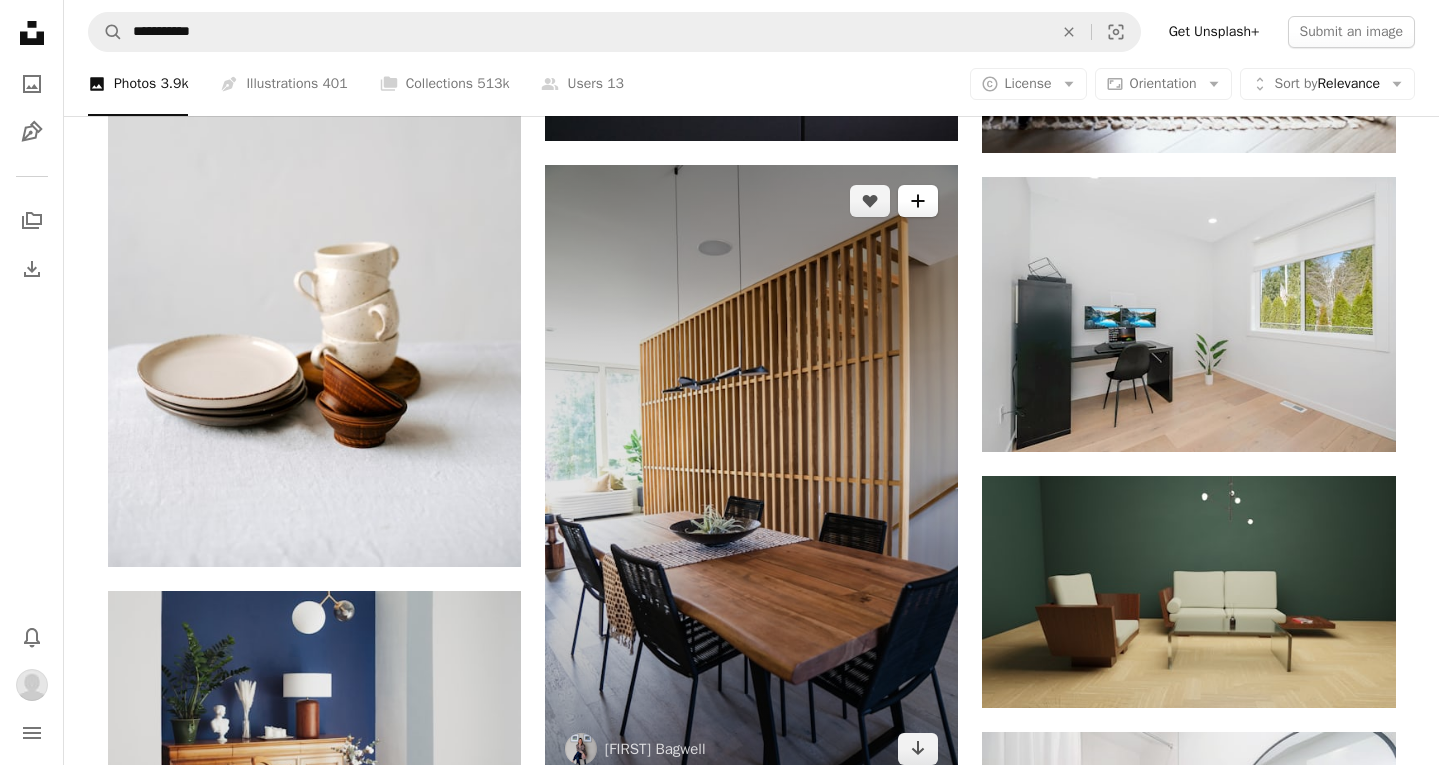 click on "A plus sign" 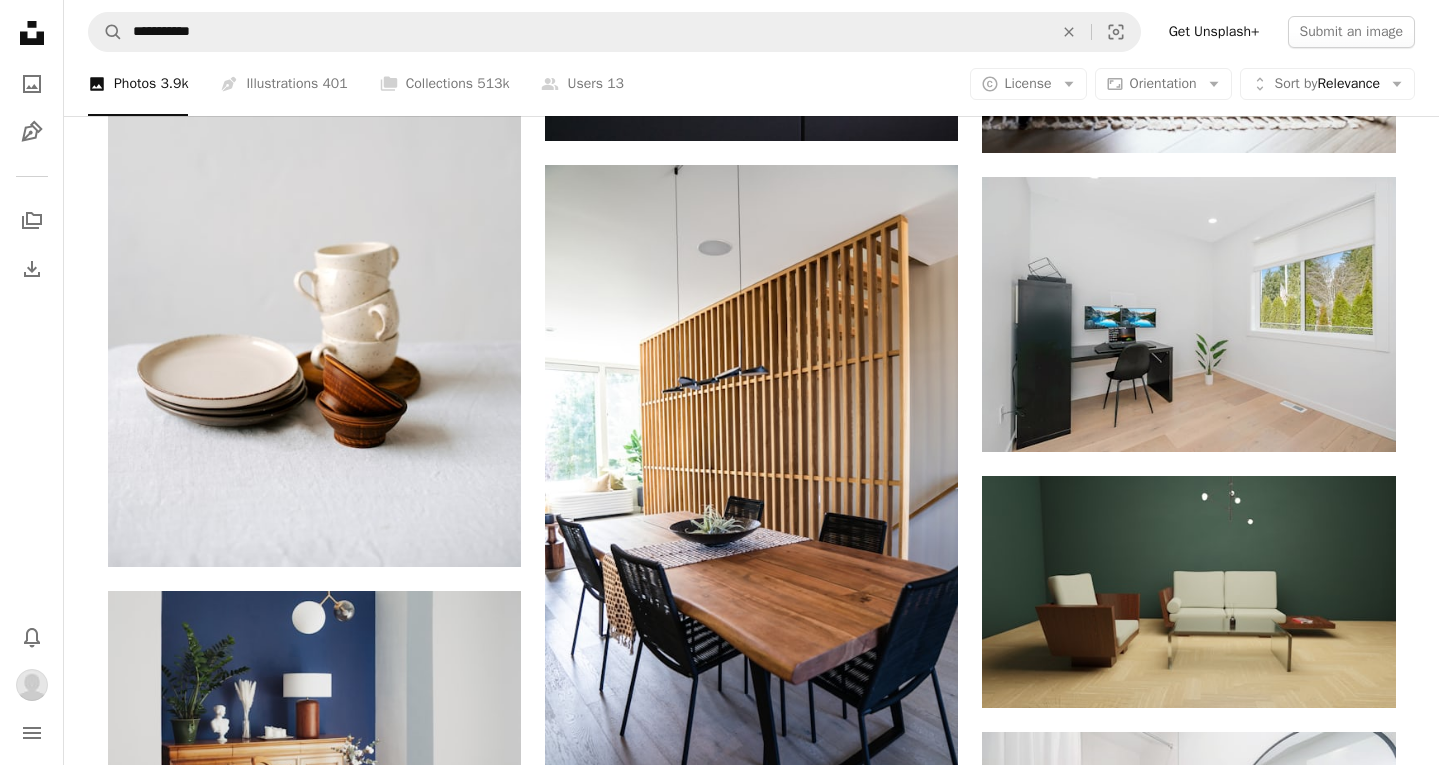 click on "Modern Home 2" at bounding box center (875, 5228) 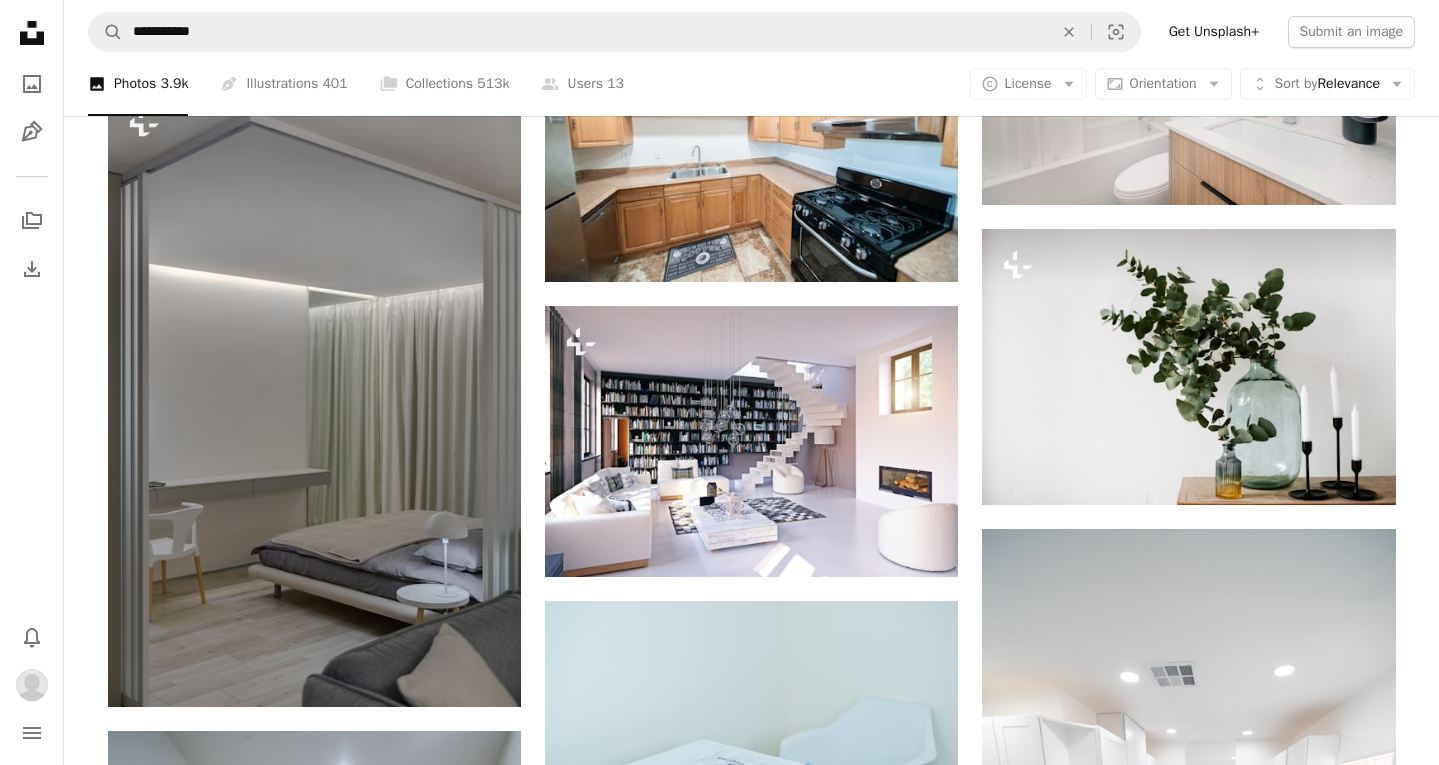scroll, scrollTop: 37295, scrollLeft: 0, axis: vertical 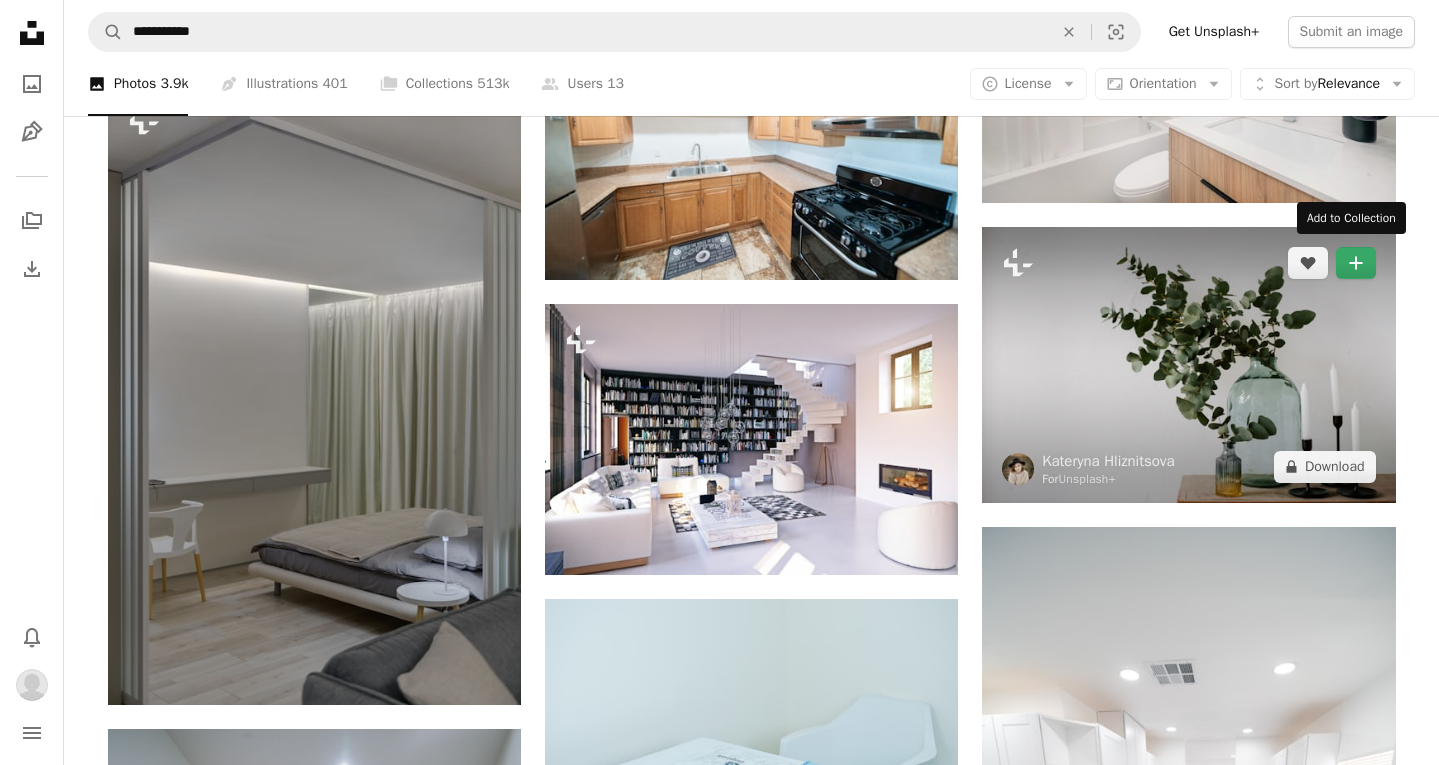 click on "A plus sign" 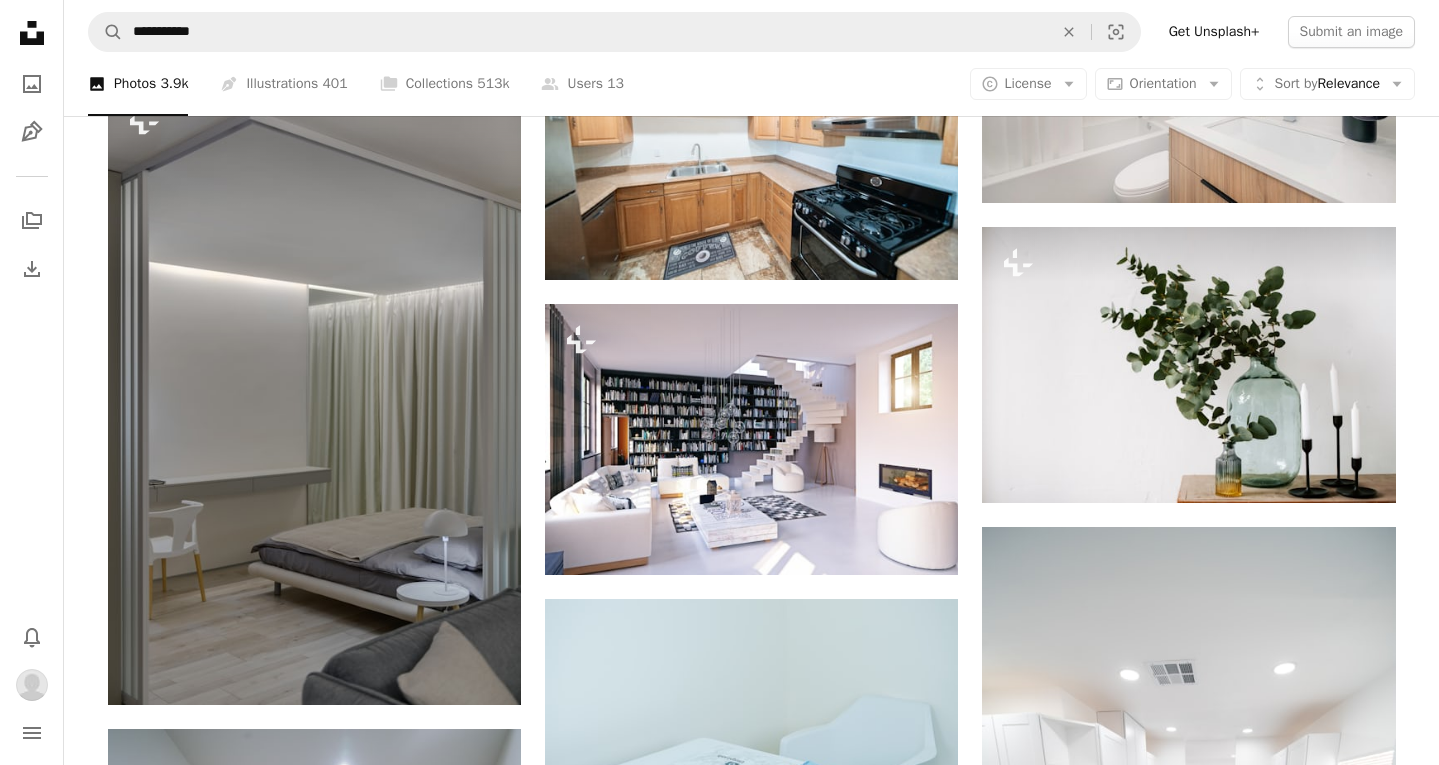click on "Modern Home 2" at bounding box center (733, 4516) 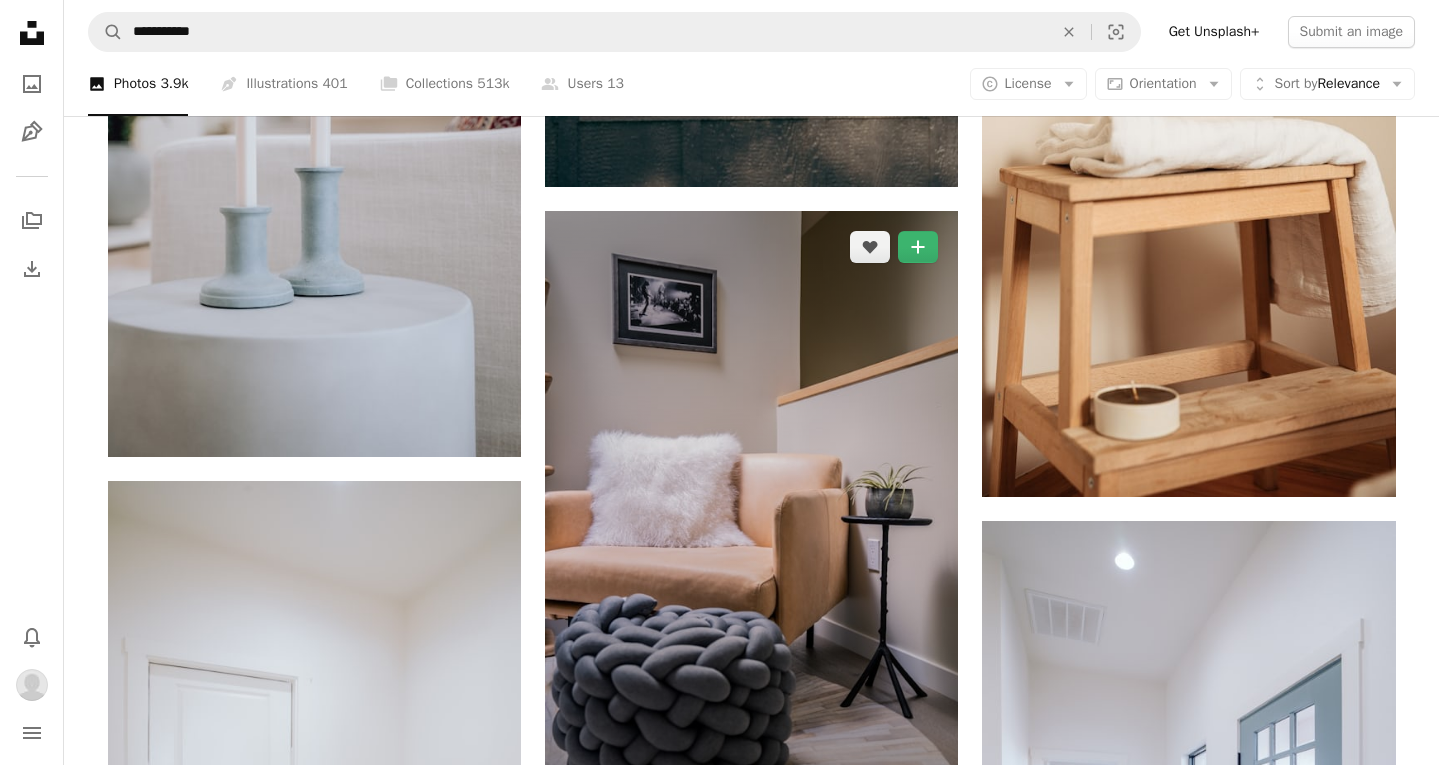 scroll, scrollTop: 44653, scrollLeft: 0, axis: vertical 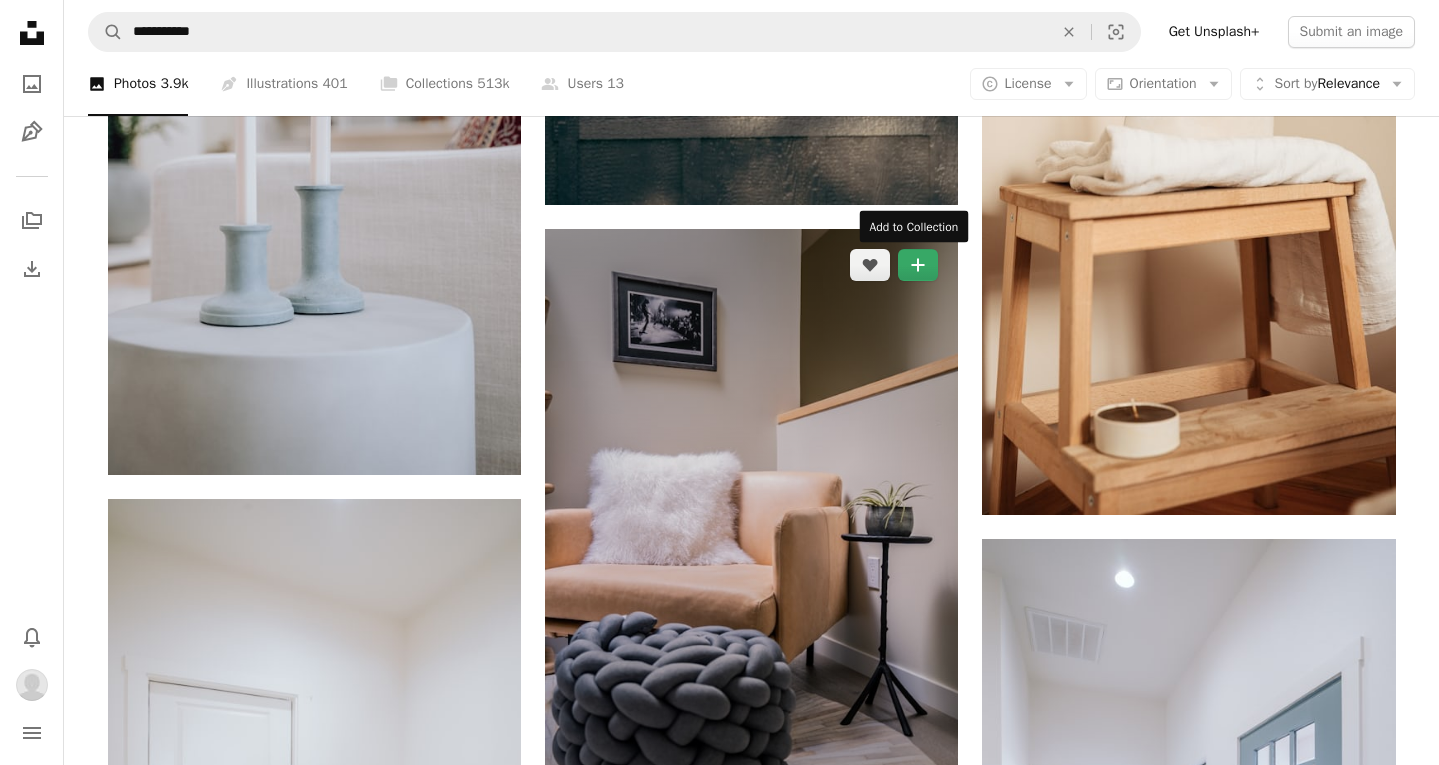 click on "A plus sign" 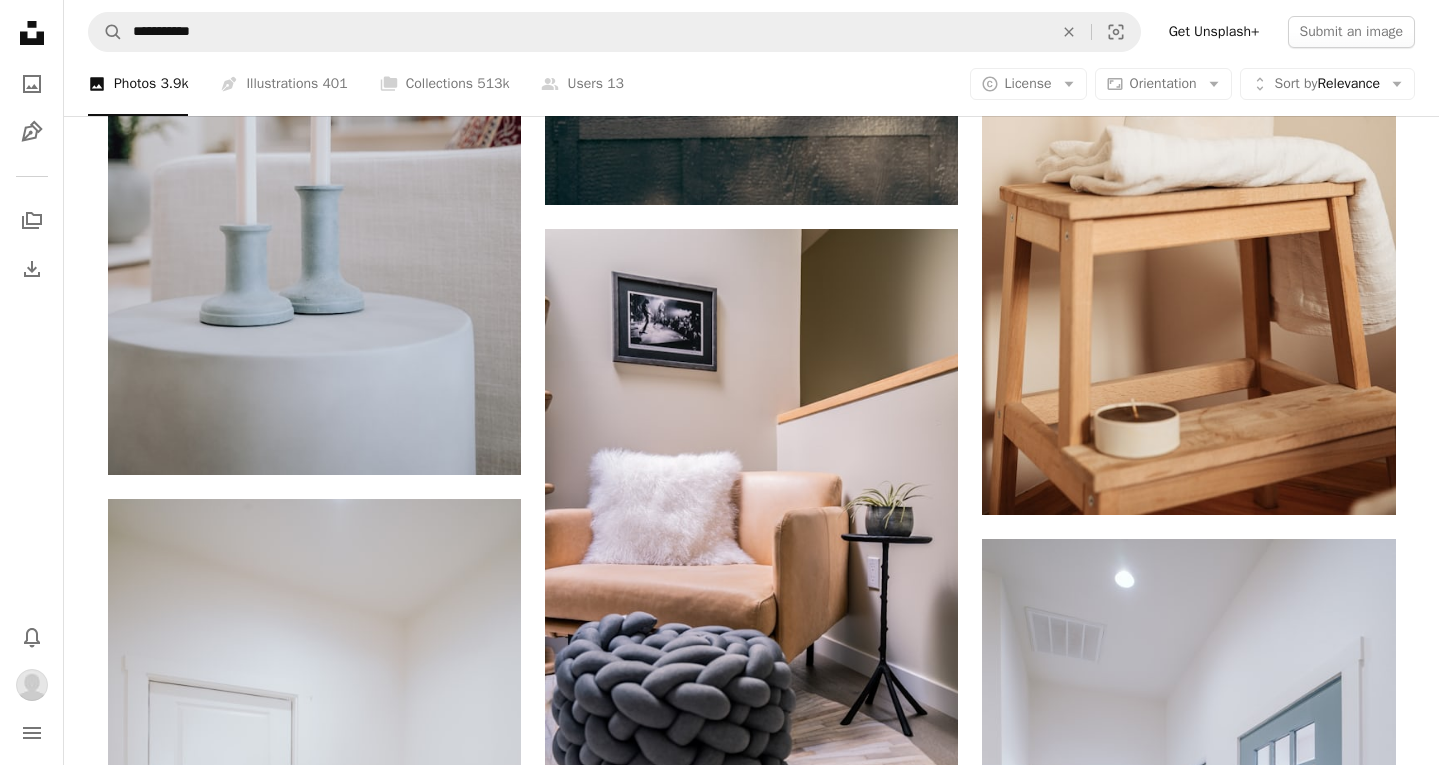click on "Modern Home 2" at bounding box center (875, 3463) 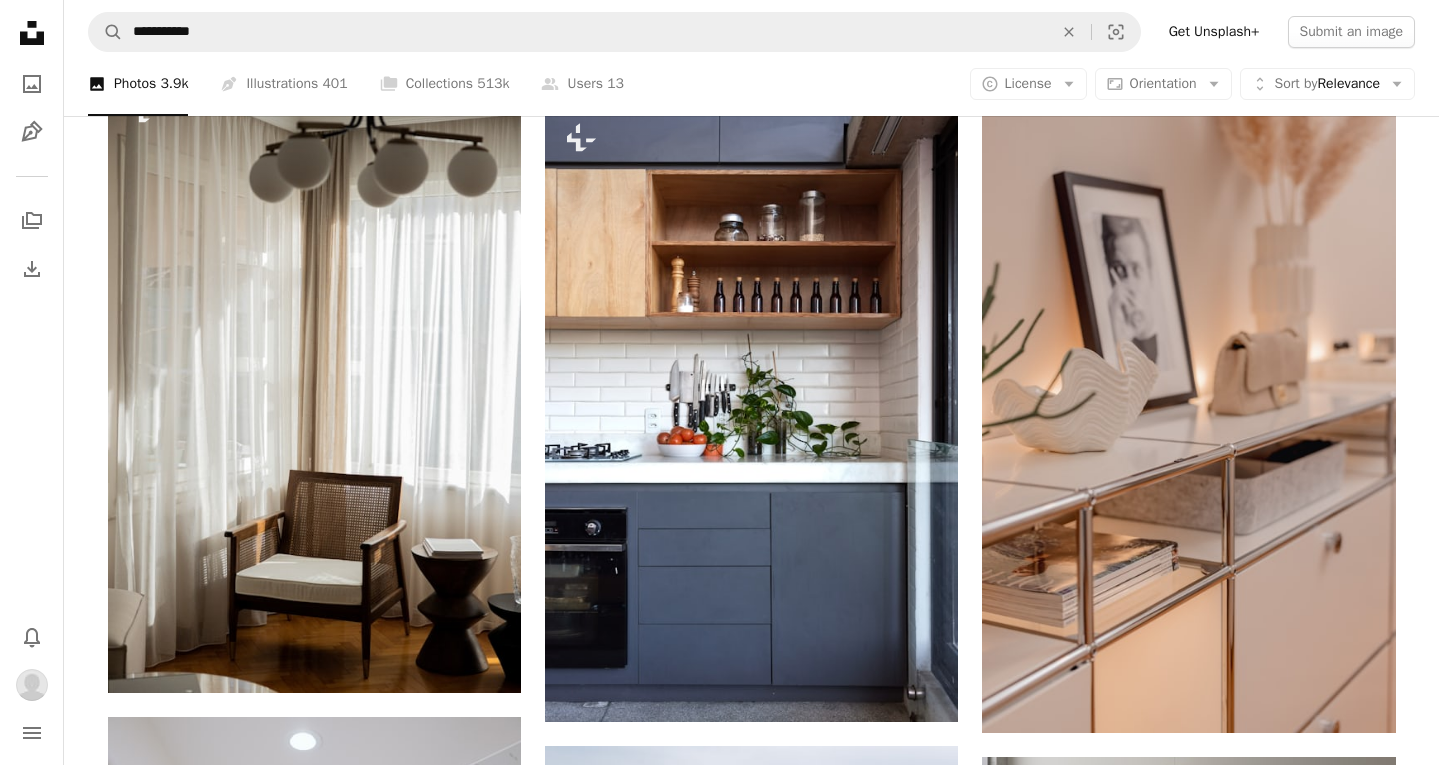 scroll, scrollTop: 45724, scrollLeft: 0, axis: vertical 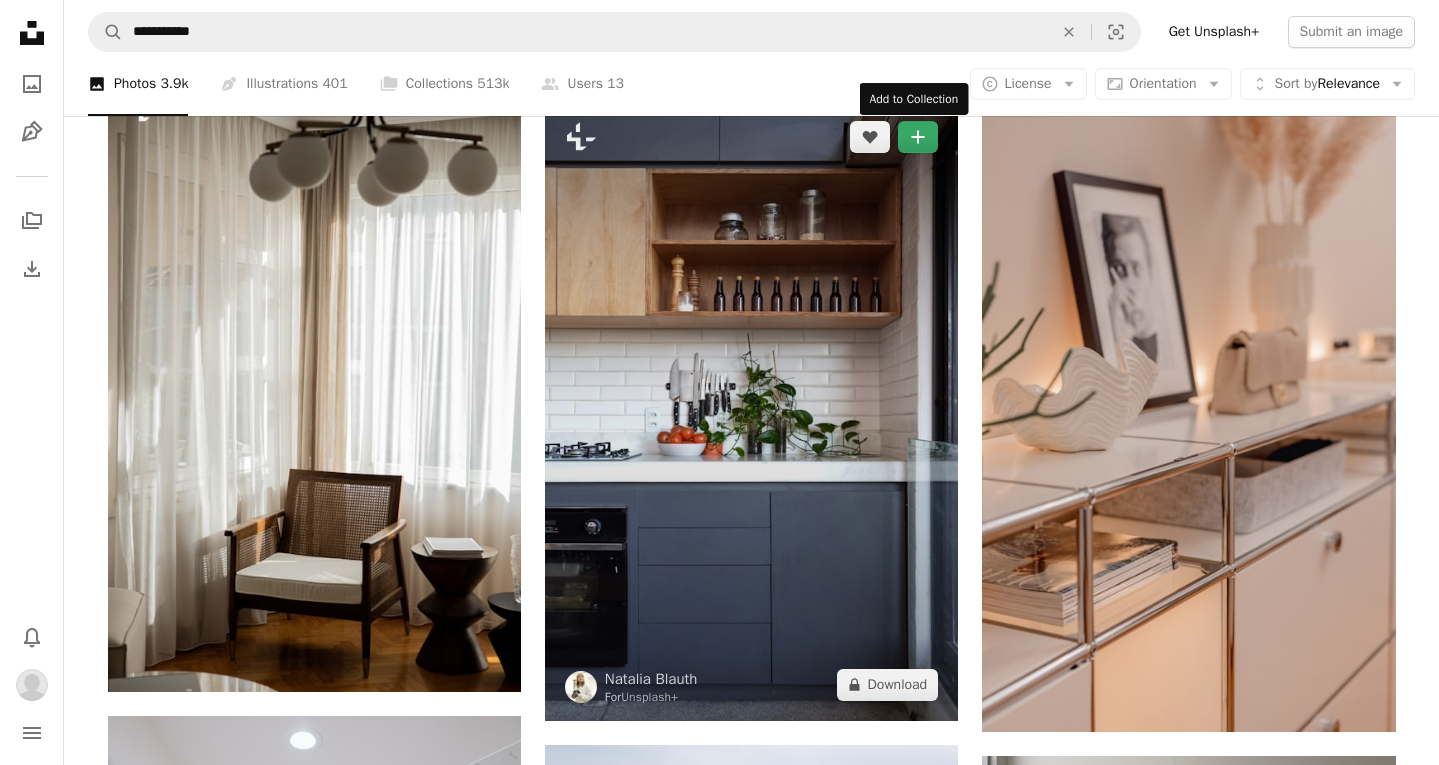 click on "A plus sign" 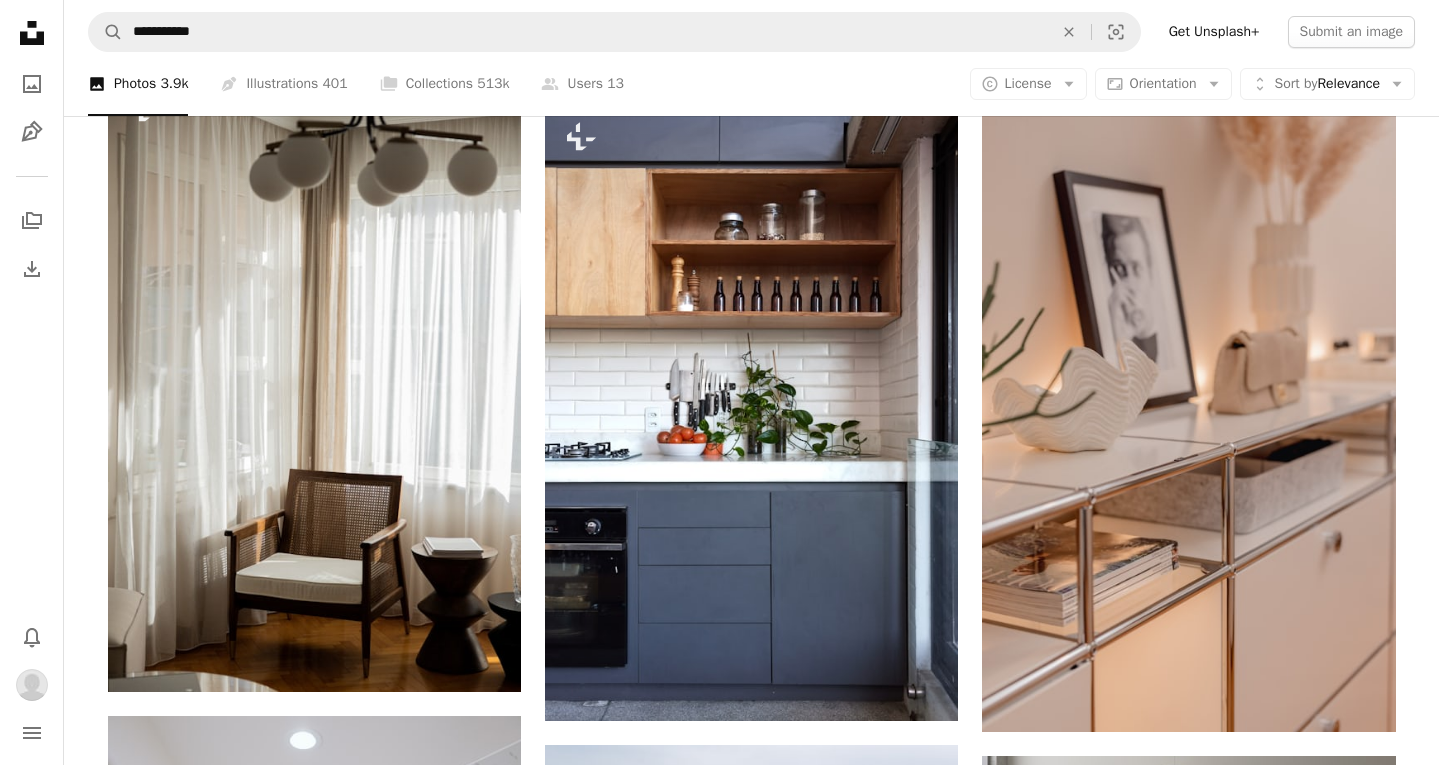 click on "Modern Home 2" at bounding box center [733, 5369] 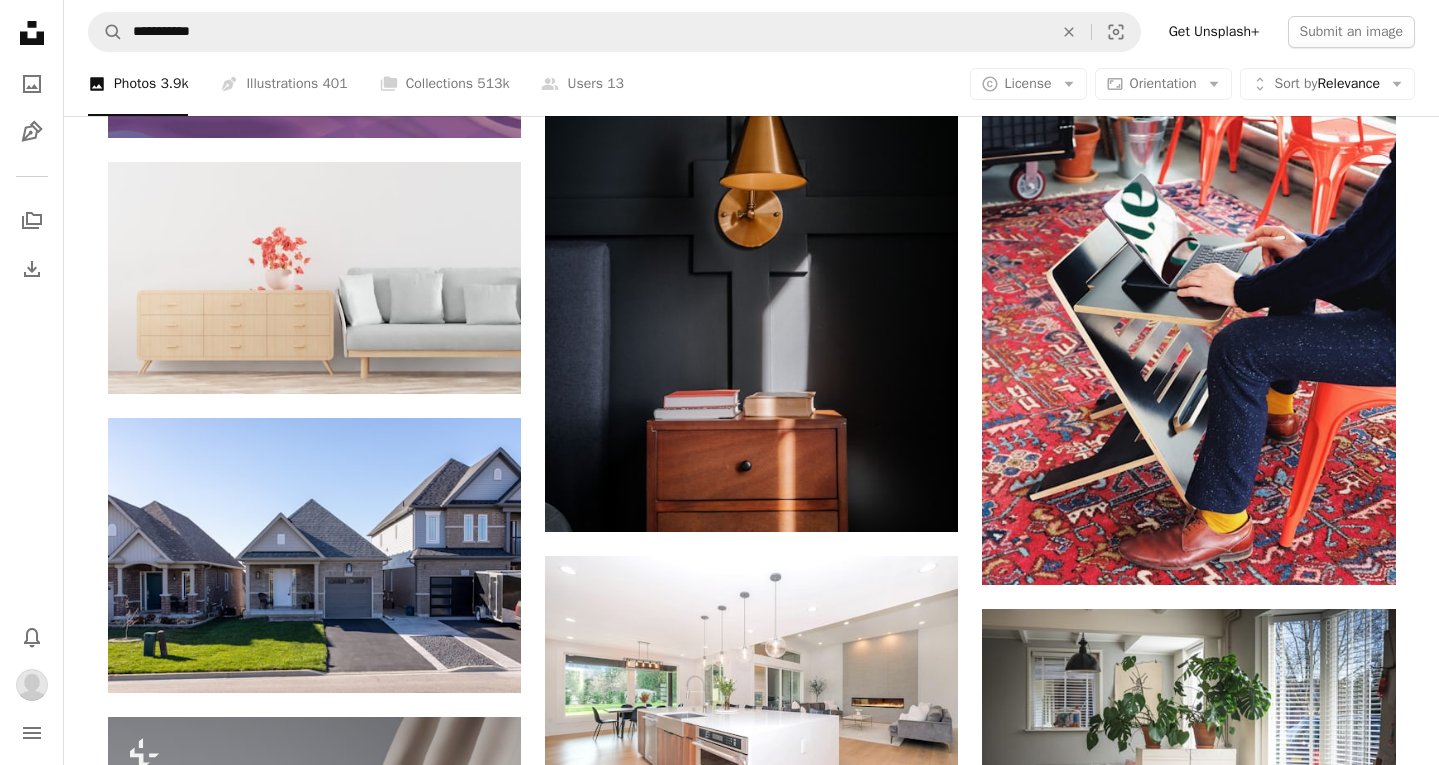 scroll, scrollTop: 75542, scrollLeft: 0, axis: vertical 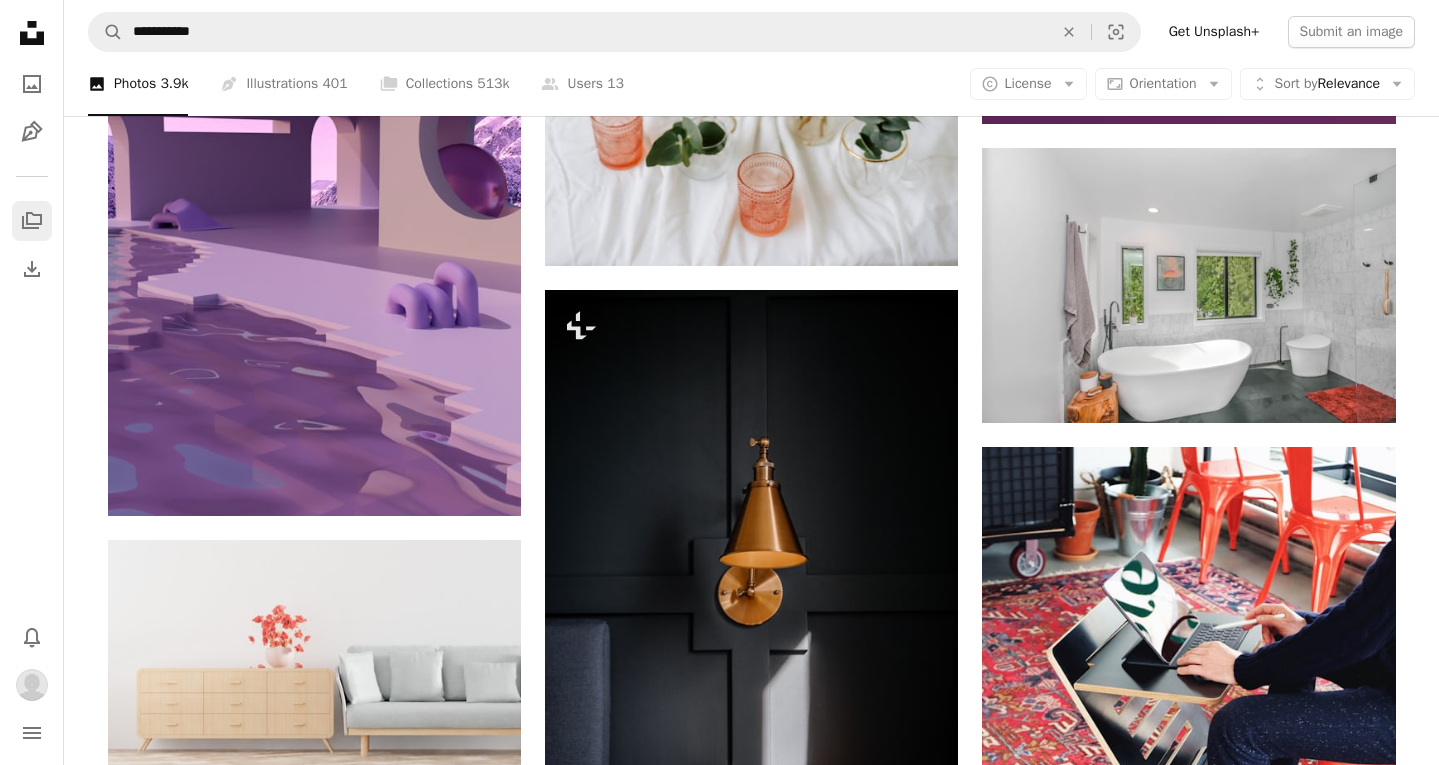 click on "A stack of folders" 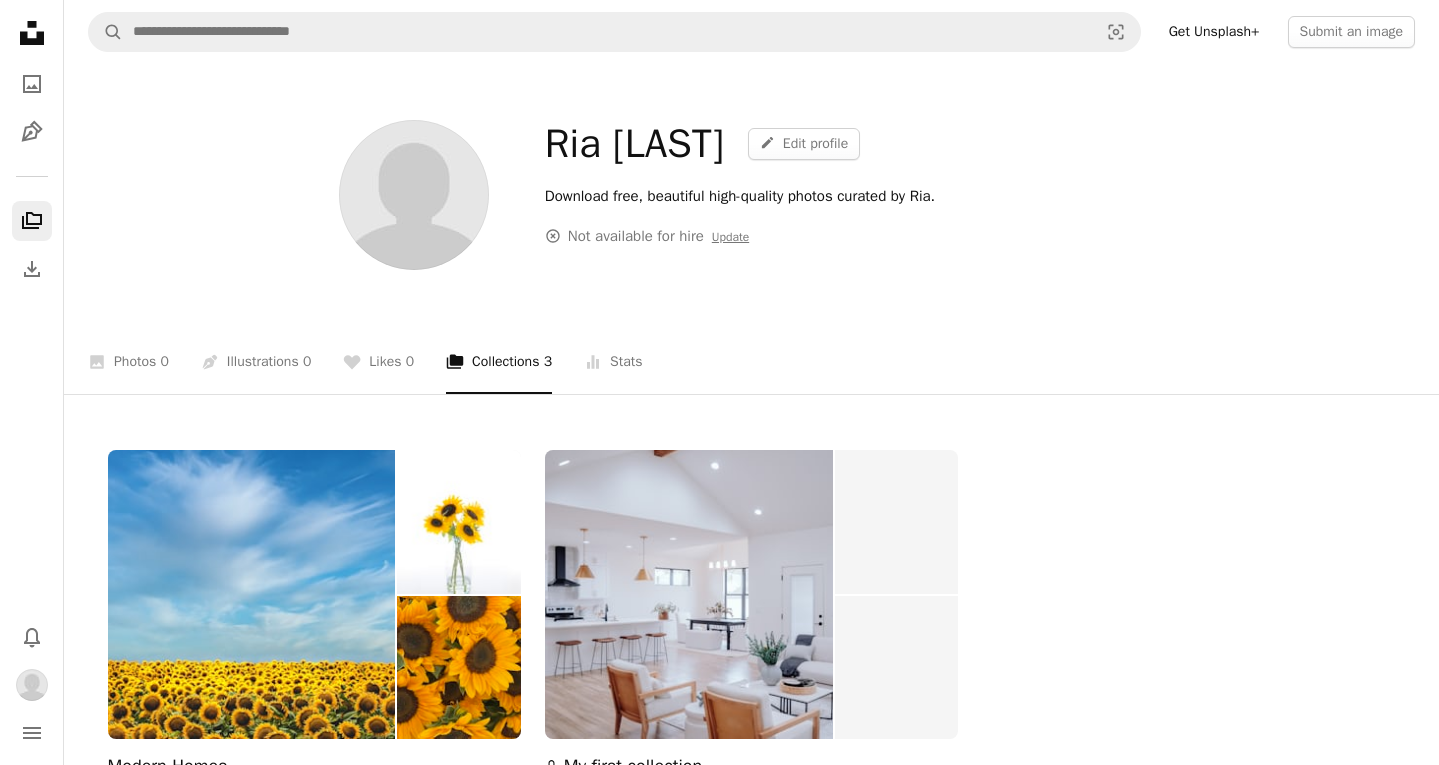 scroll, scrollTop: 0, scrollLeft: 0, axis: both 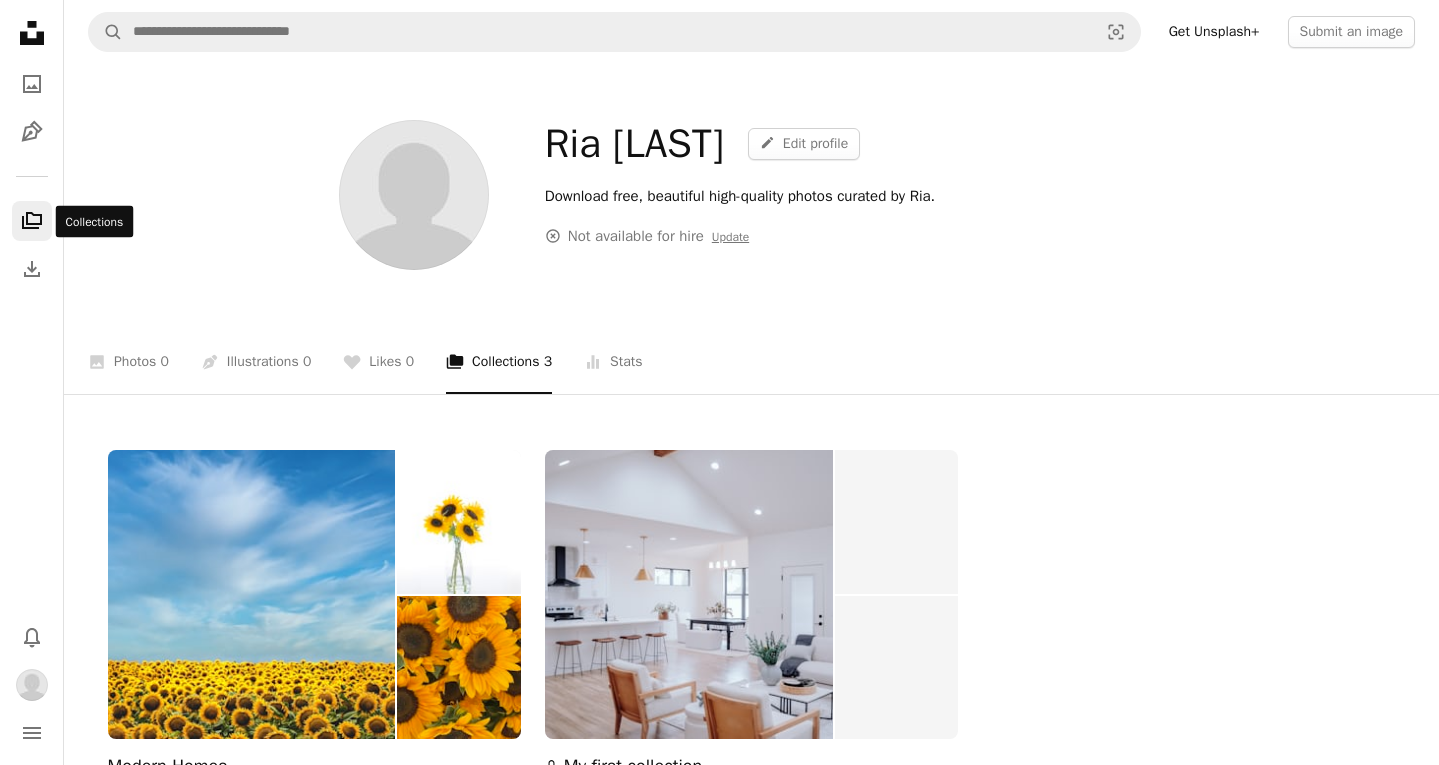 click on "A stack of folders" 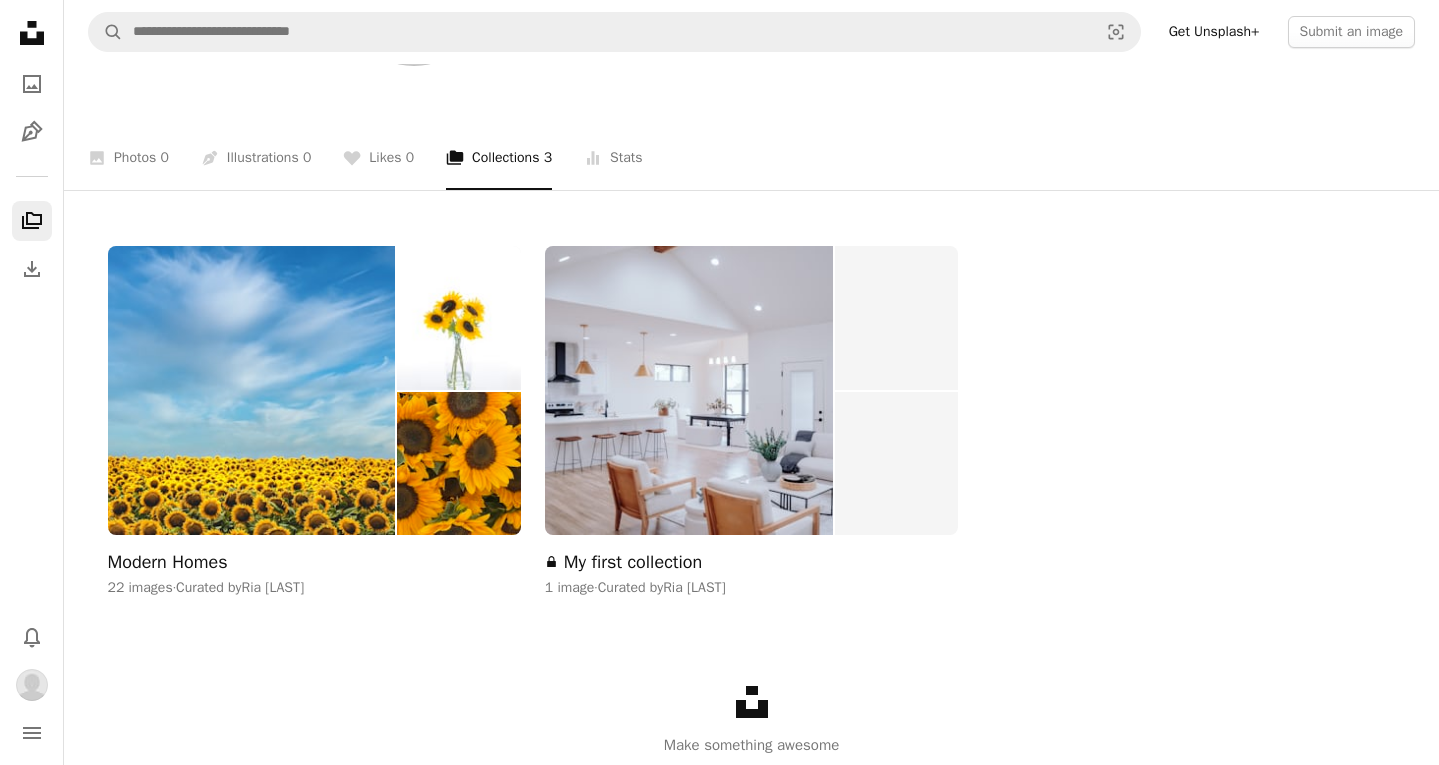 scroll, scrollTop: 207, scrollLeft: 0, axis: vertical 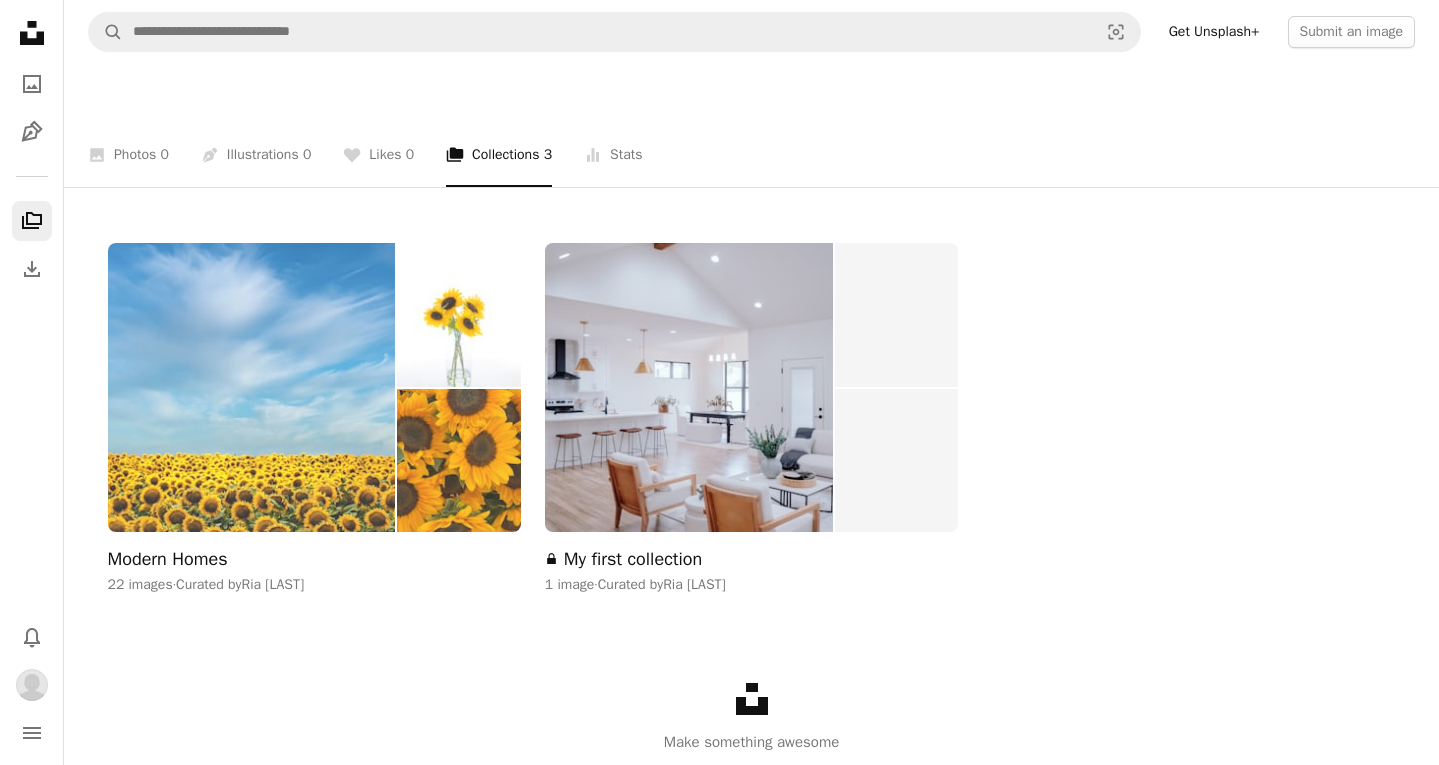 click on "Modern Homes" at bounding box center [168, 560] 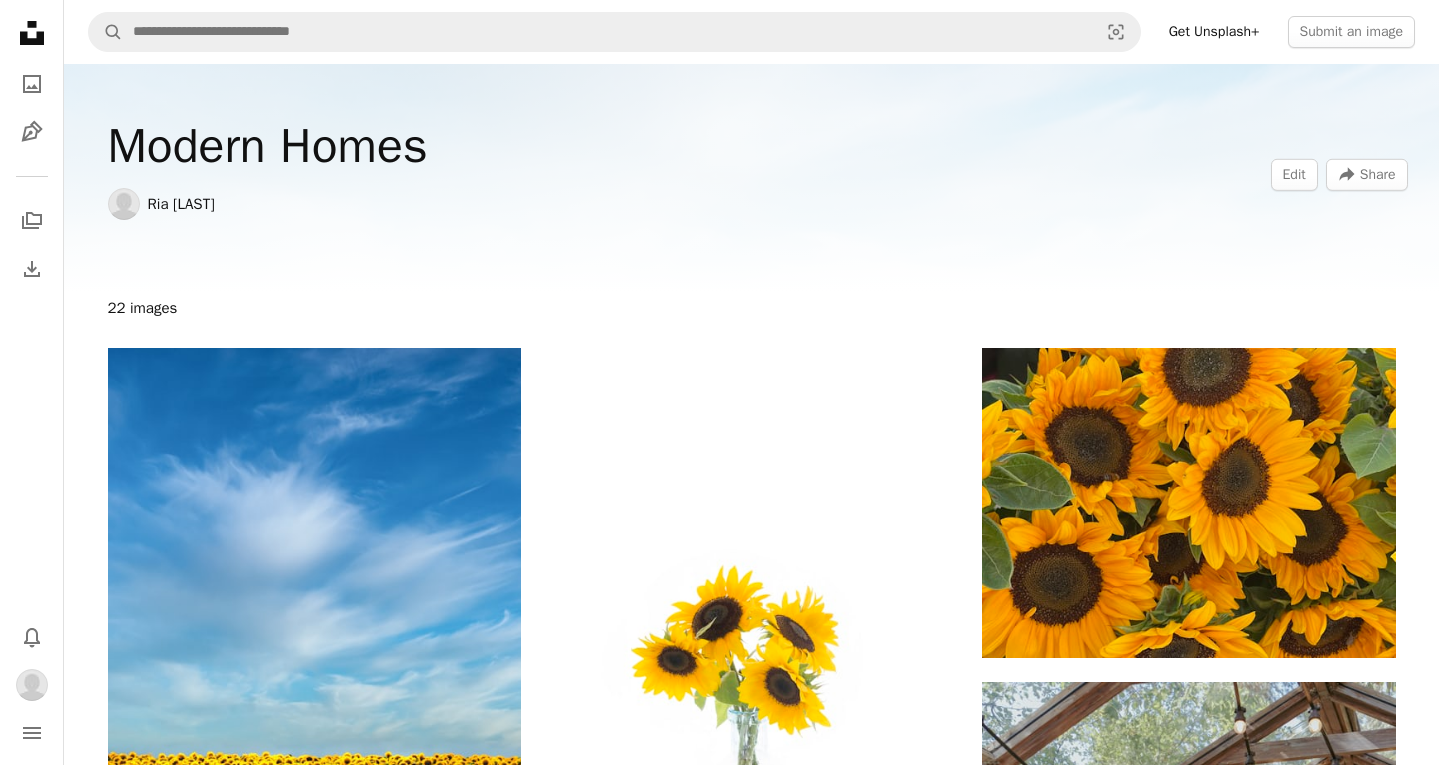 scroll, scrollTop: 0, scrollLeft: 0, axis: both 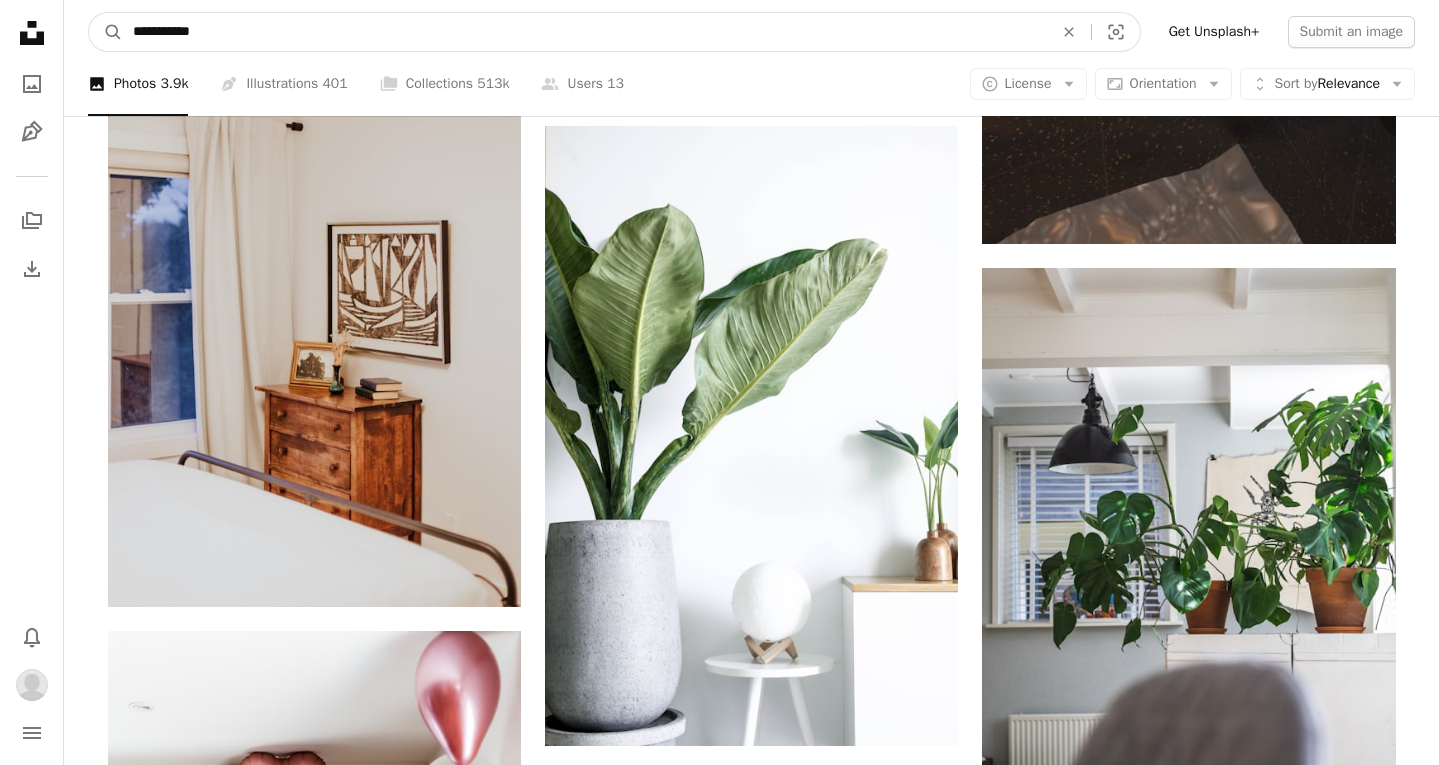 click on "**********" at bounding box center (585, 32) 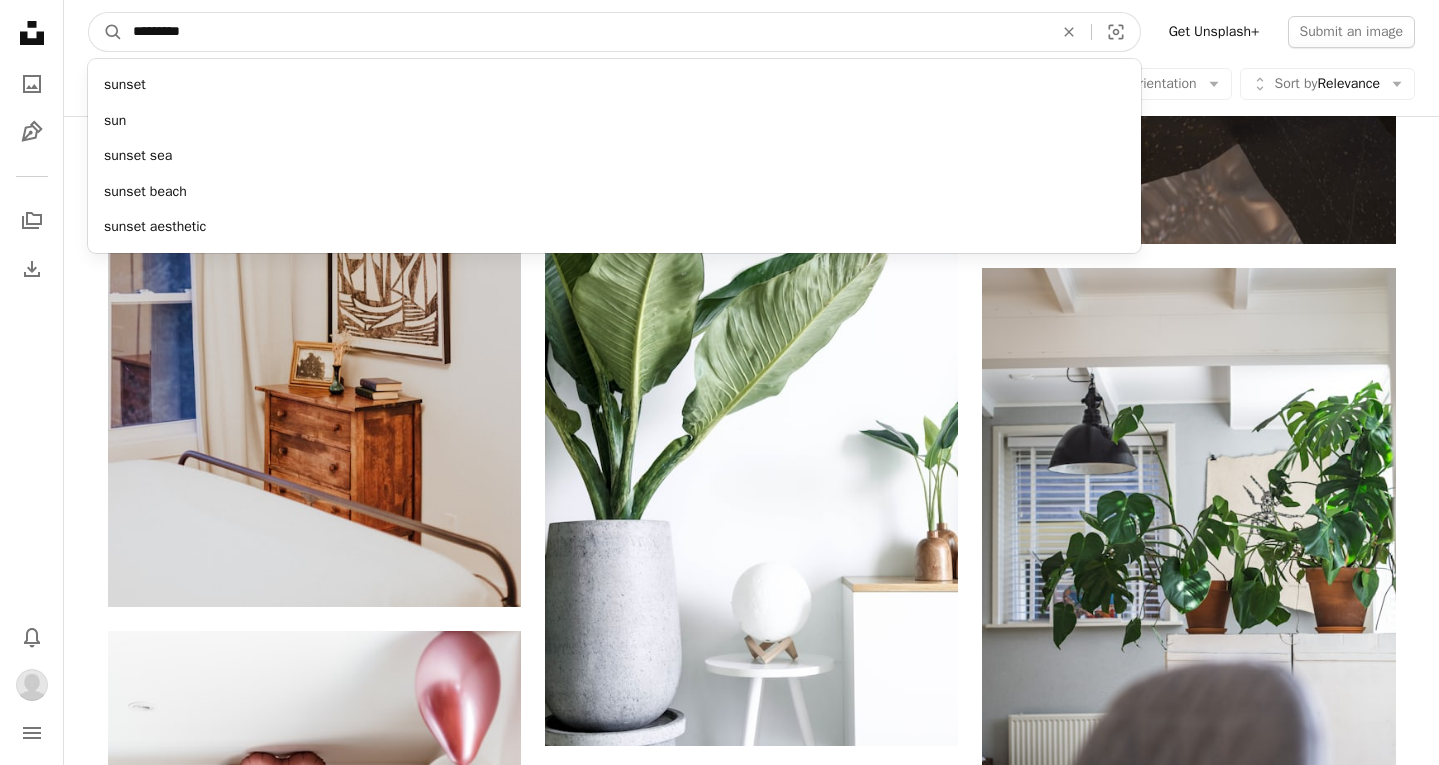 type on "**********" 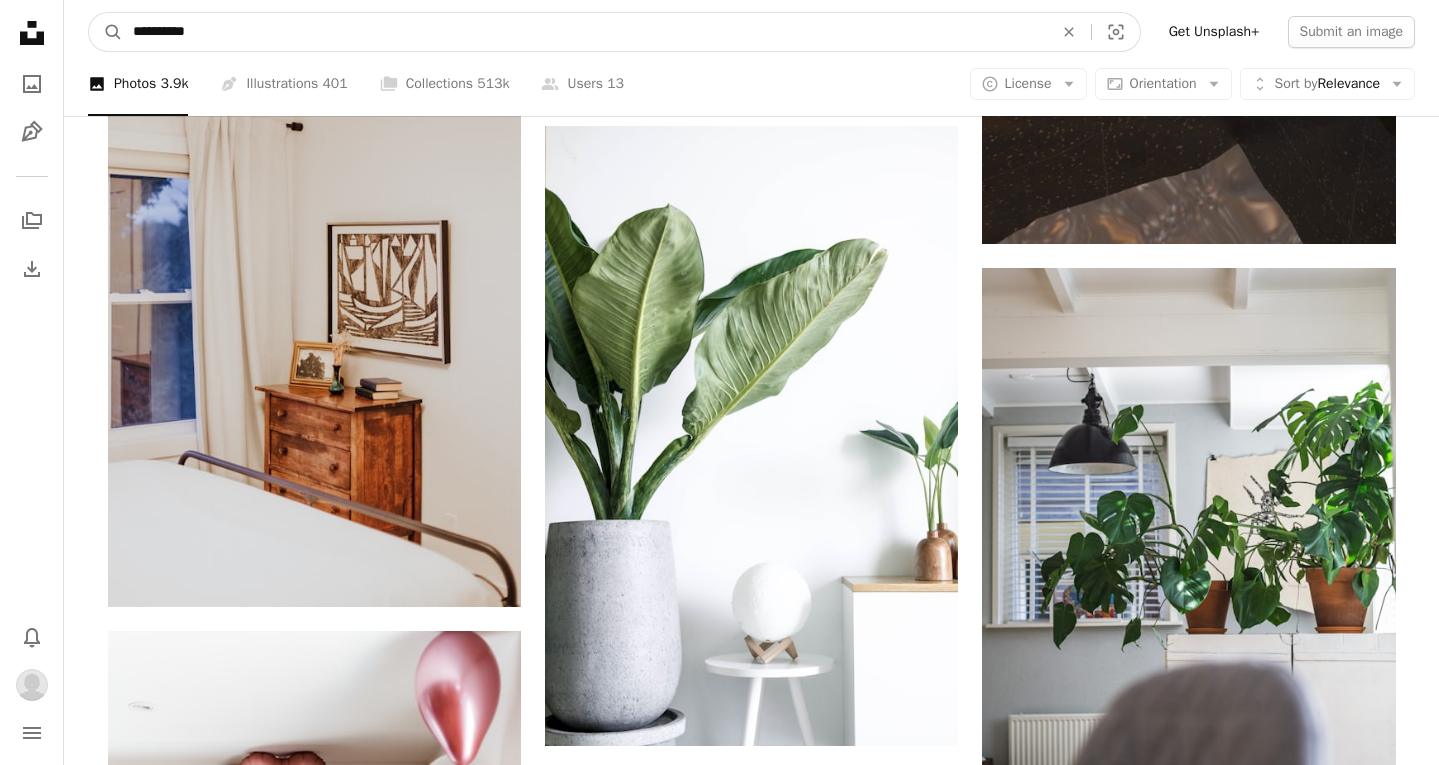 click on "A magnifying glass" at bounding box center (106, 32) 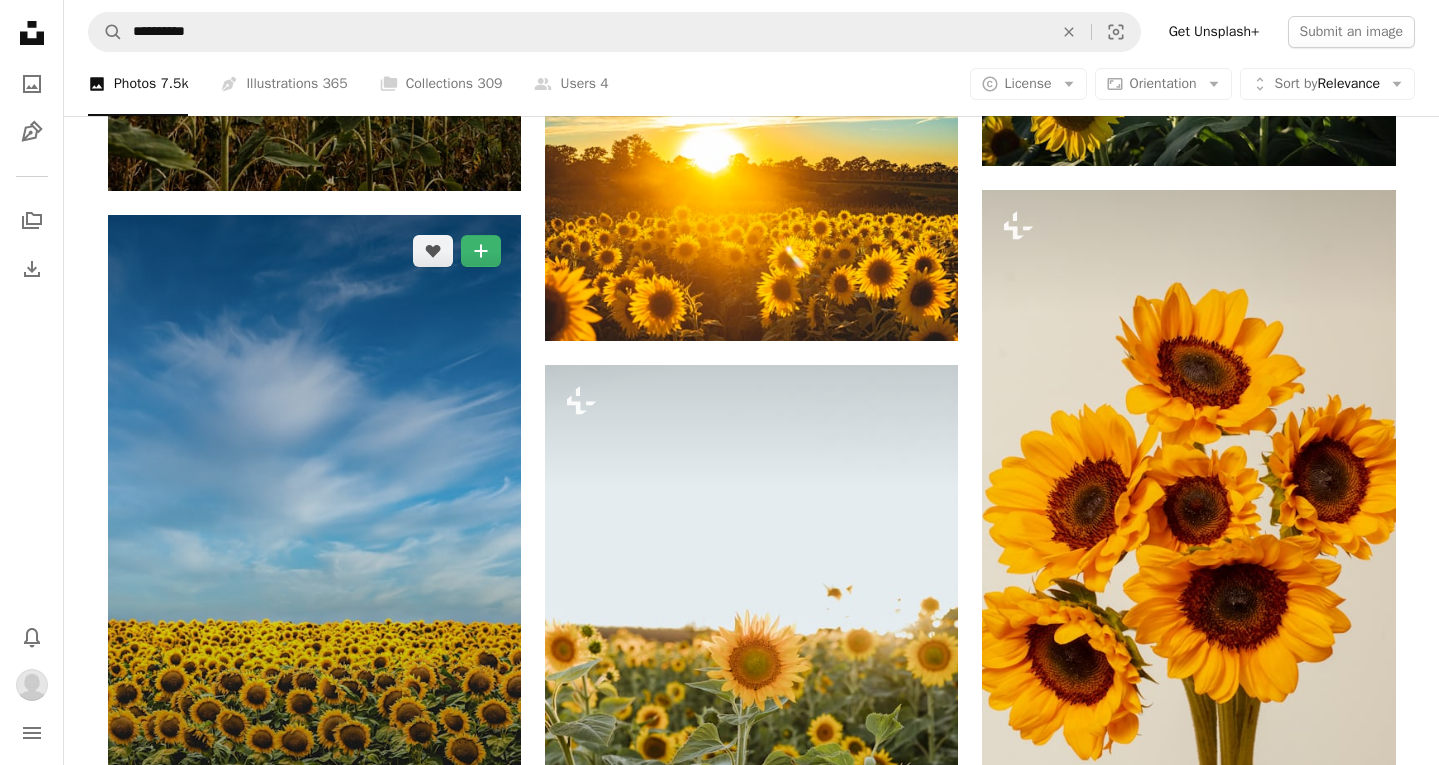 scroll, scrollTop: 1761, scrollLeft: 0, axis: vertical 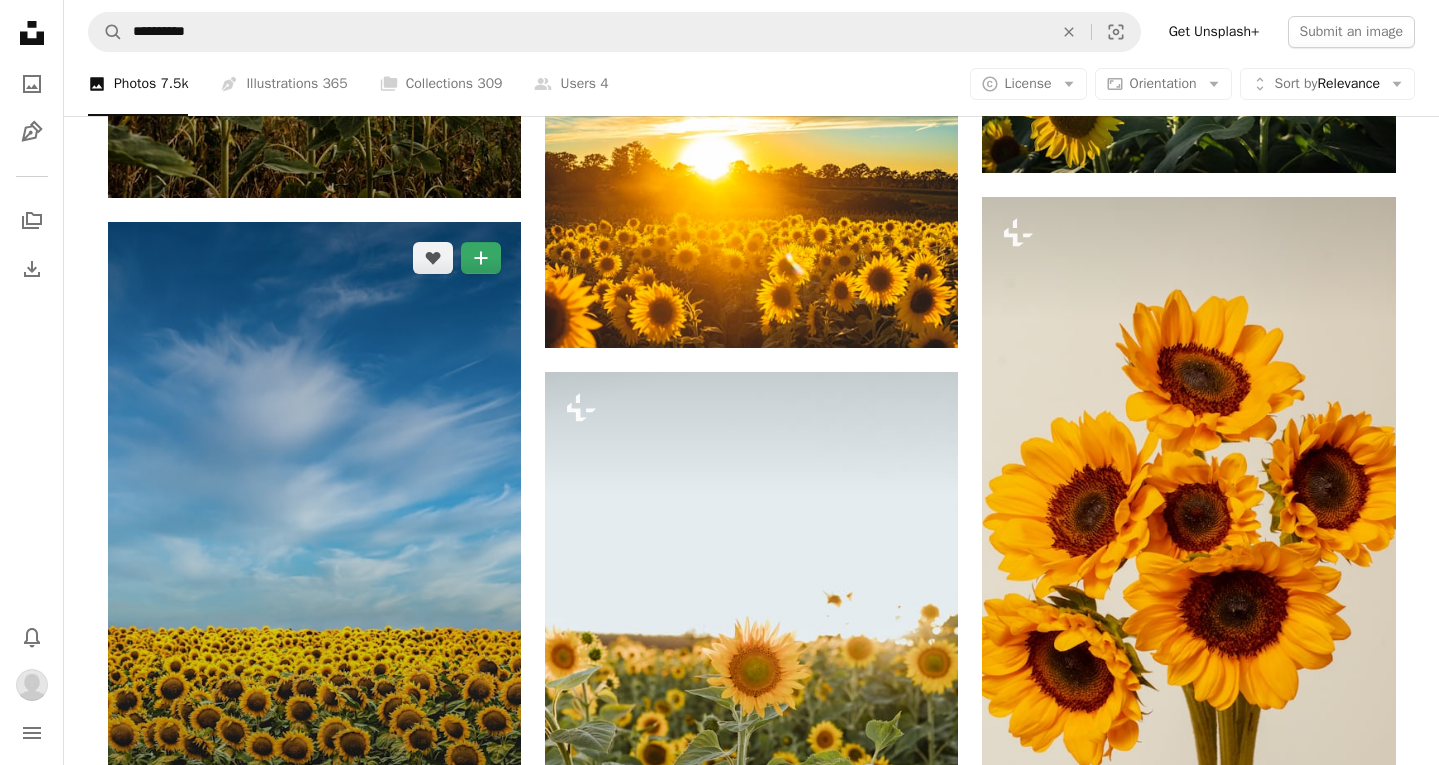 click on "A plus sign" 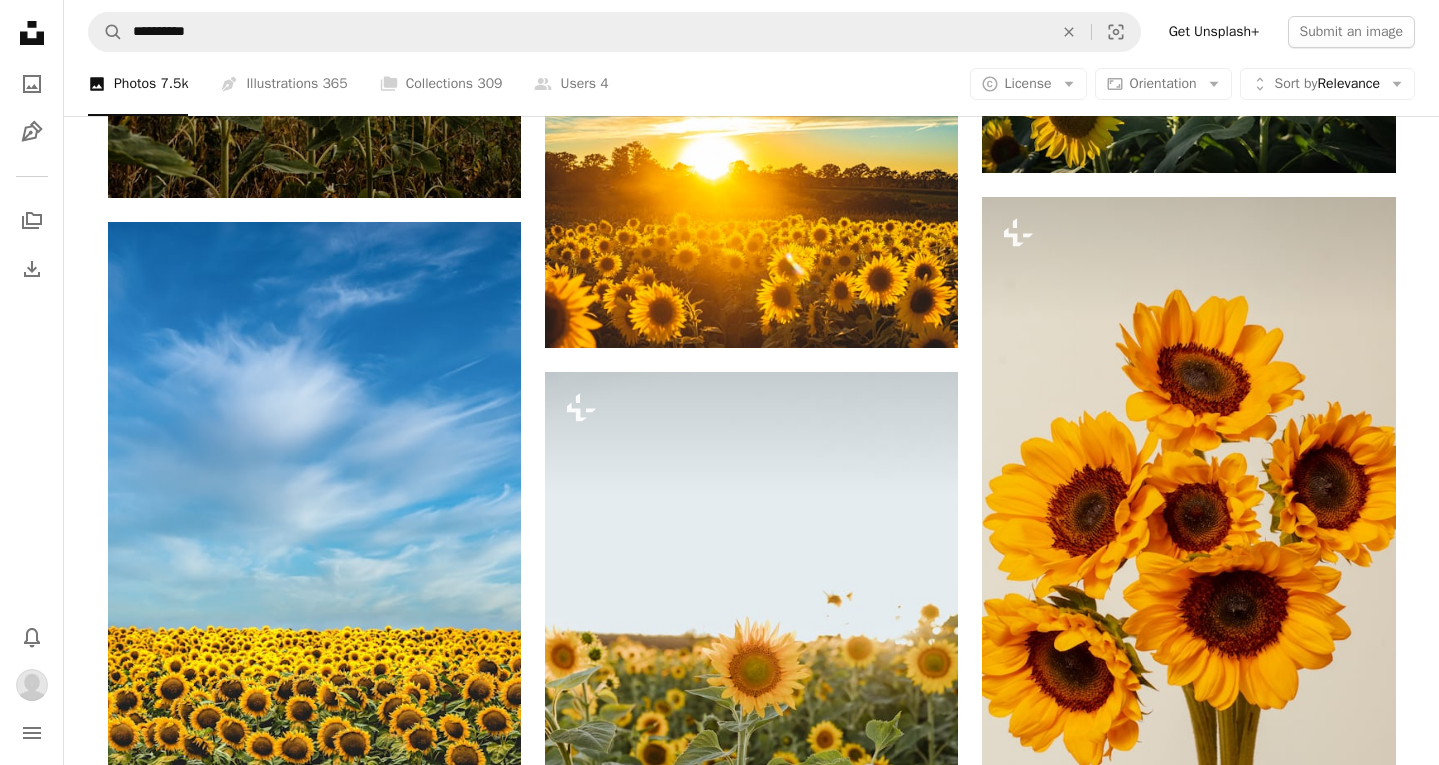 click on "Modern Home 2" at bounding box center (733, 3853) 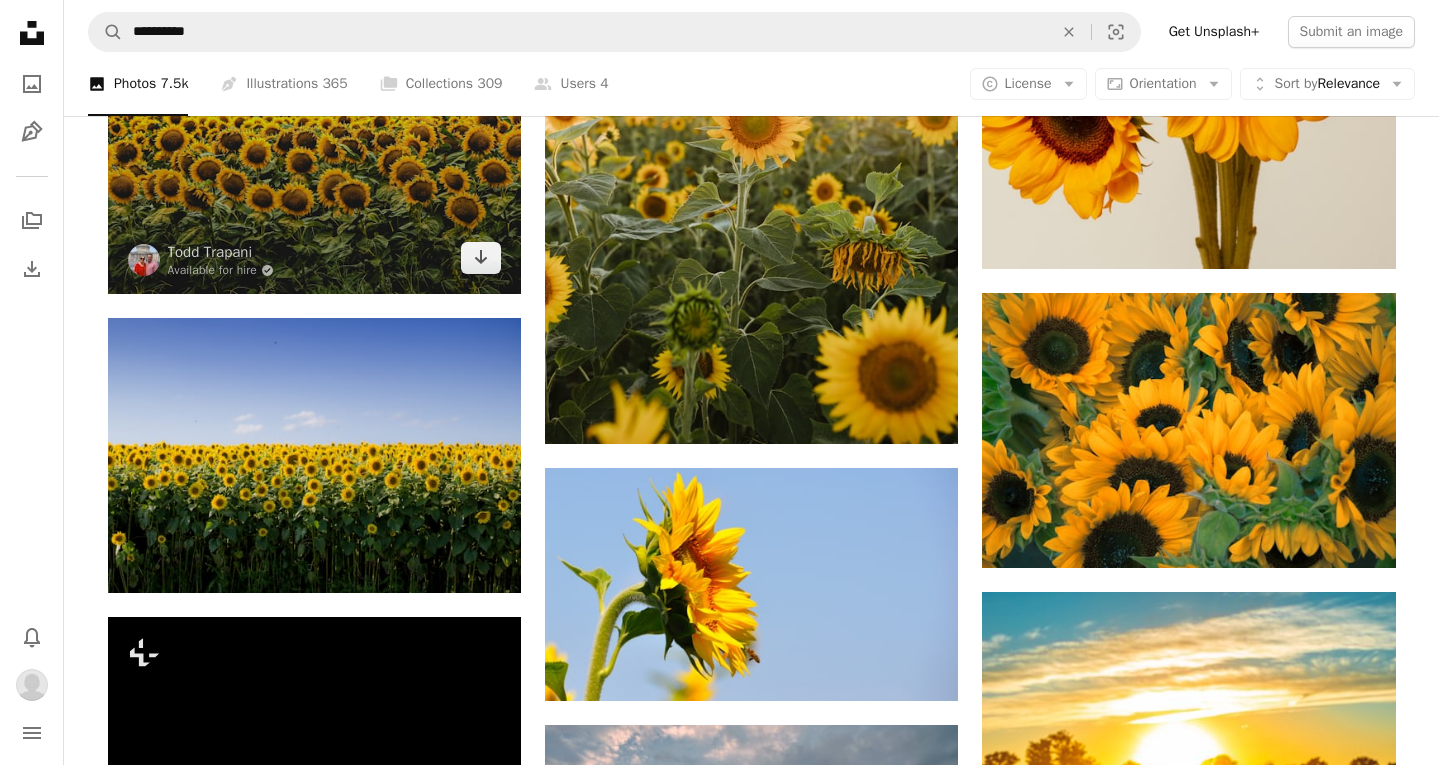 scroll, scrollTop: 2311, scrollLeft: 0, axis: vertical 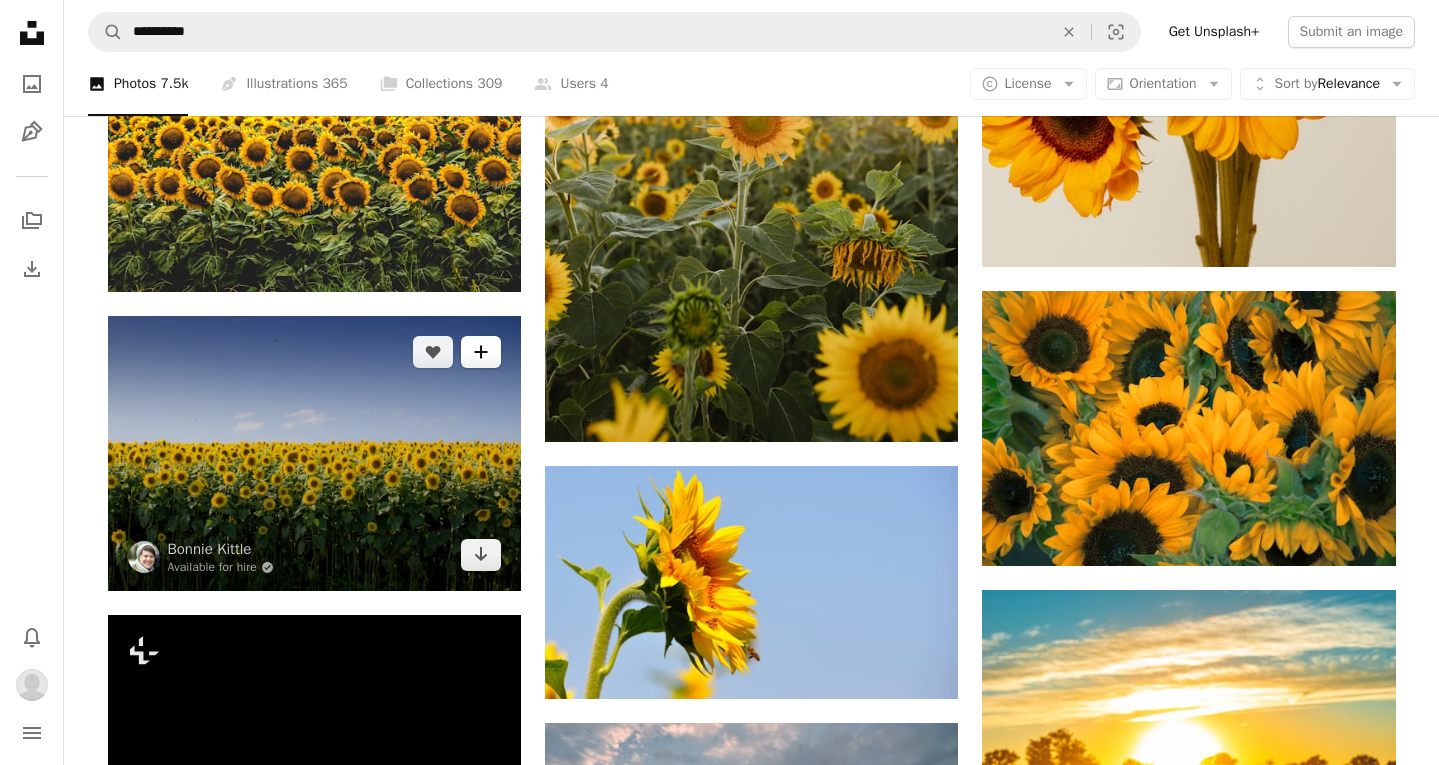 click on "A plus sign" 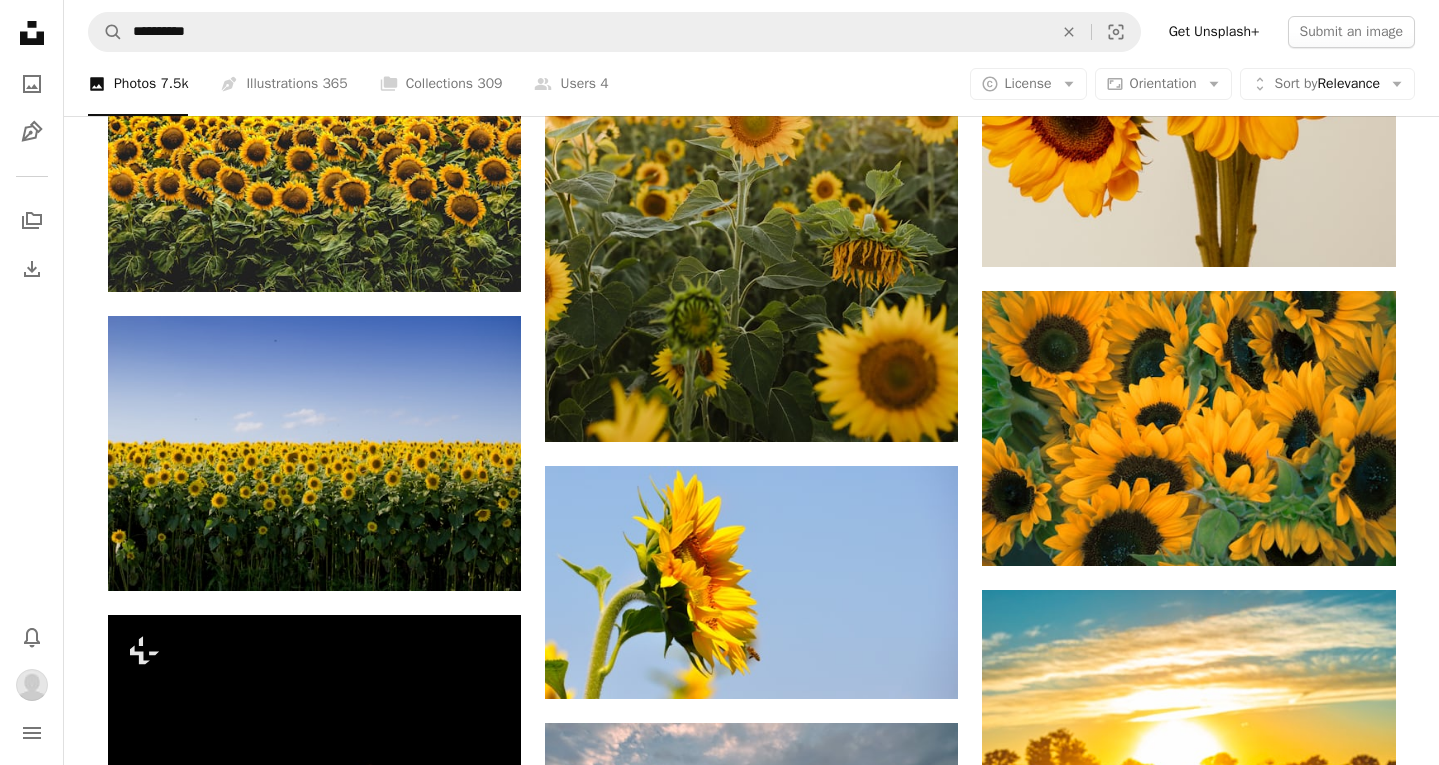 click on "Modern Home 2" at bounding box center (733, 3211) 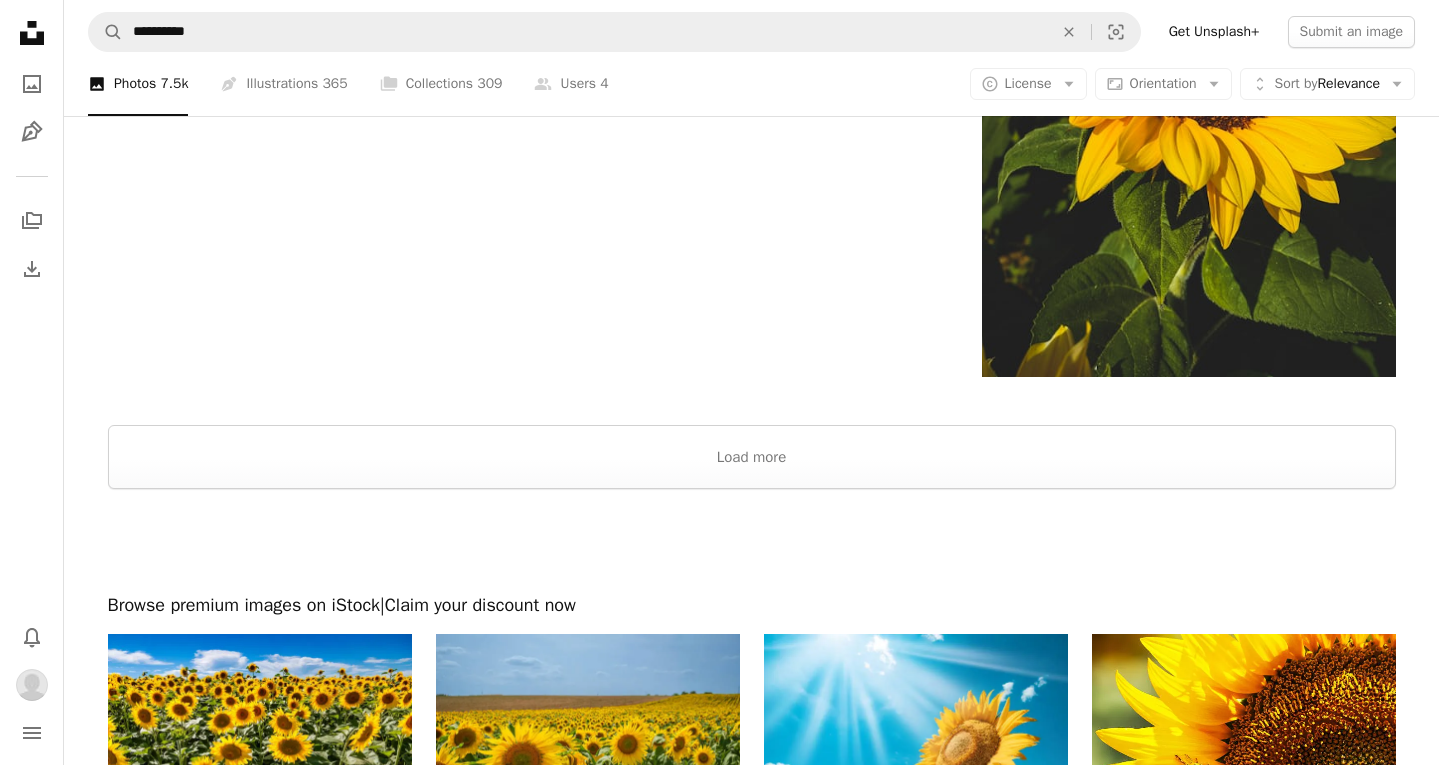 scroll, scrollTop: 3904, scrollLeft: 0, axis: vertical 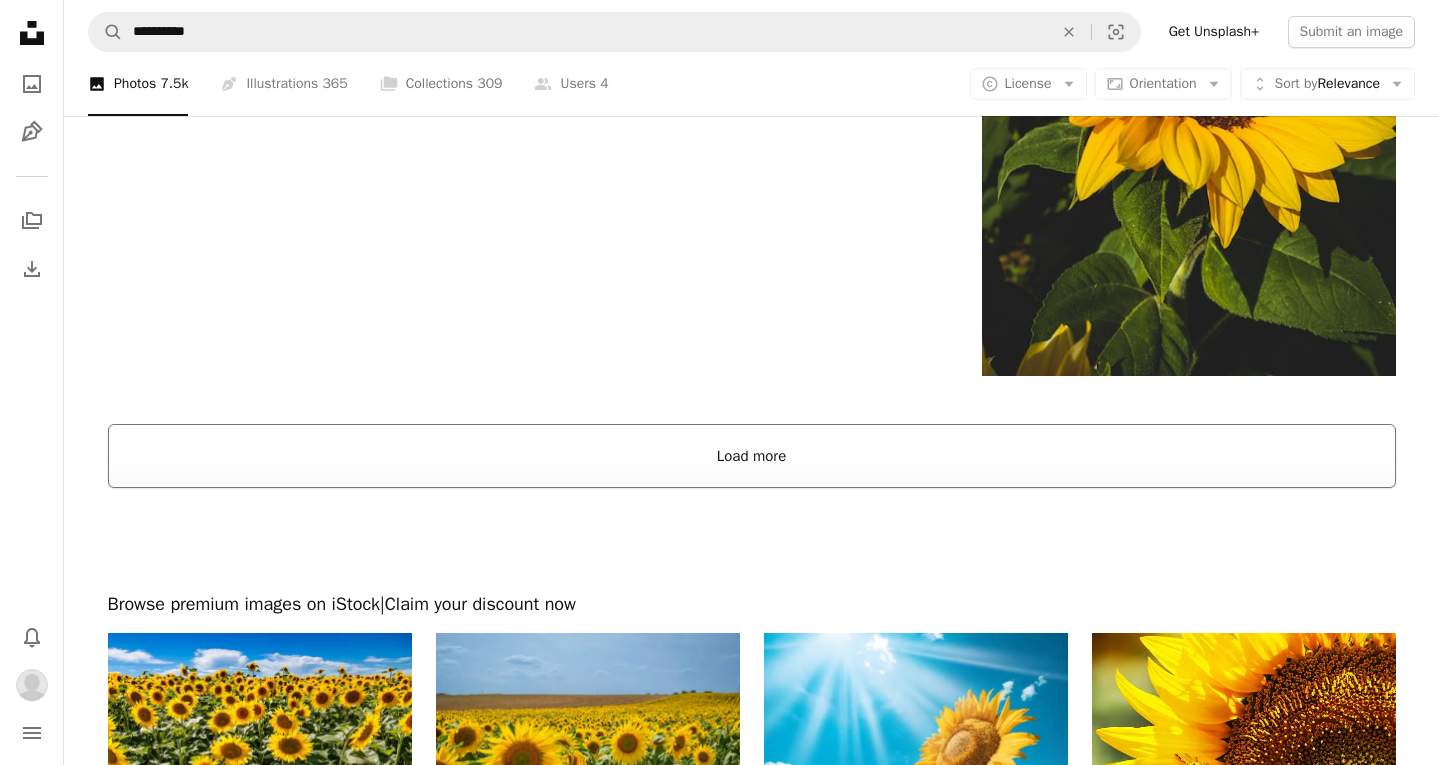 click on "Load more" at bounding box center [752, 456] 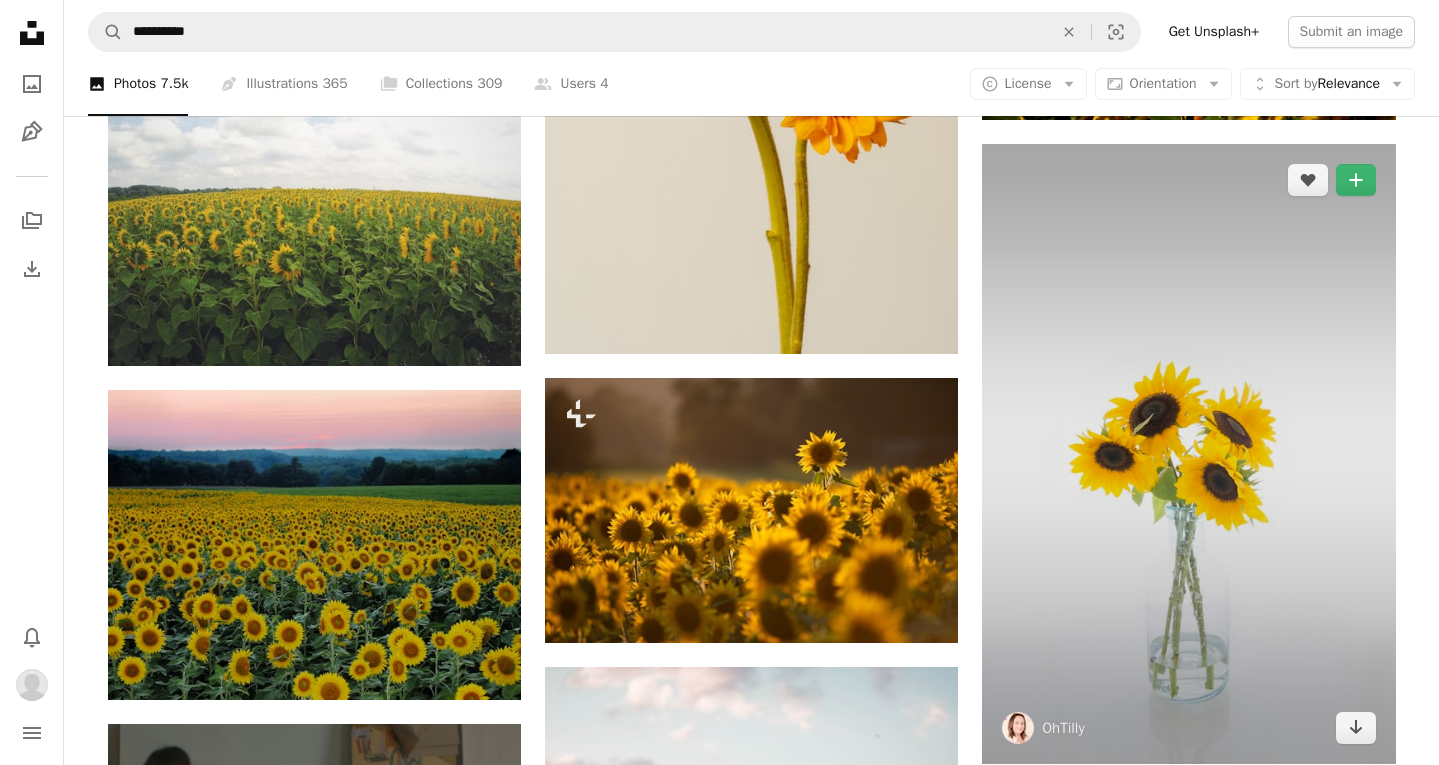 scroll, scrollTop: 4424, scrollLeft: 0, axis: vertical 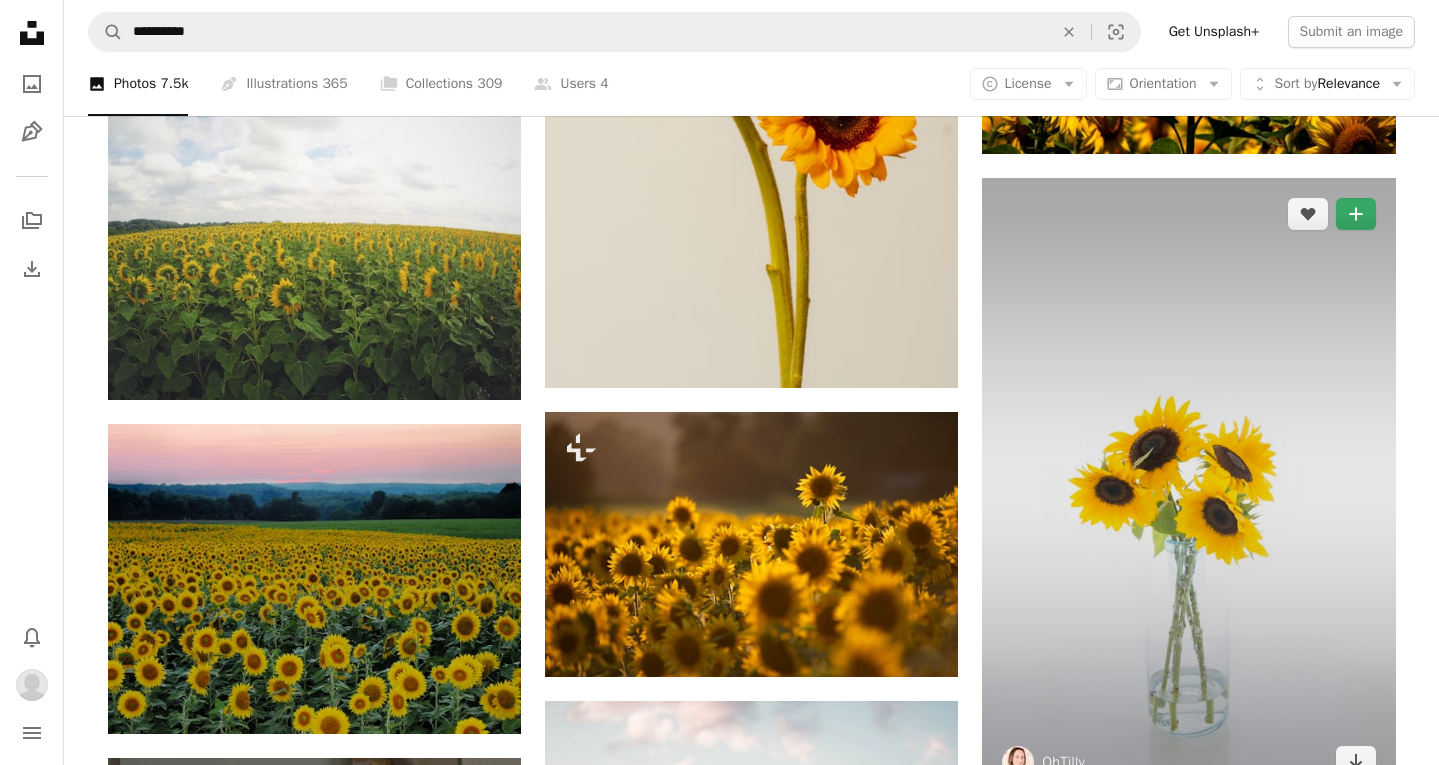 click 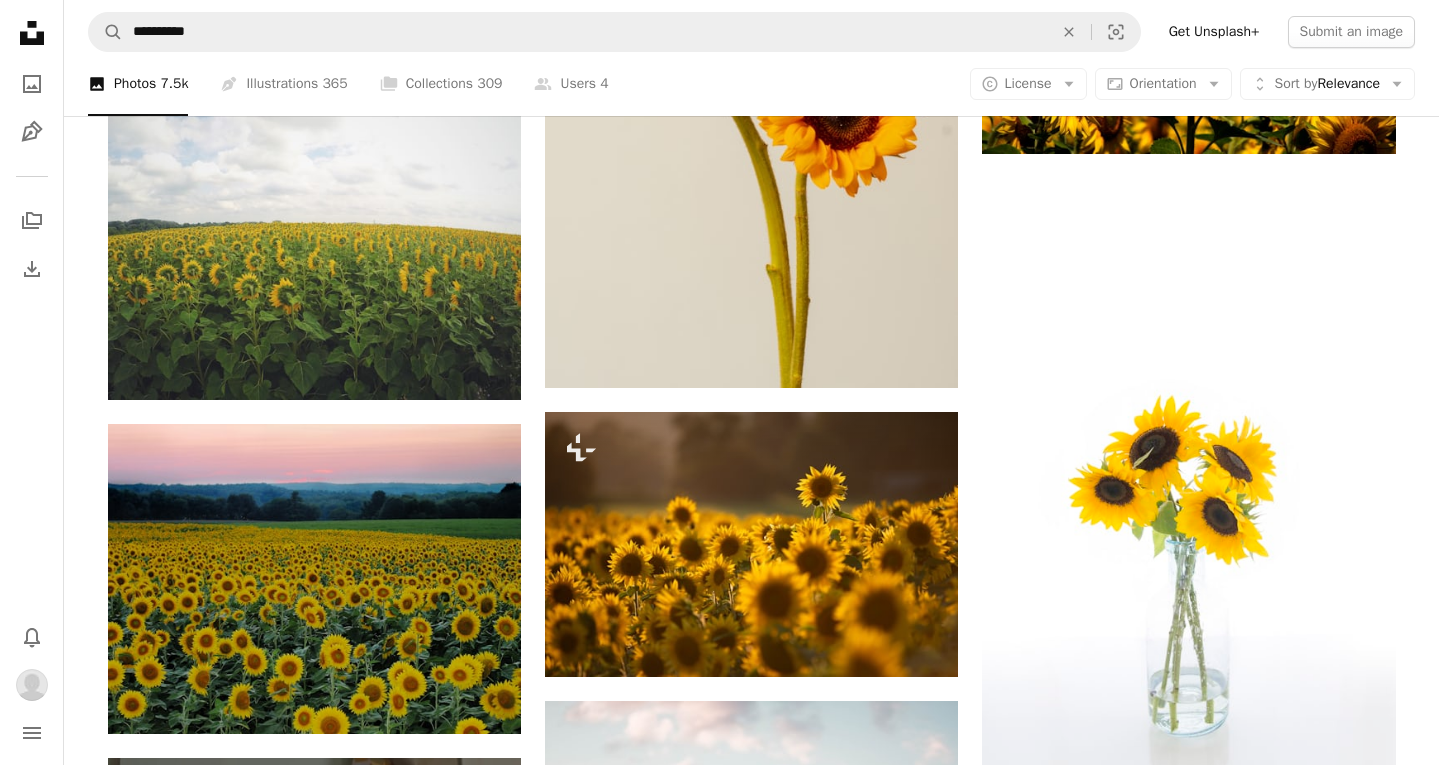 click on "Modern Home 2" at bounding box center (733, 3588) 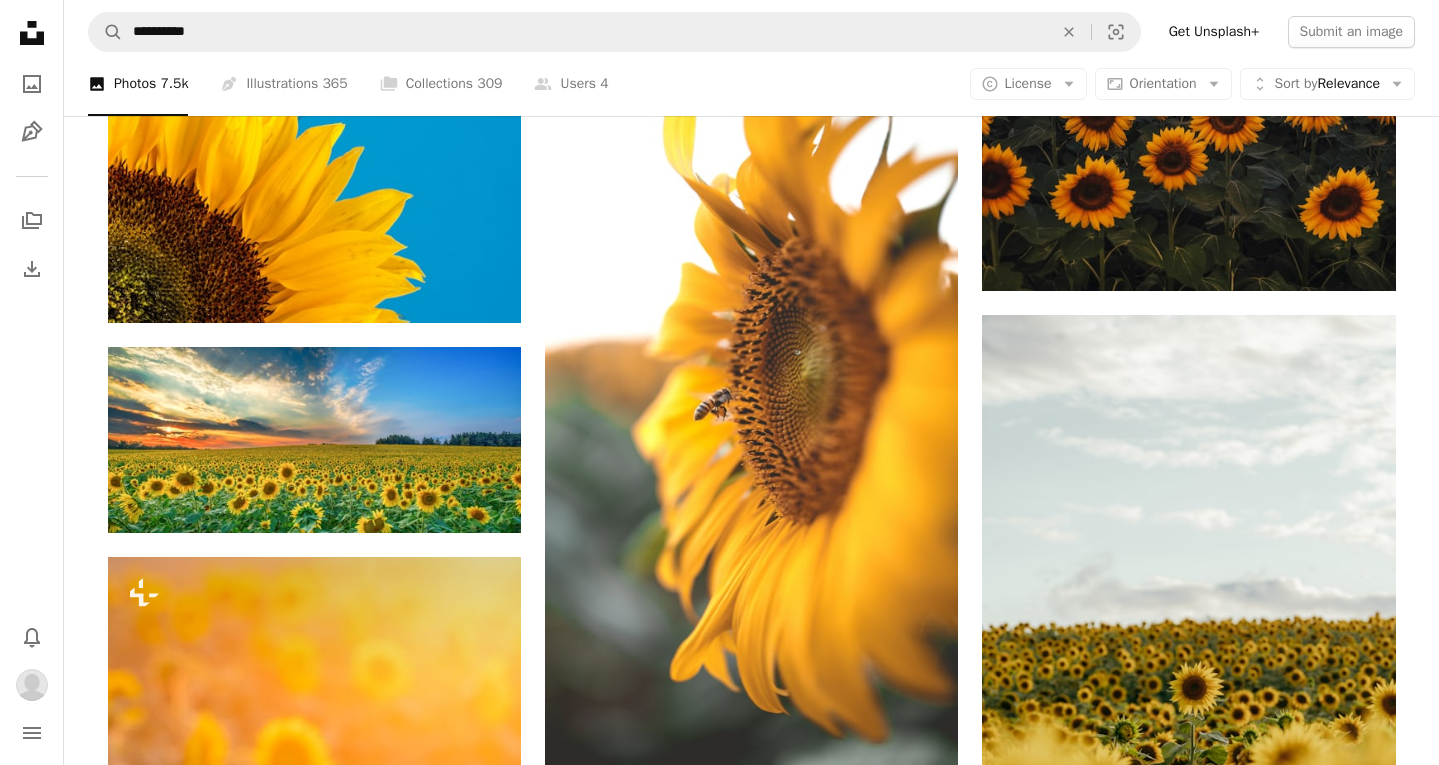 scroll, scrollTop: 6646, scrollLeft: 0, axis: vertical 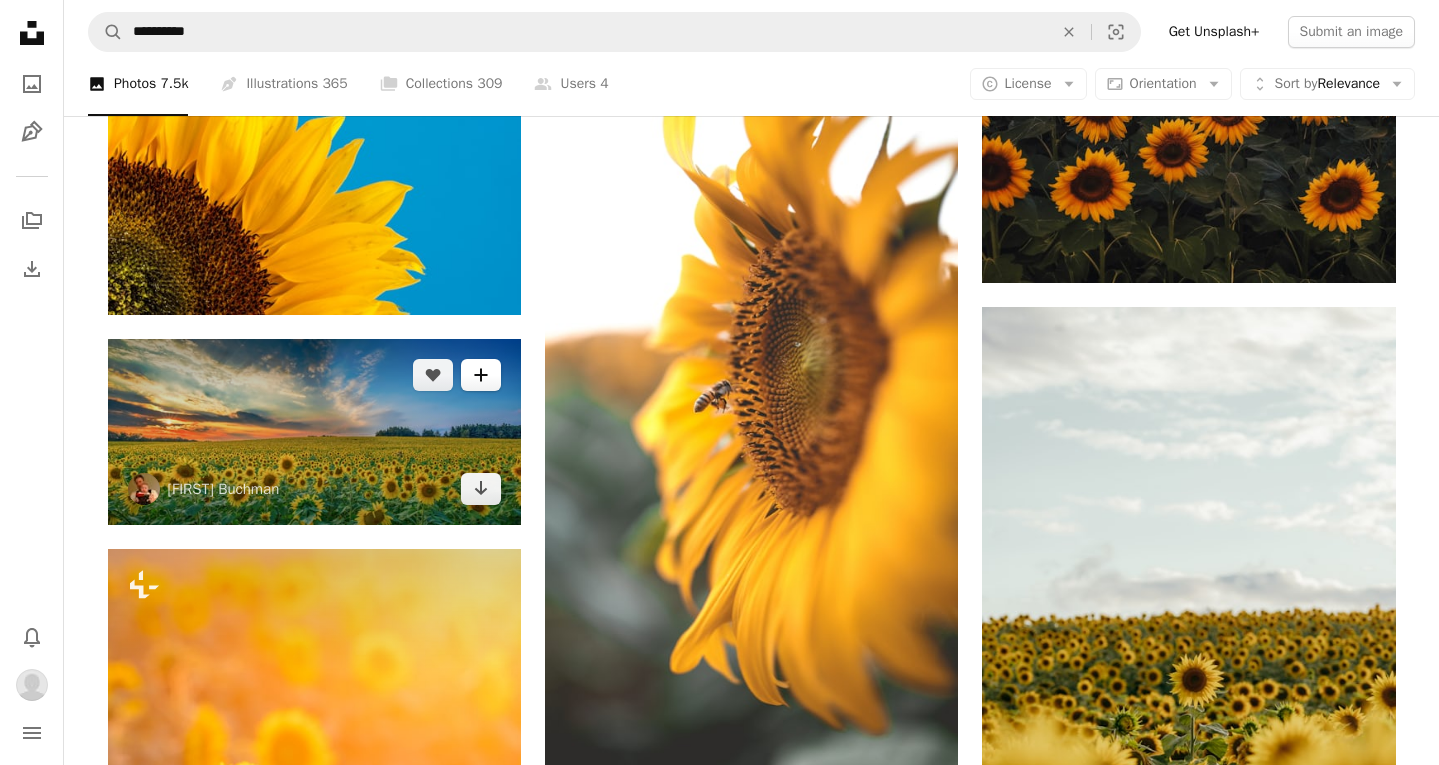 click 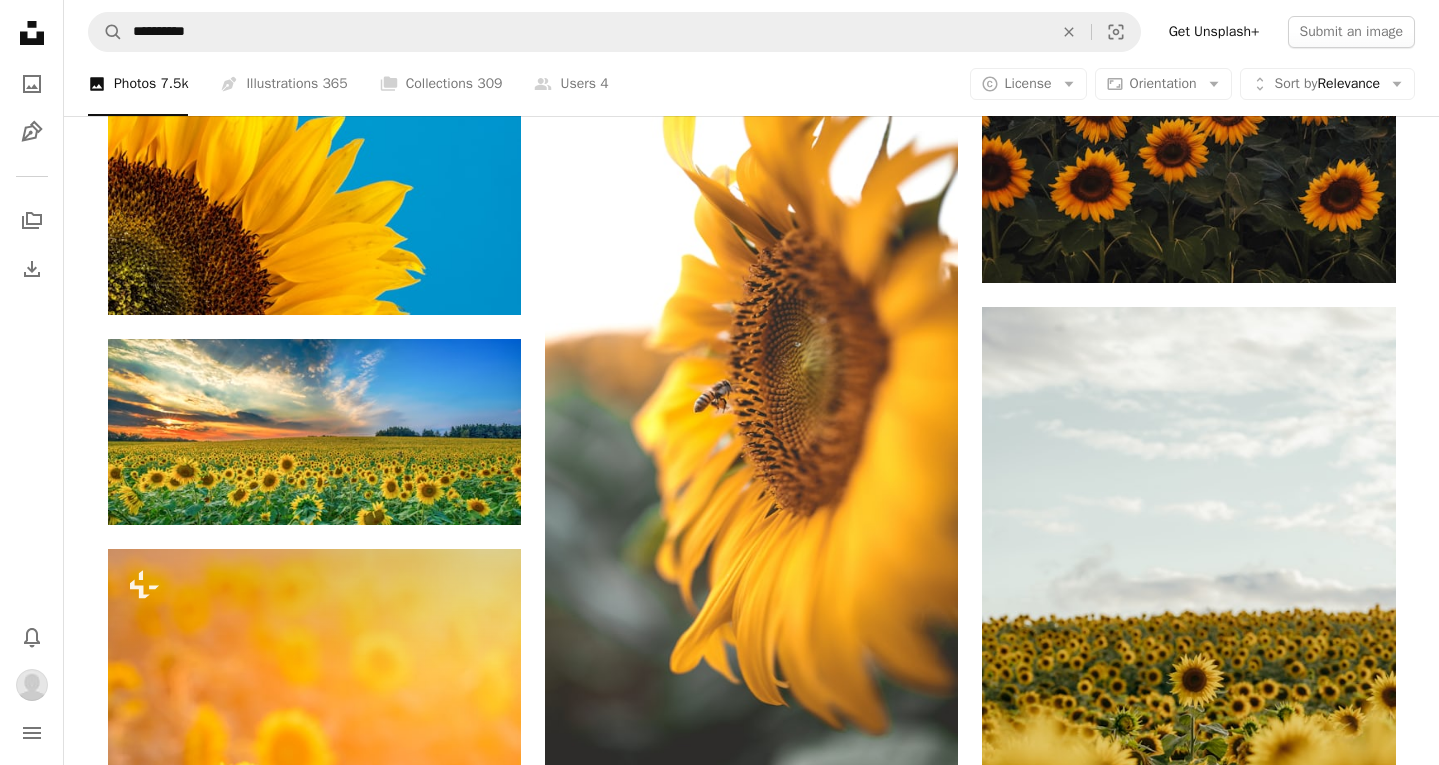 click on "Modern Home 2" at bounding box center [875, 4971] 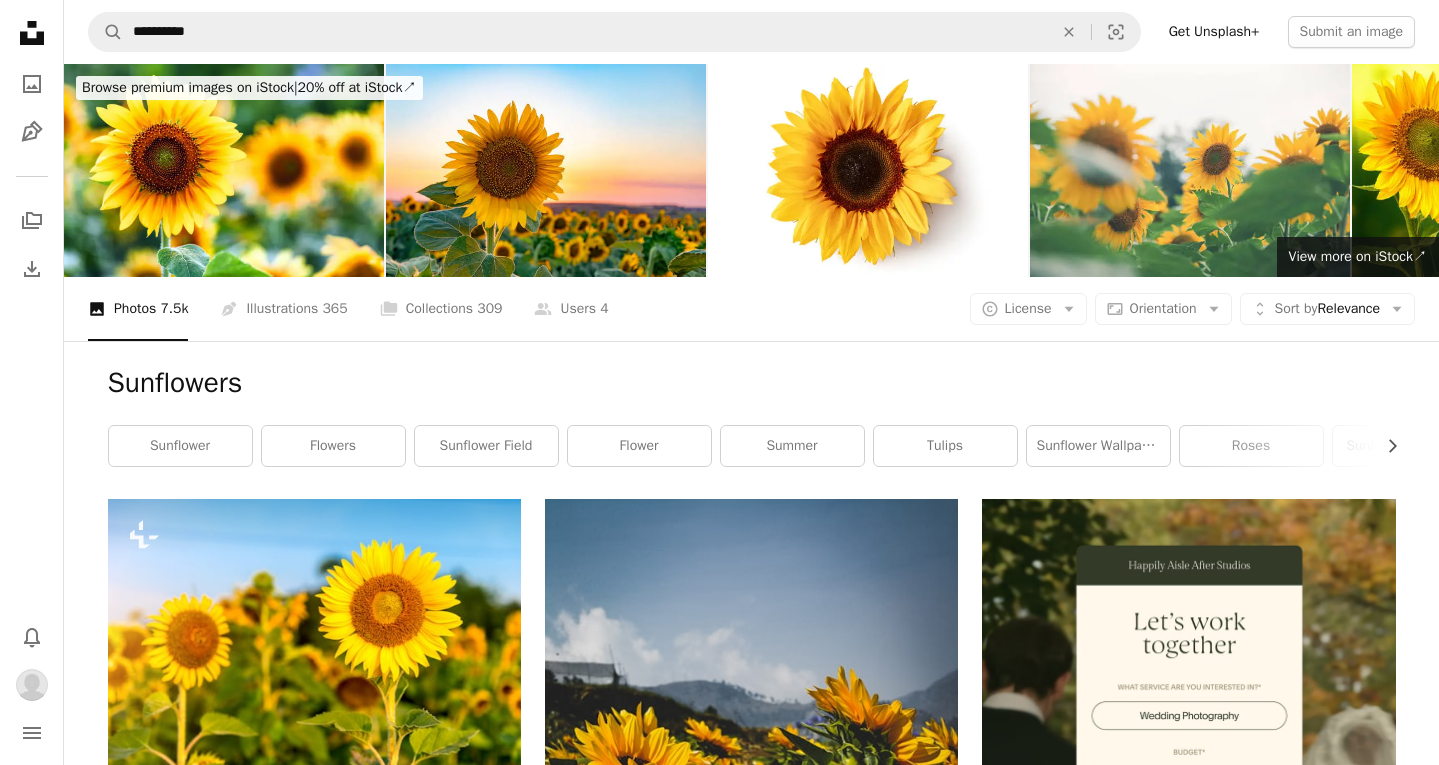 scroll, scrollTop: 0, scrollLeft: 0, axis: both 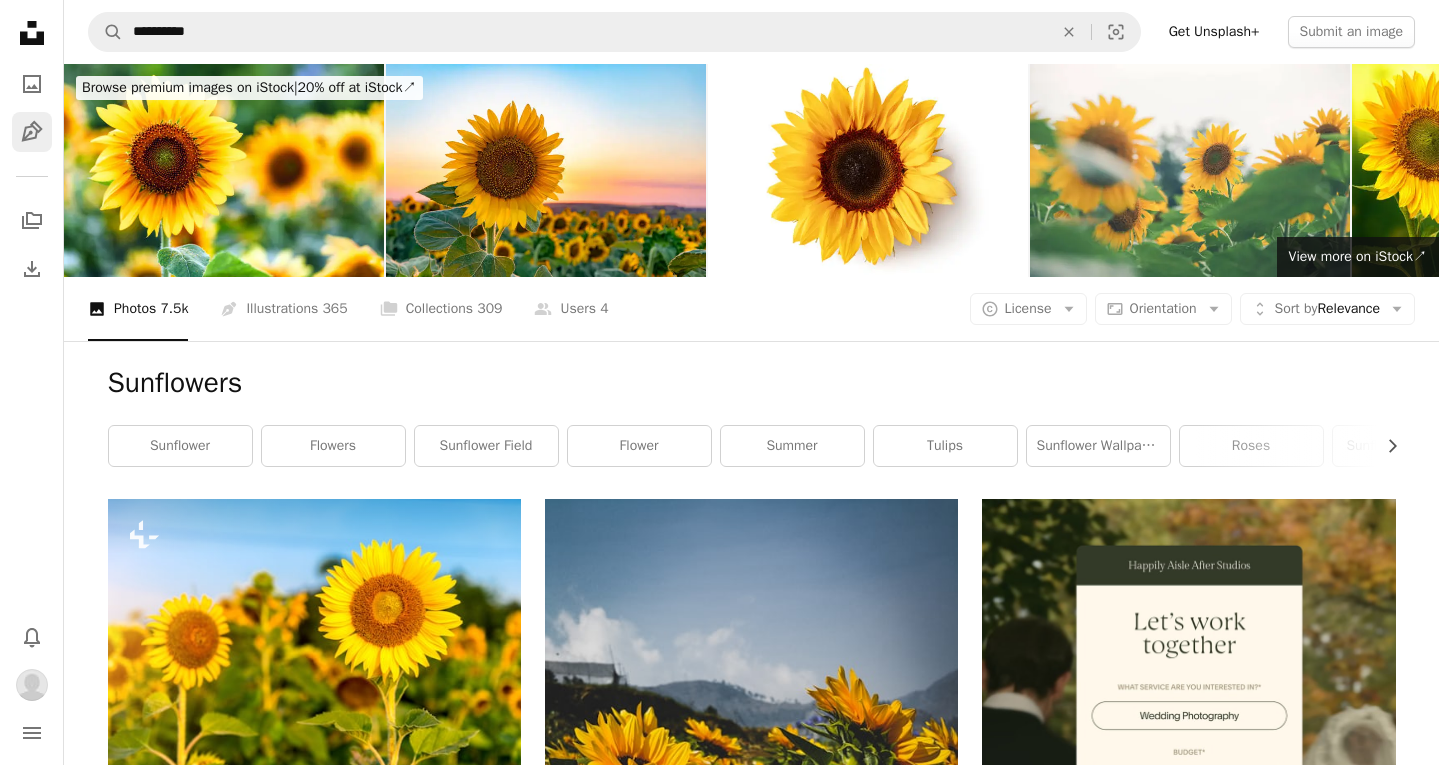 click on "Pen Tool" 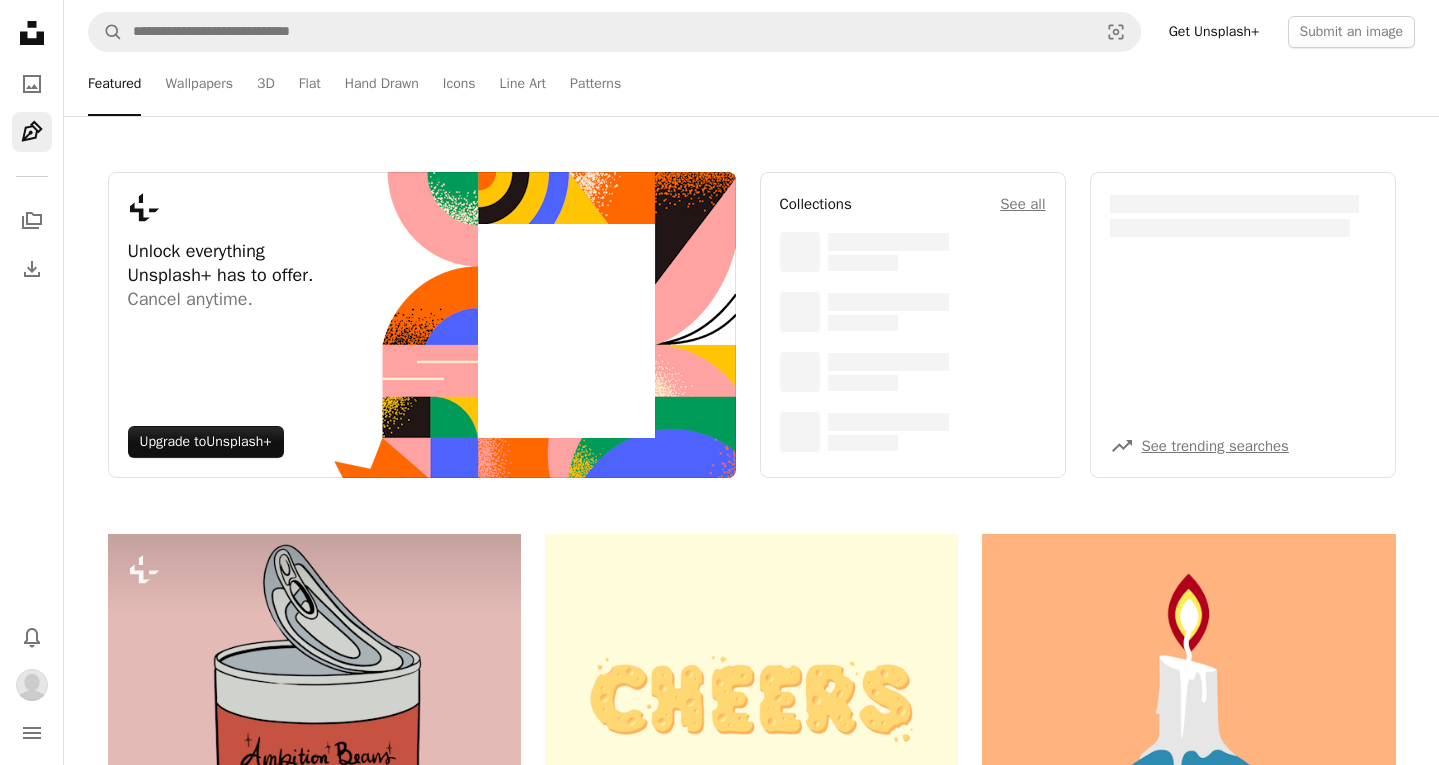 click on "Unsplash logo Unsplash Home" 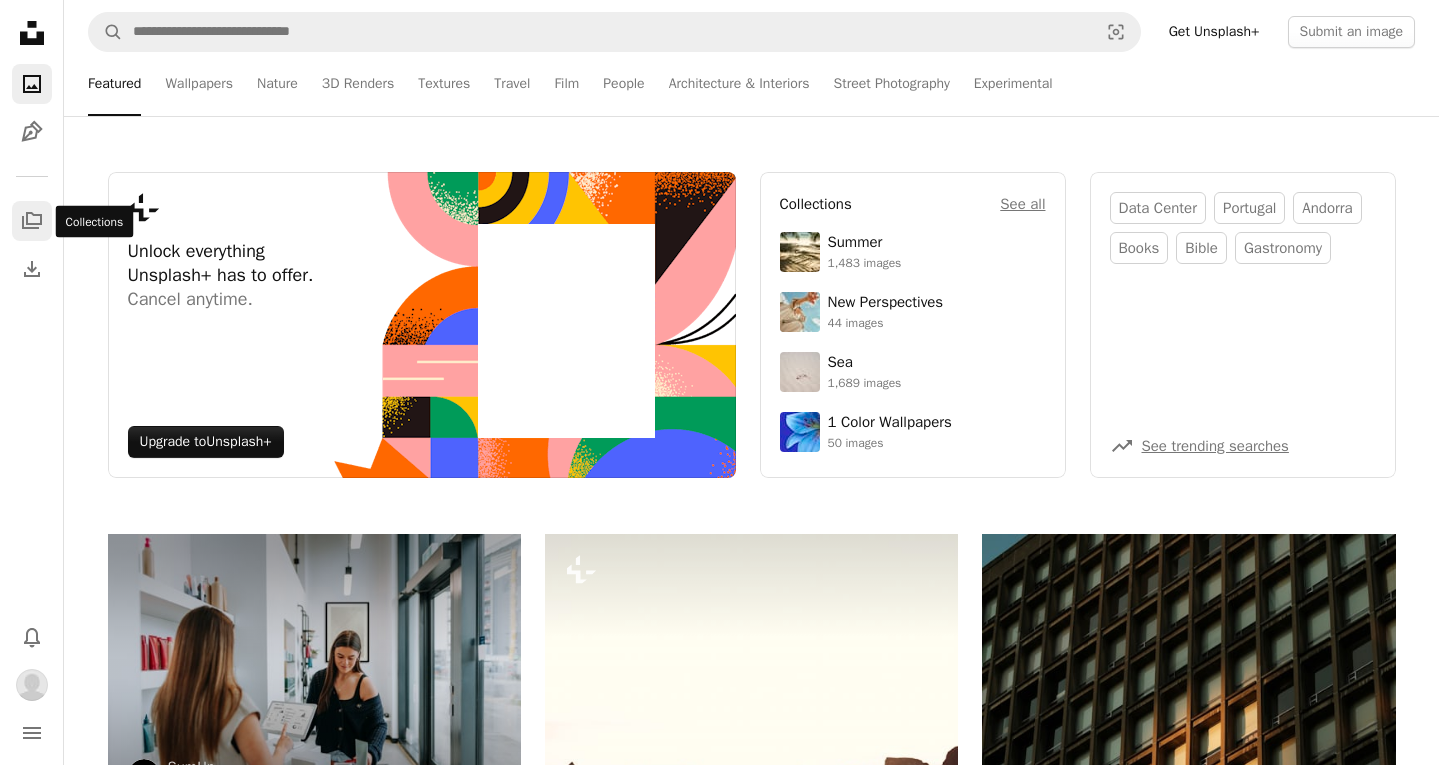 click on "A stack of folders" 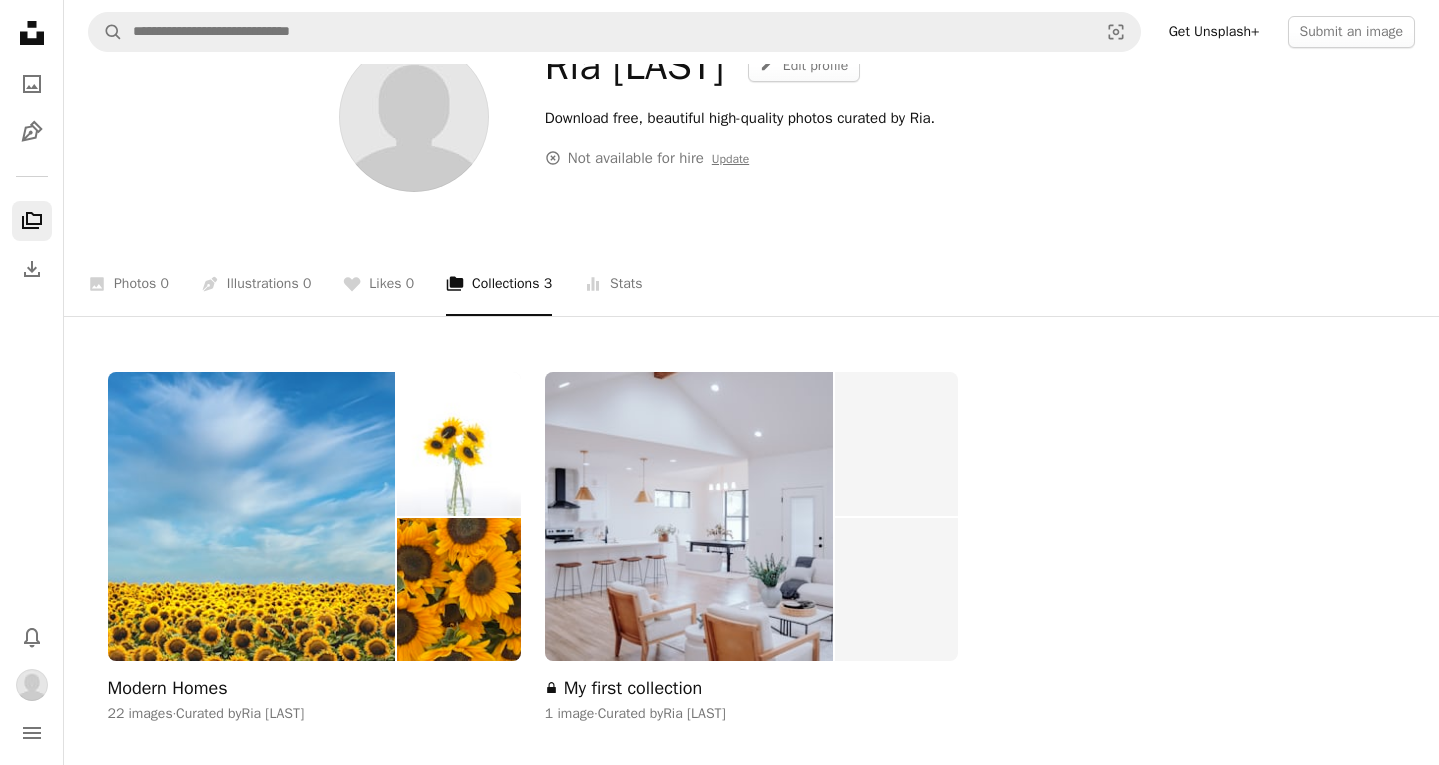 scroll, scrollTop: 155, scrollLeft: 0, axis: vertical 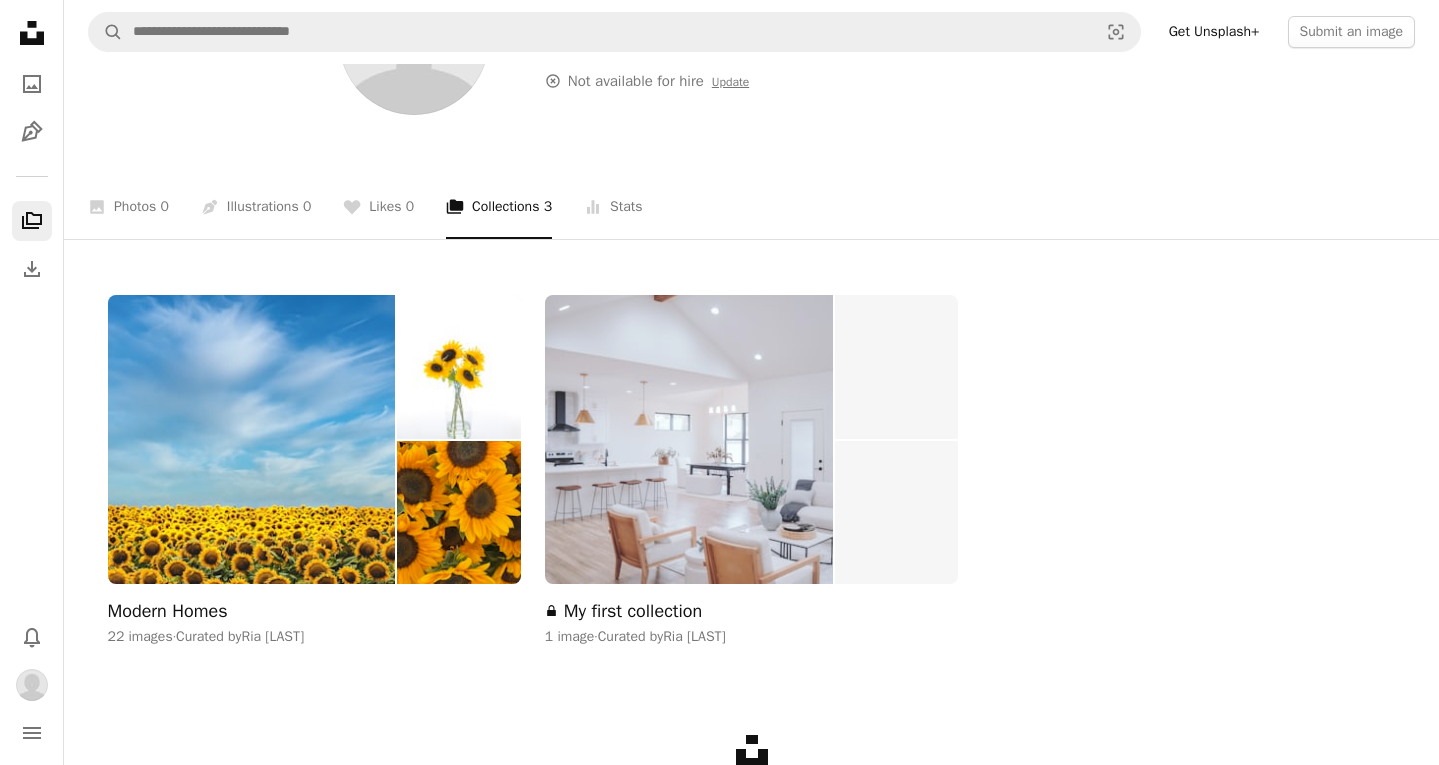 click on "My first collection" at bounding box center [633, 612] 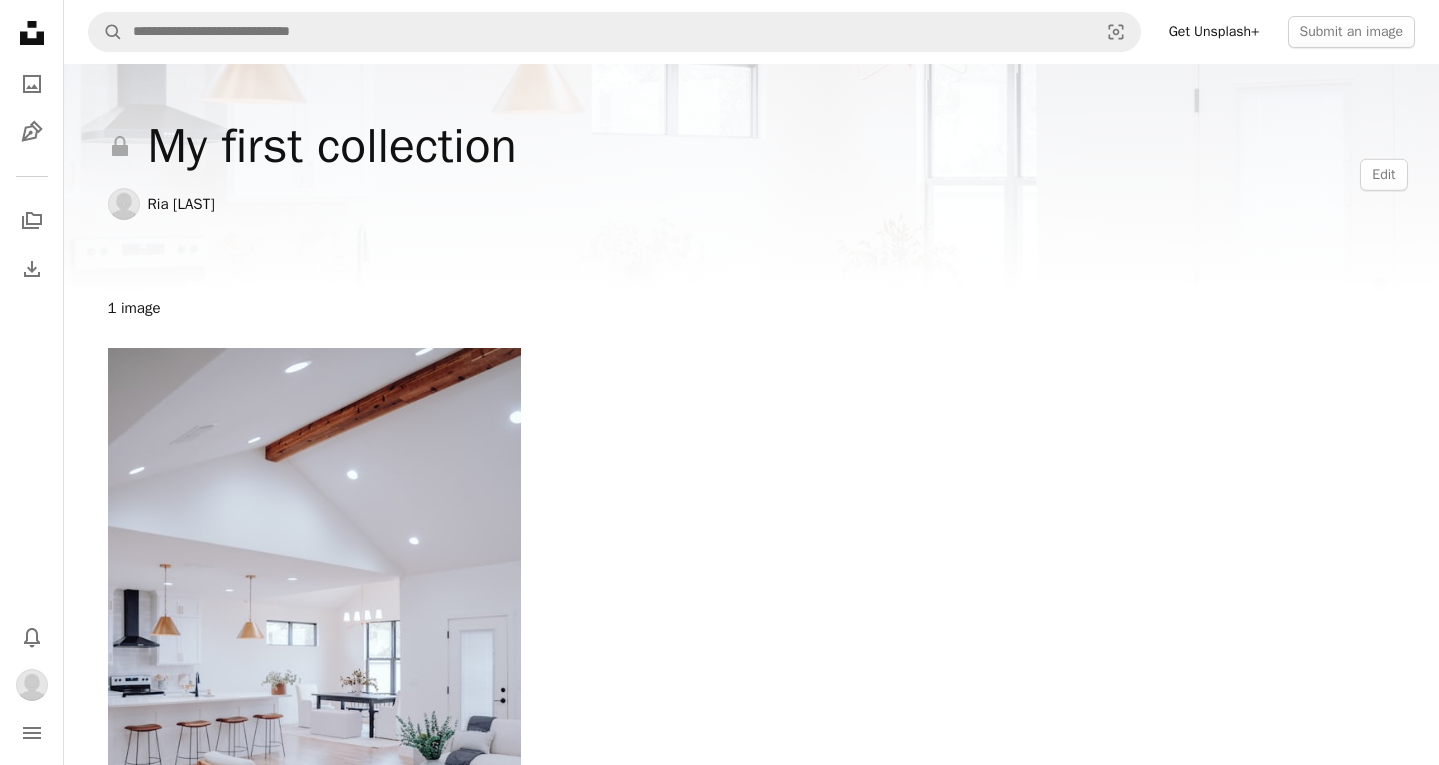 scroll, scrollTop: 0, scrollLeft: 0, axis: both 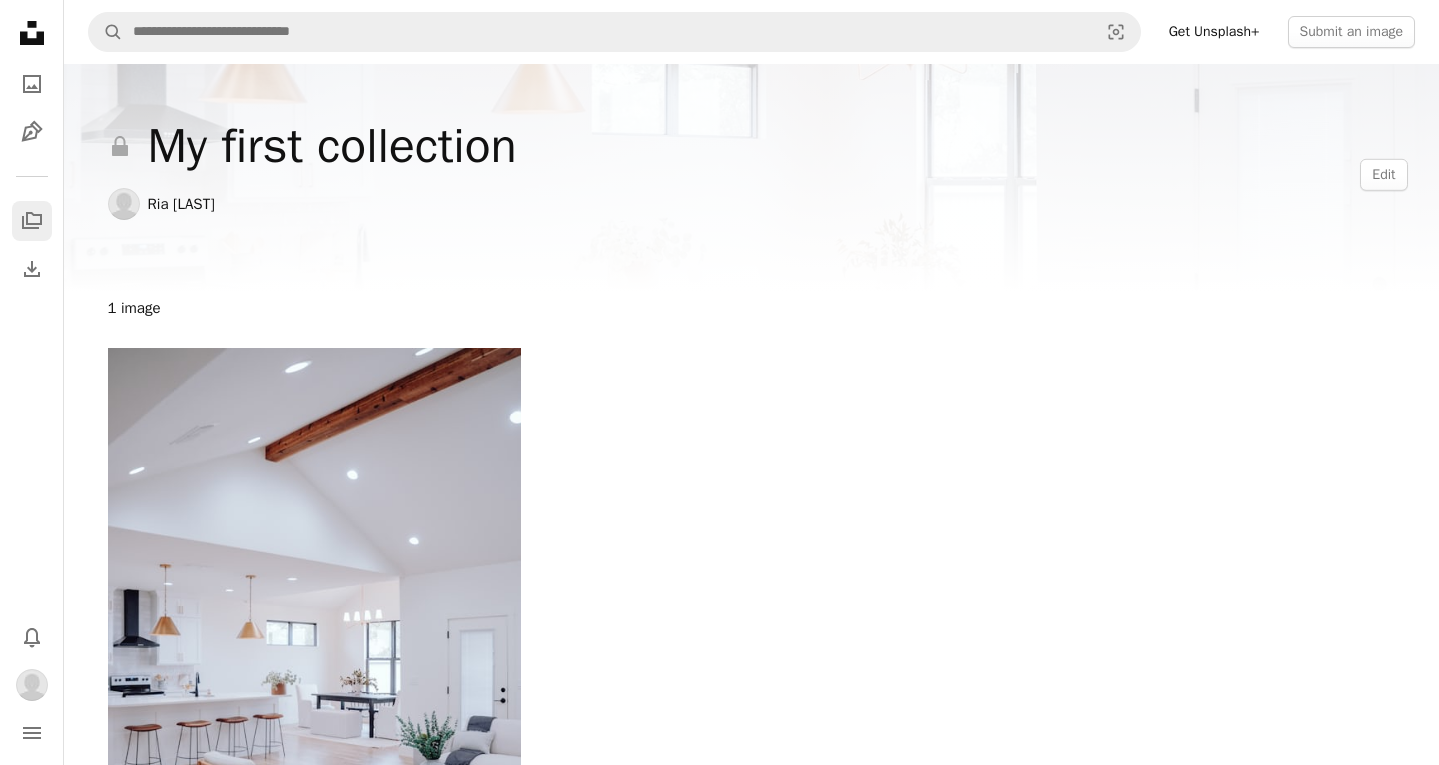 click on "A stack of folders" 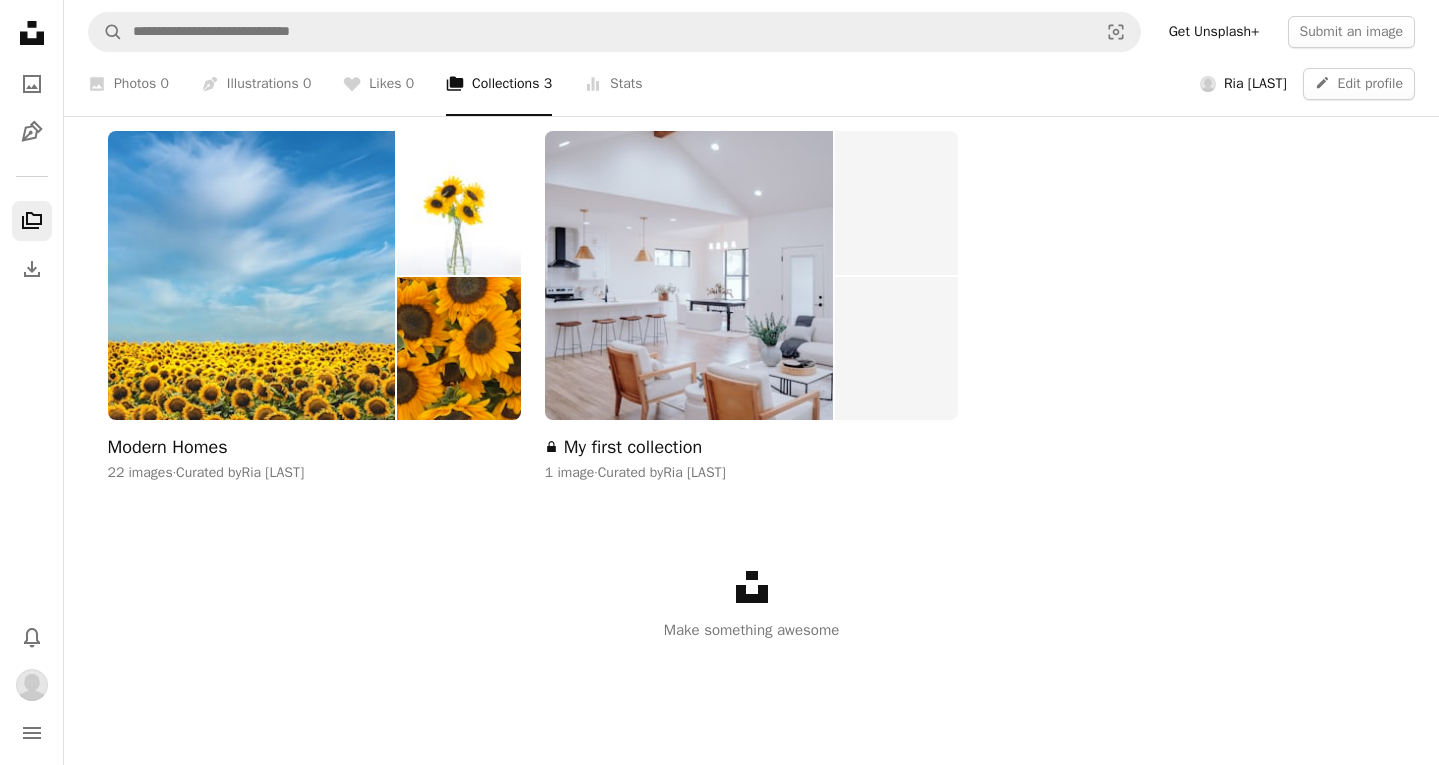 scroll, scrollTop: 320, scrollLeft: 0, axis: vertical 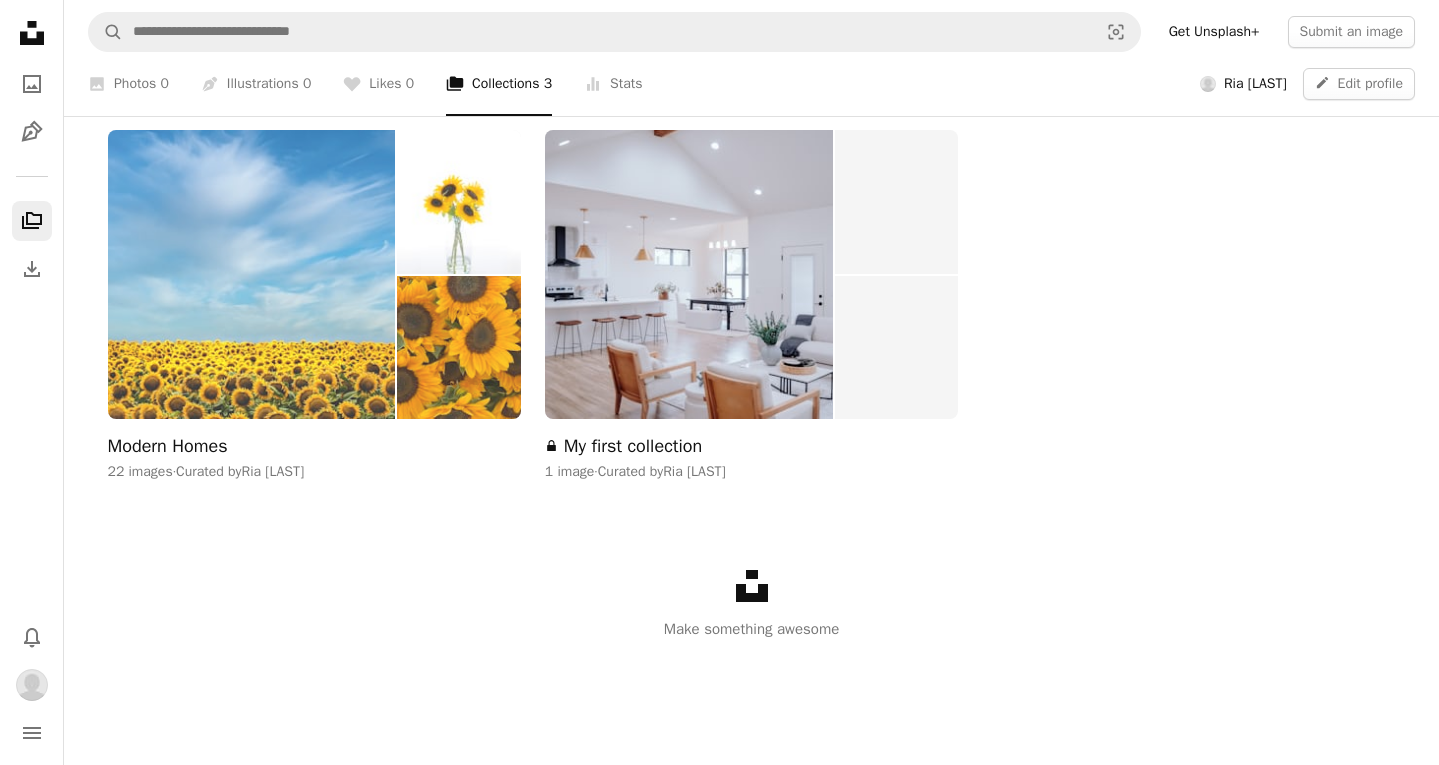 click on "Modern Homes" at bounding box center [168, 447] 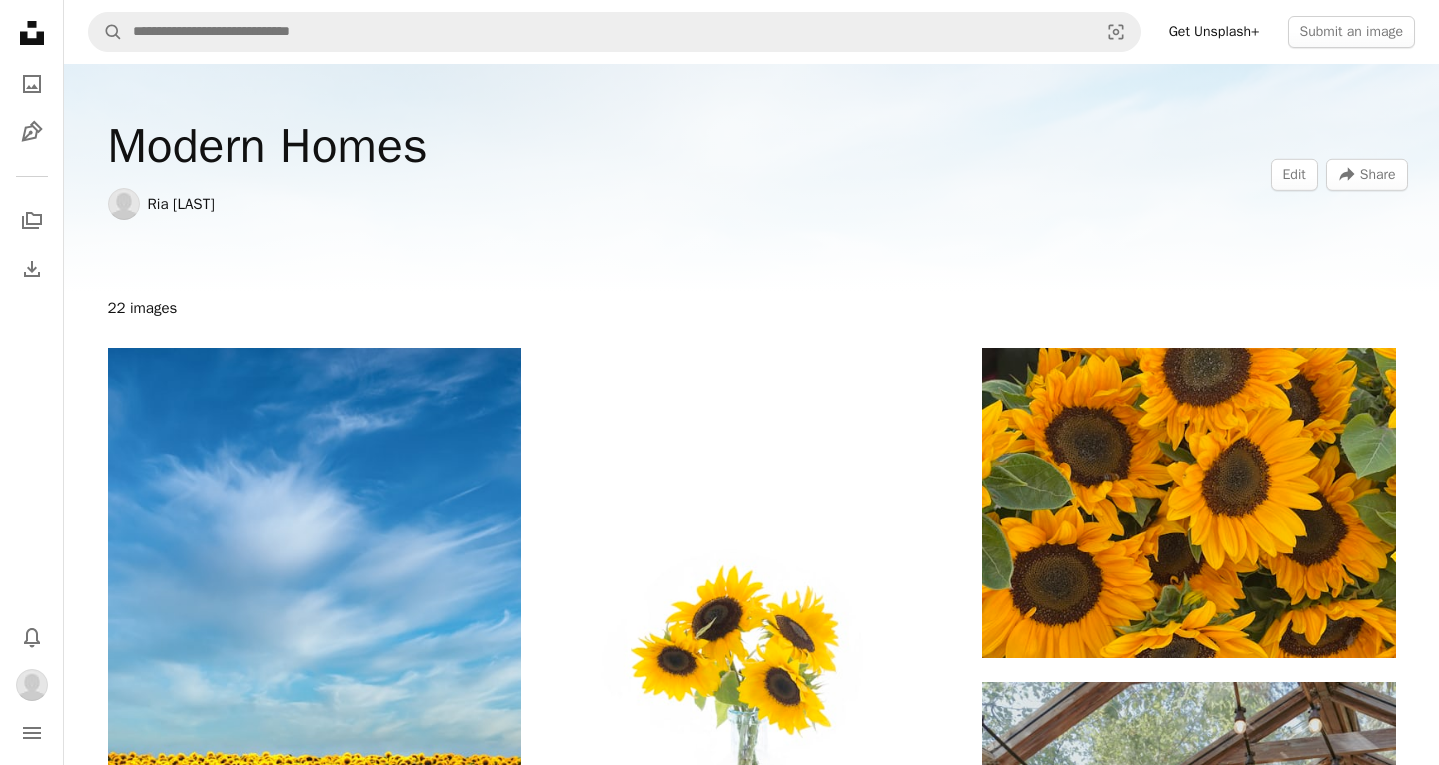 scroll, scrollTop: 0, scrollLeft: 0, axis: both 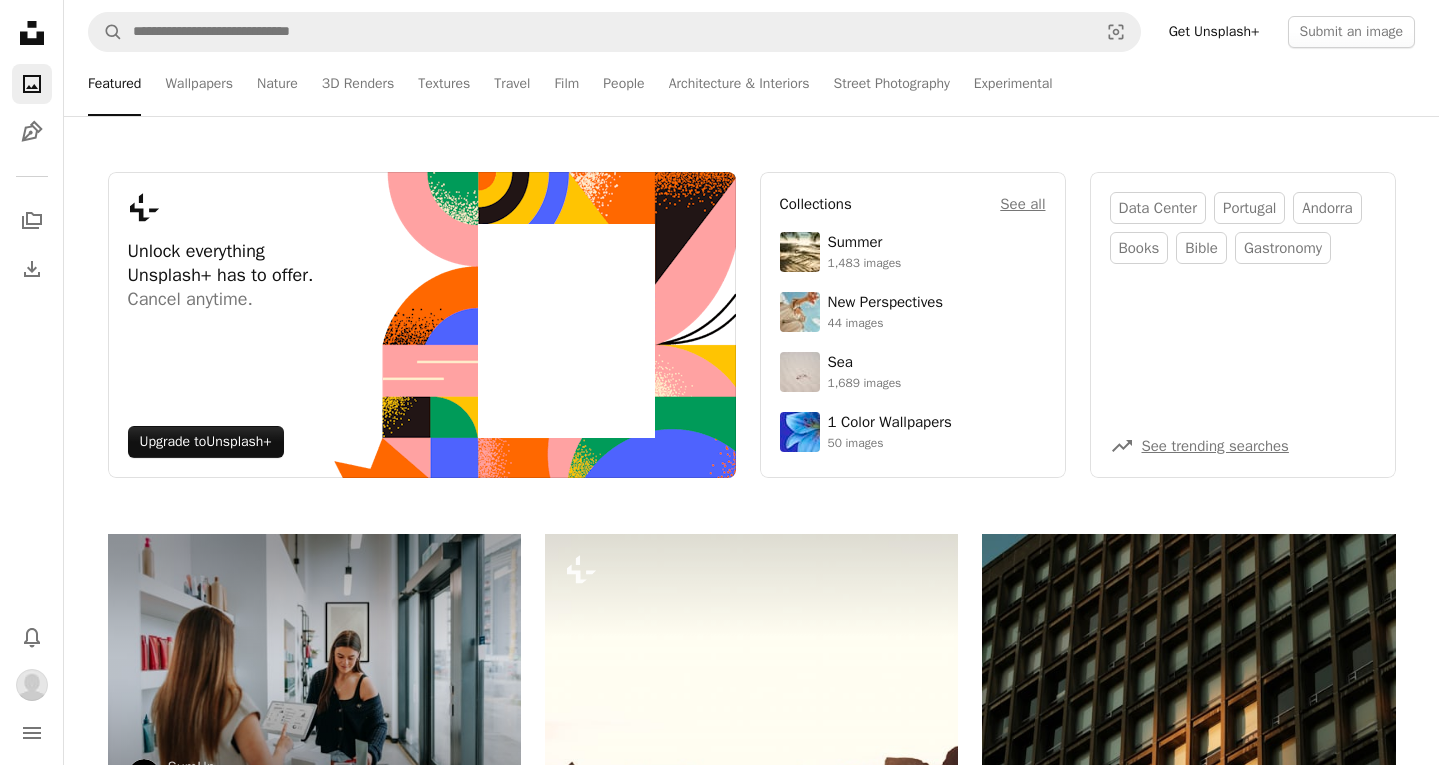 click on "A photo" 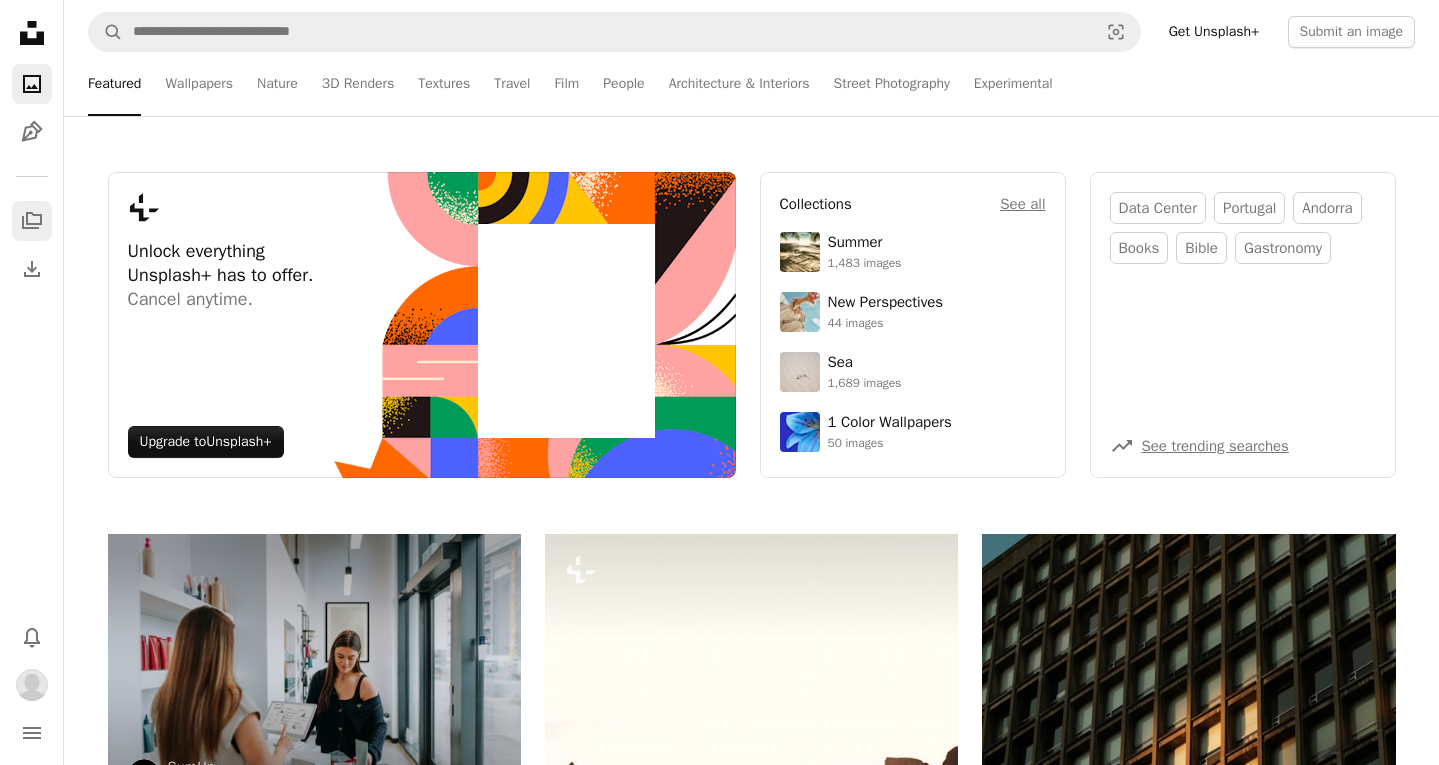 click on "A stack of folders" 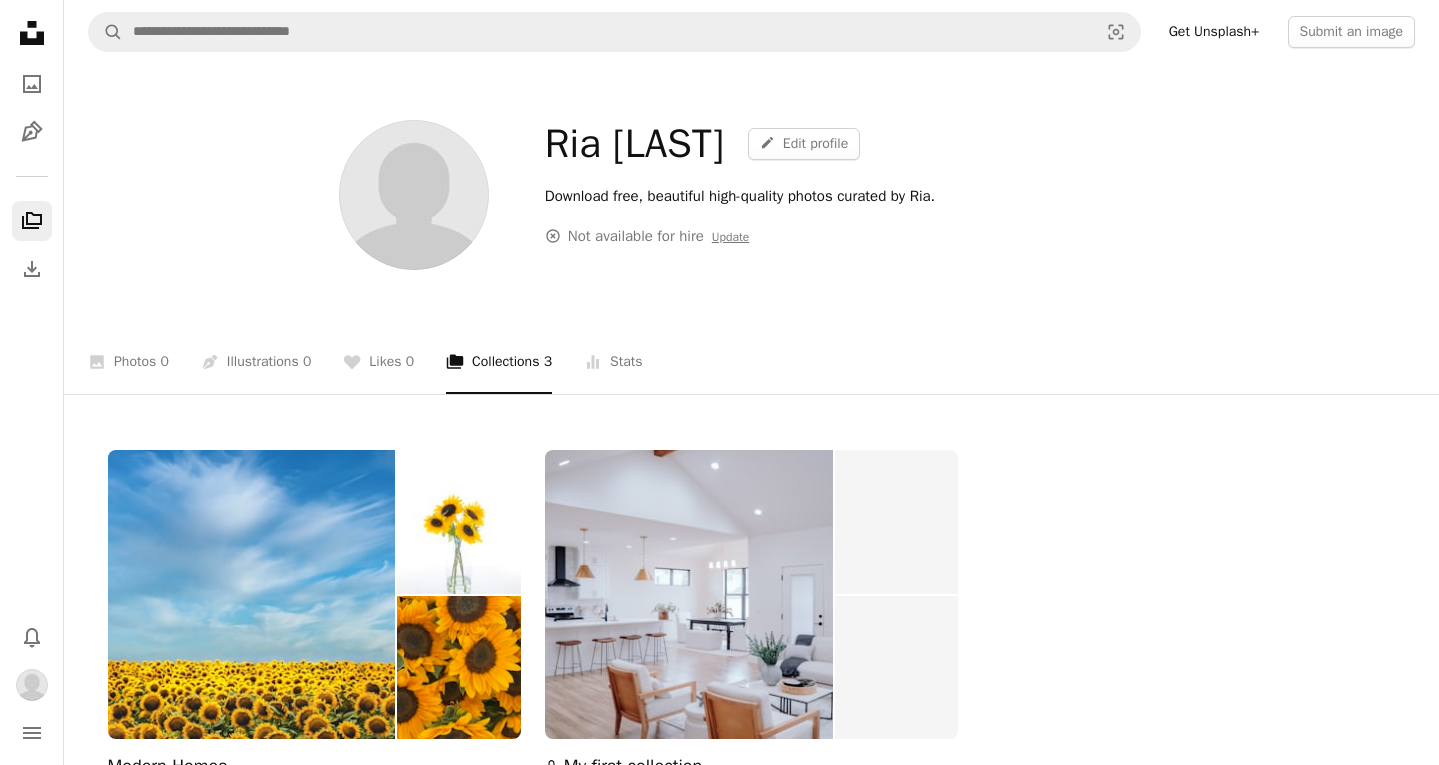 click on "A stack of folders Collections   3" at bounding box center [499, 362] 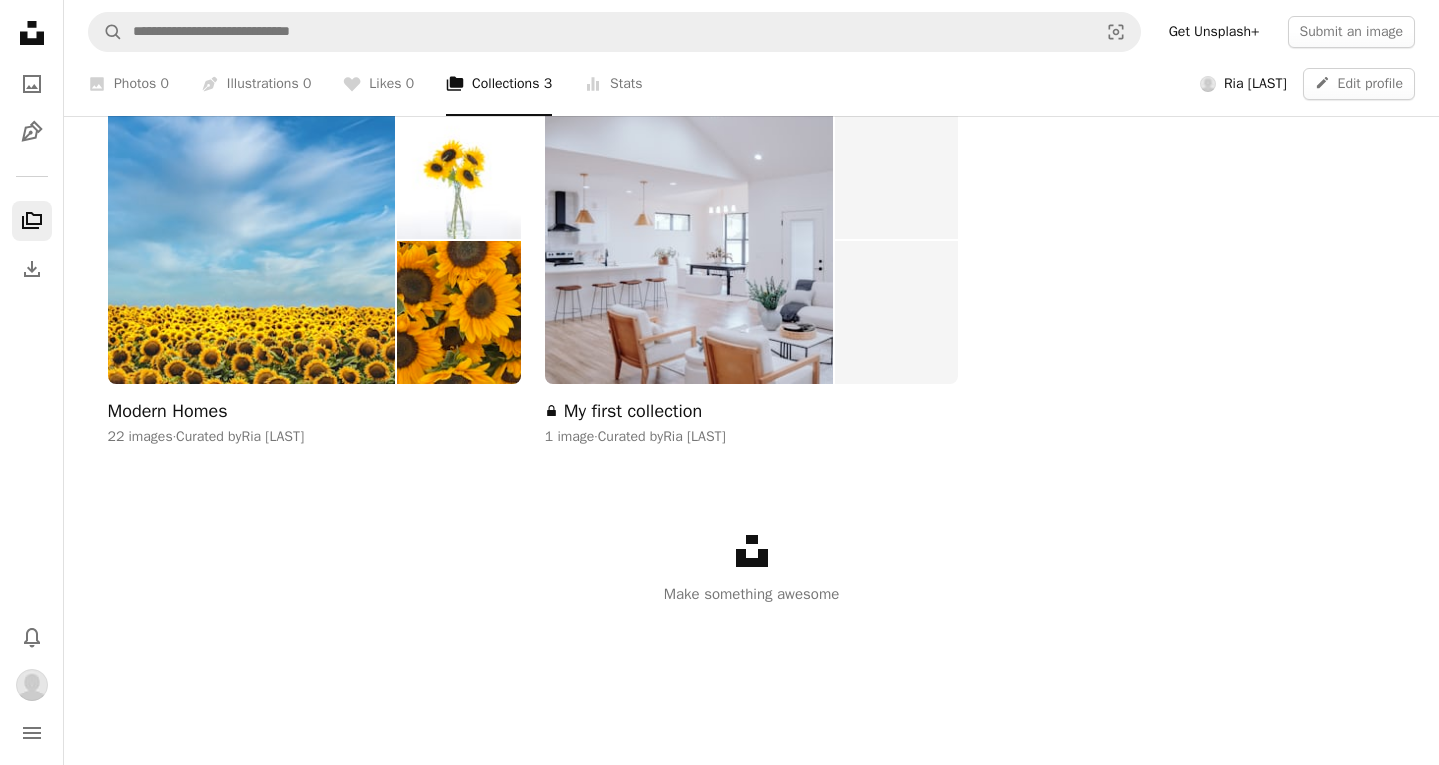 scroll, scrollTop: 354, scrollLeft: 0, axis: vertical 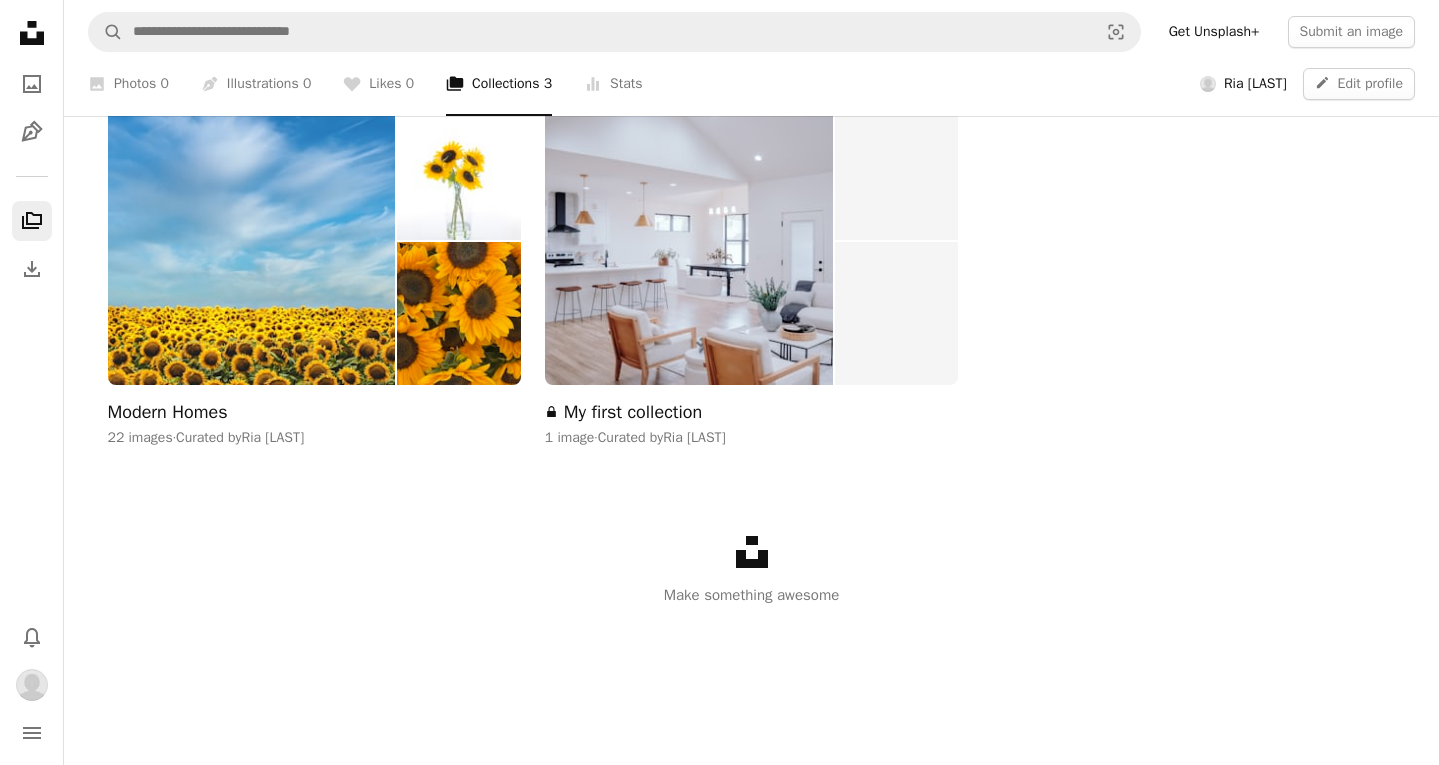 click on "Unsplash logo" 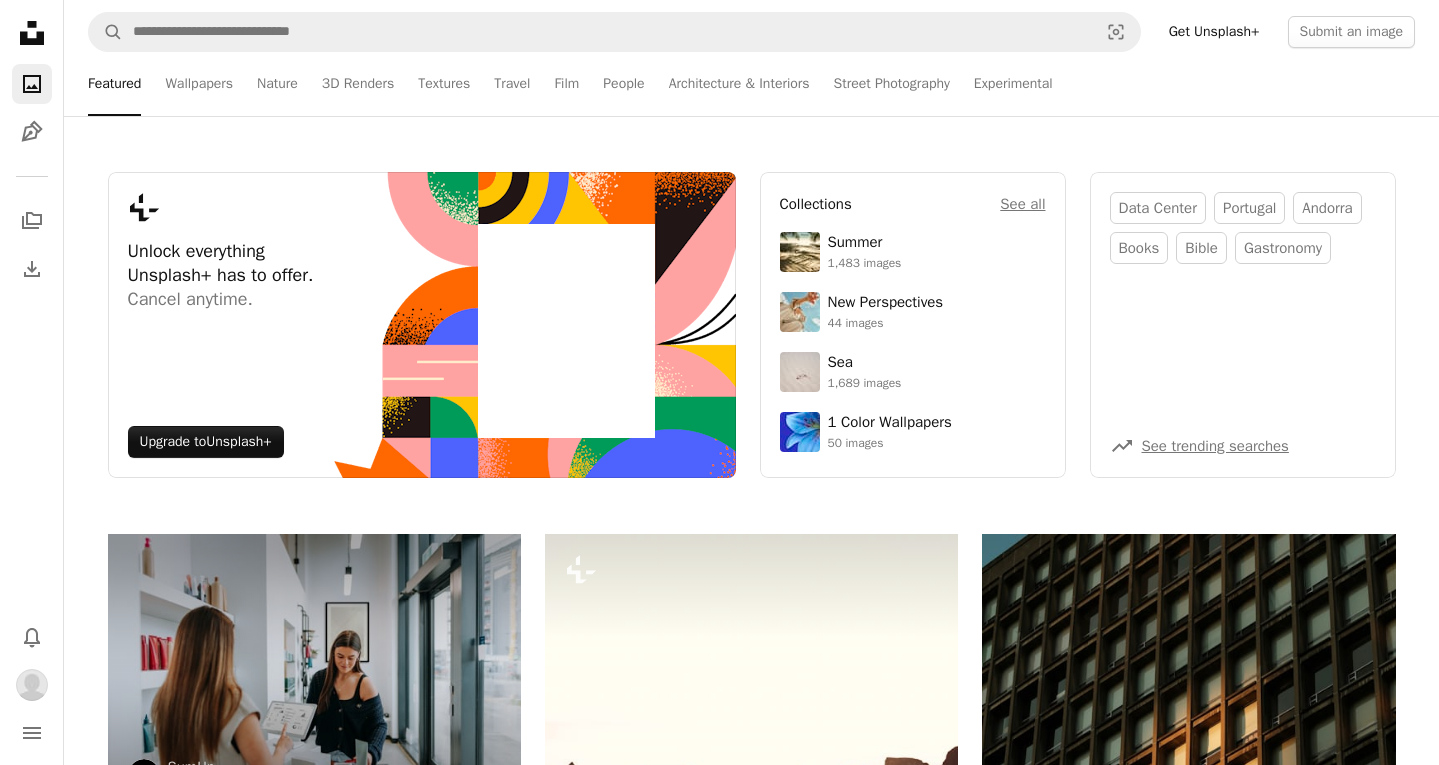 scroll, scrollTop: 0, scrollLeft: 0, axis: both 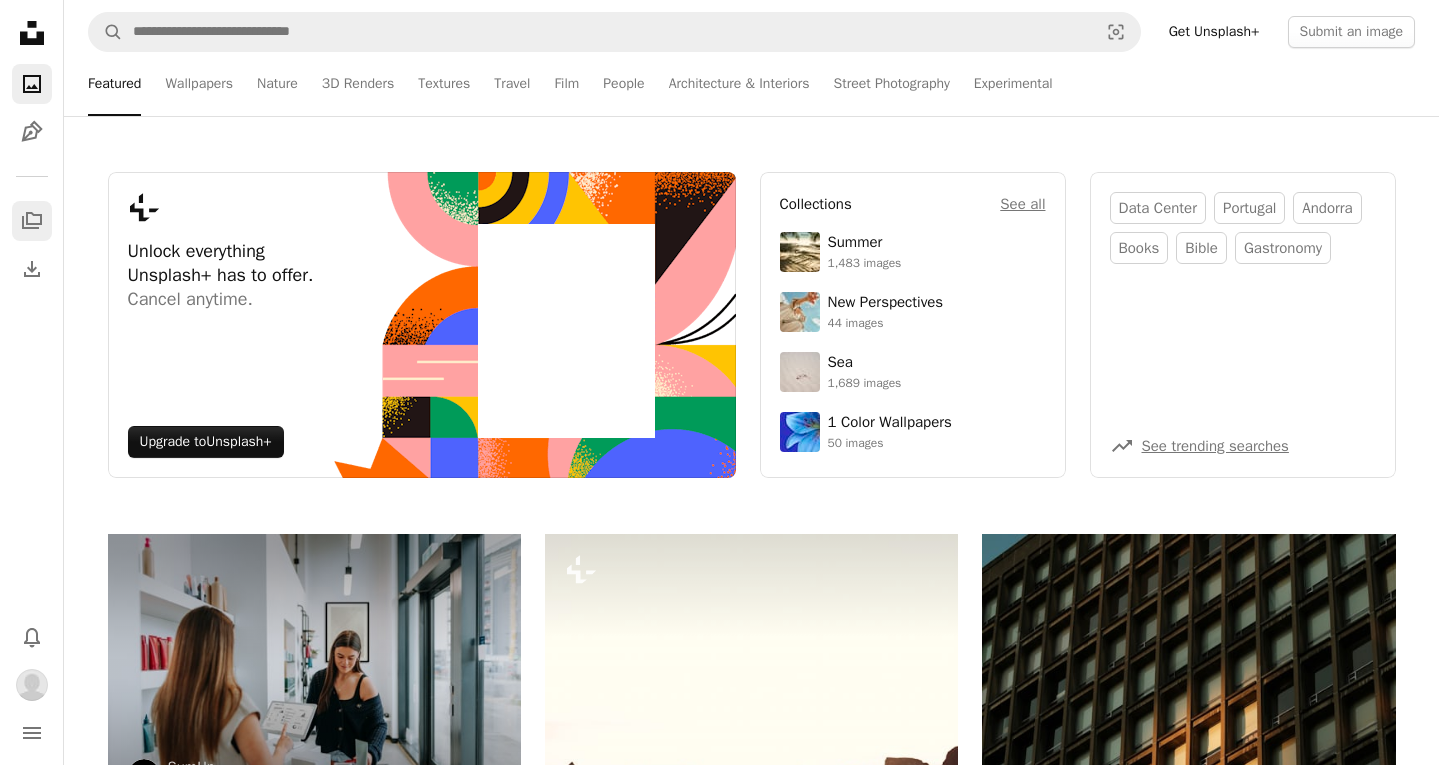 click on "A stack of folders" 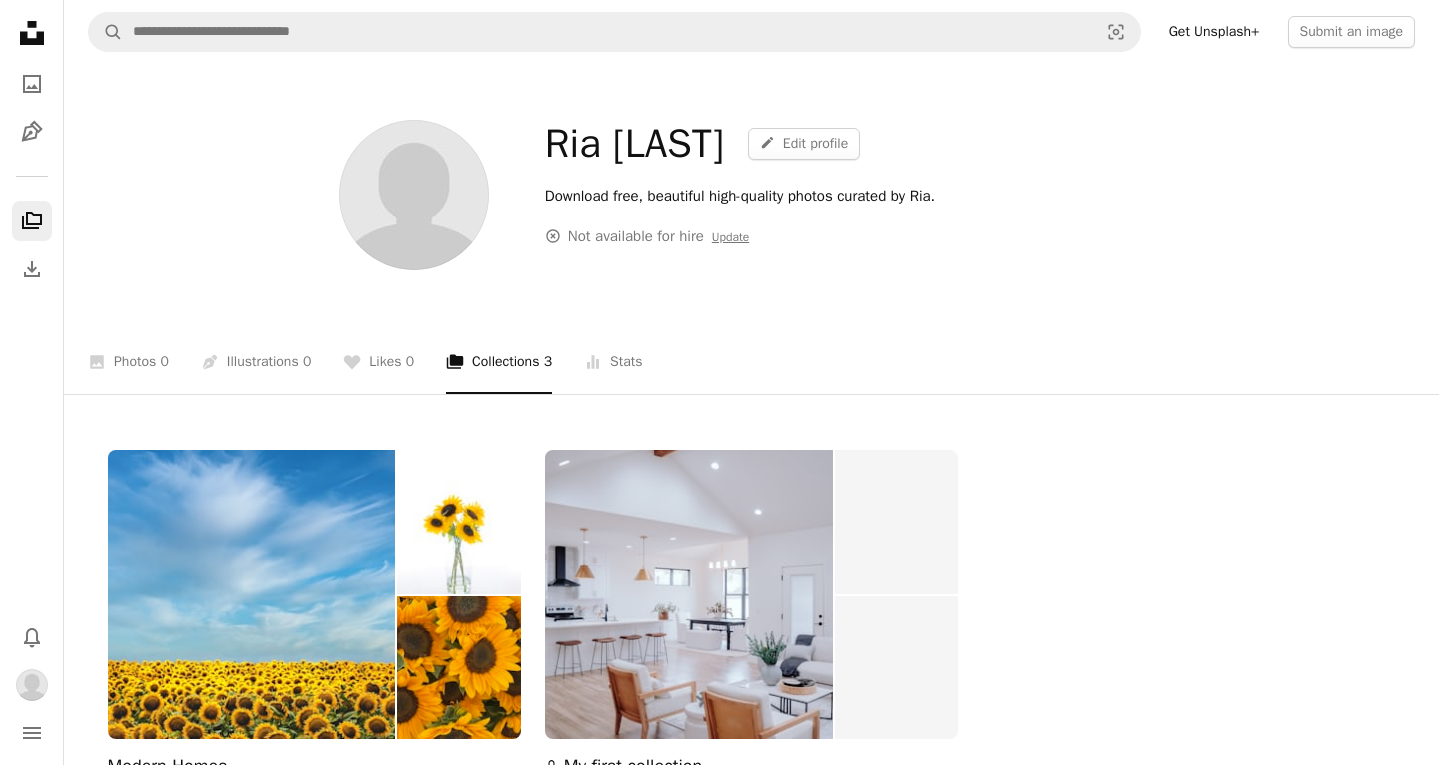 scroll, scrollTop: 0, scrollLeft: 0, axis: both 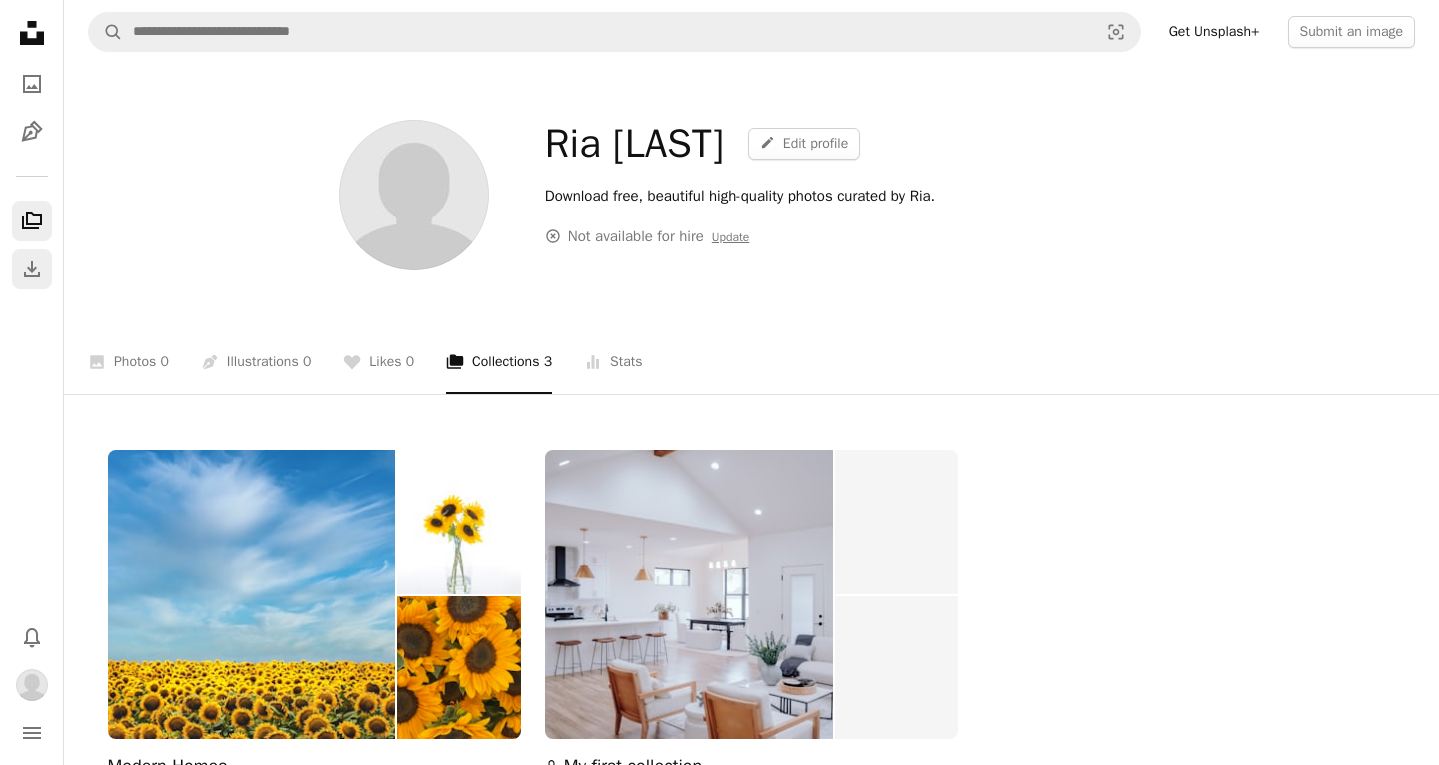 click 